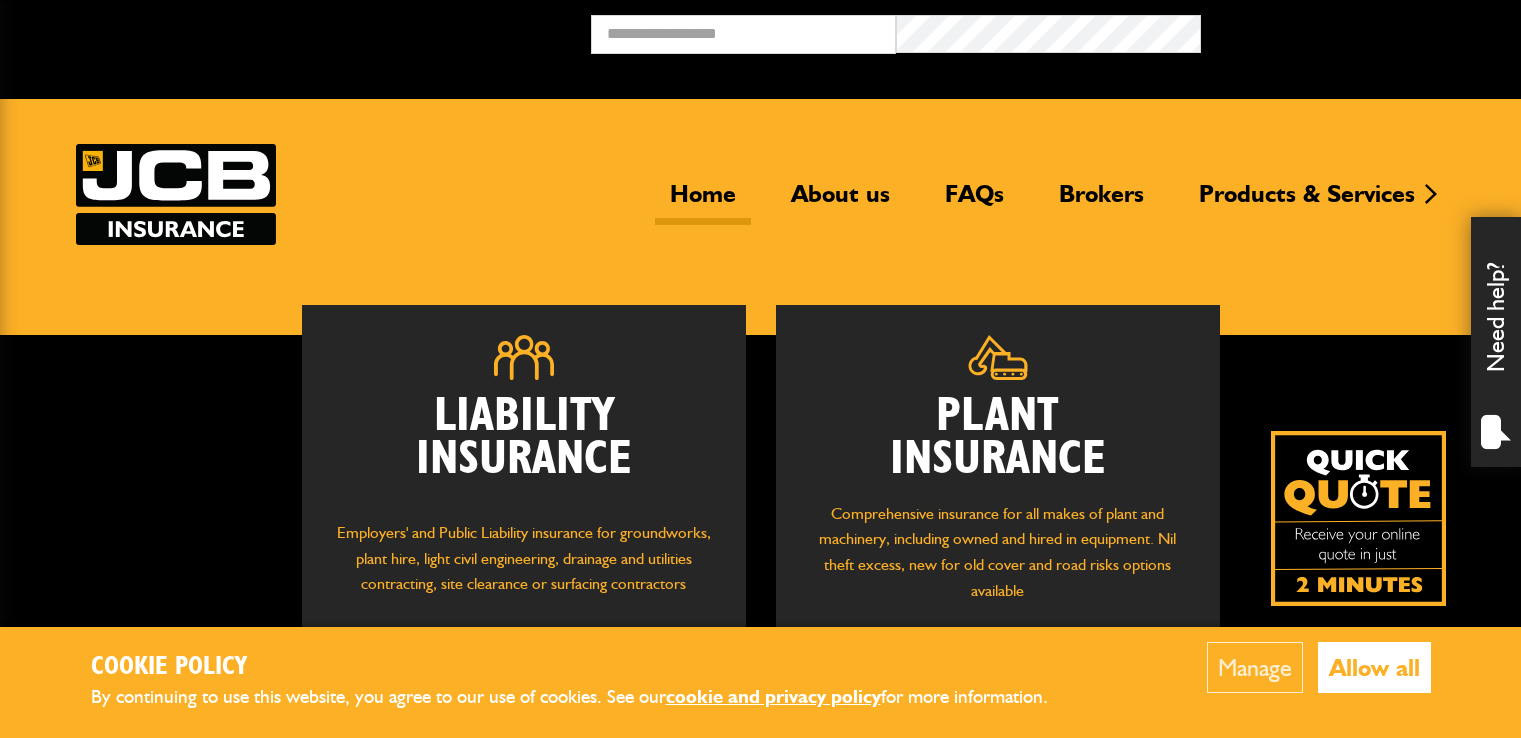 scroll, scrollTop: 0, scrollLeft: 0, axis: both 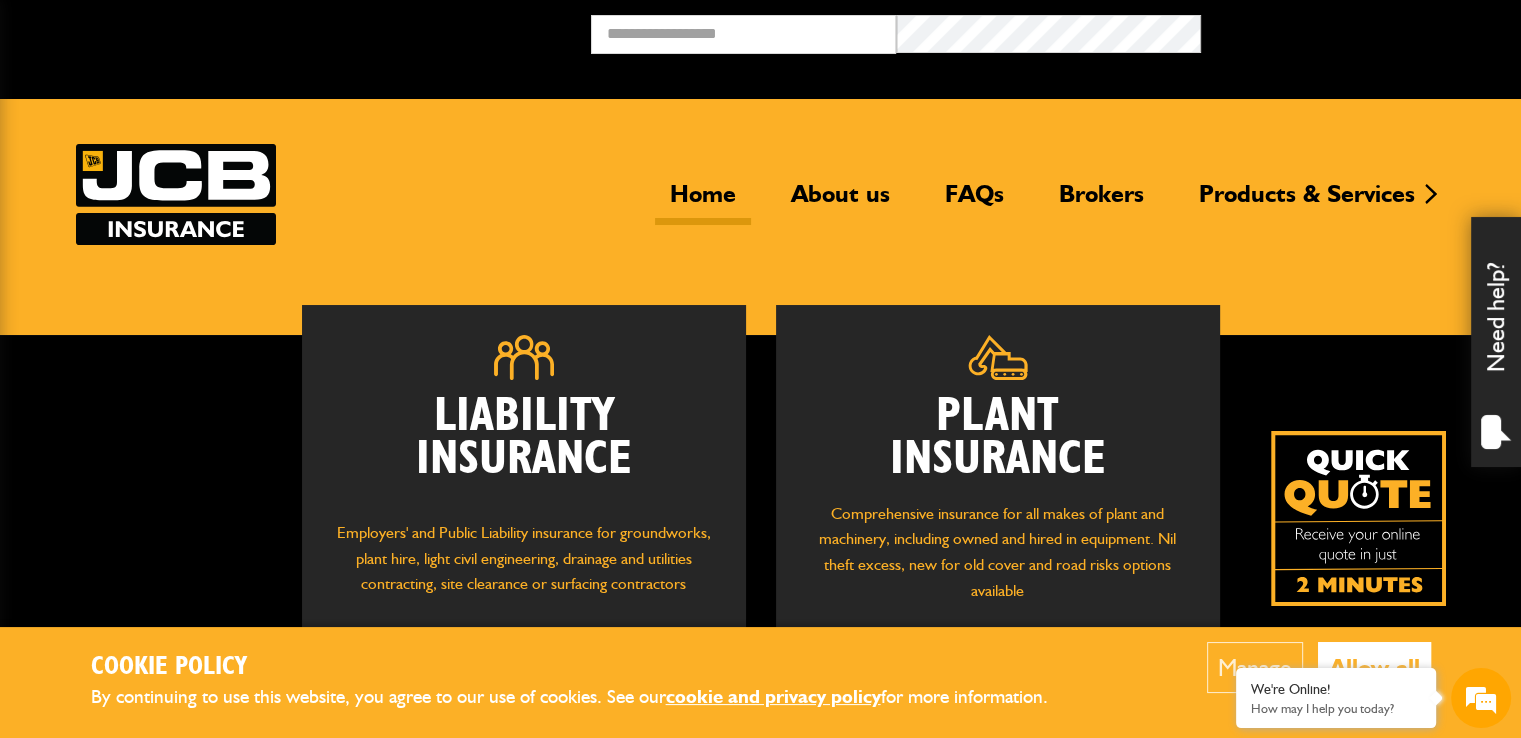 click on "Plant Insurance" at bounding box center [998, 438] 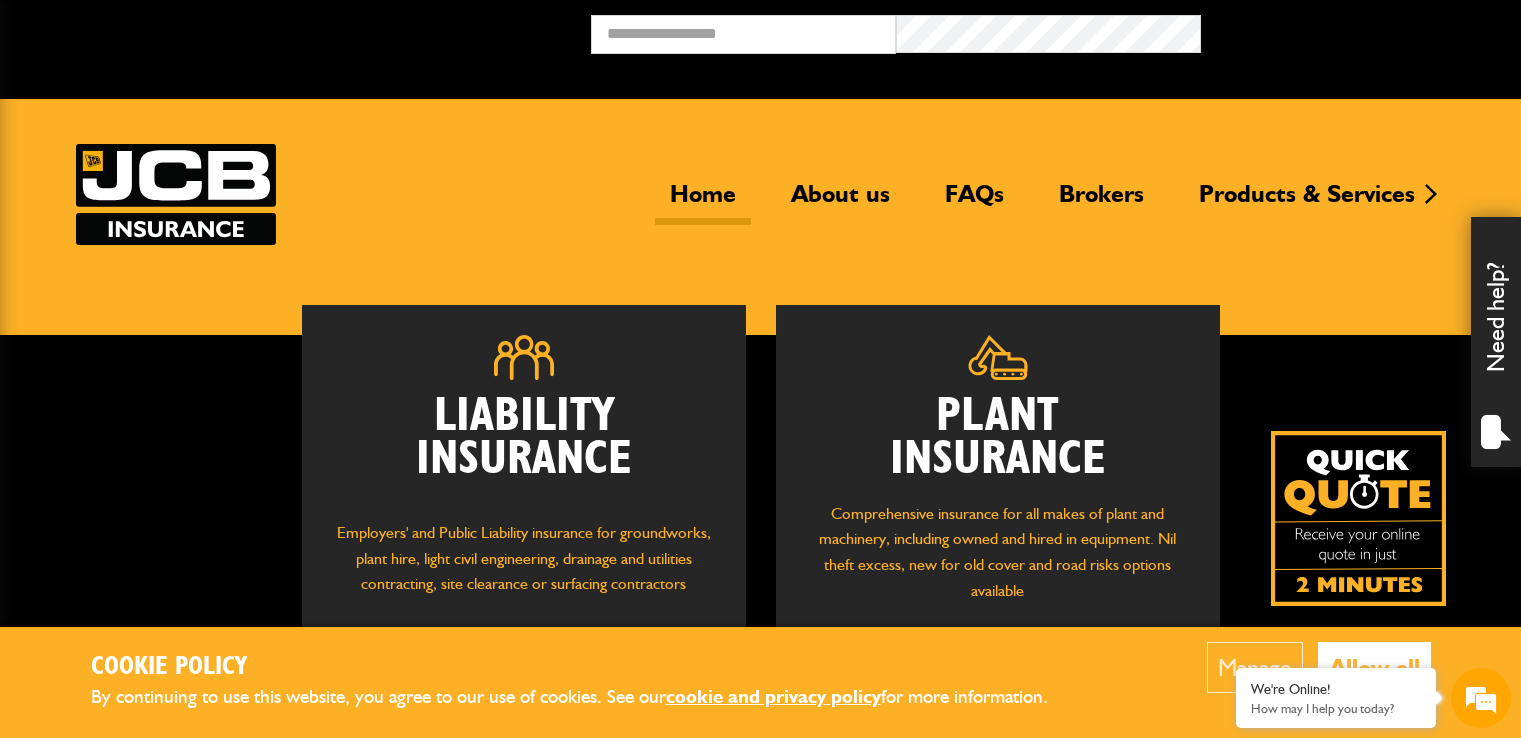 scroll, scrollTop: 0, scrollLeft: 0, axis: both 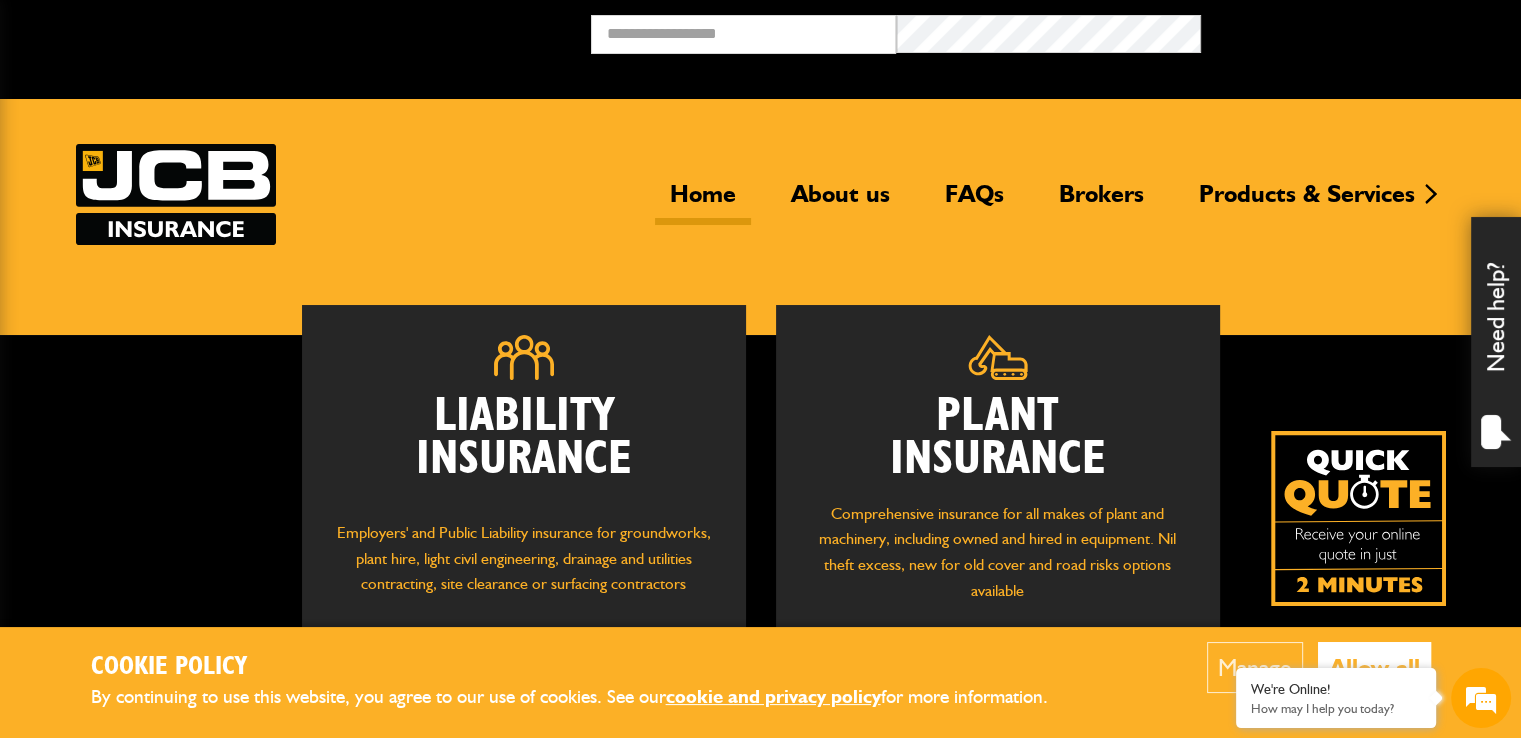 click on "Allow all" at bounding box center [1374, 667] 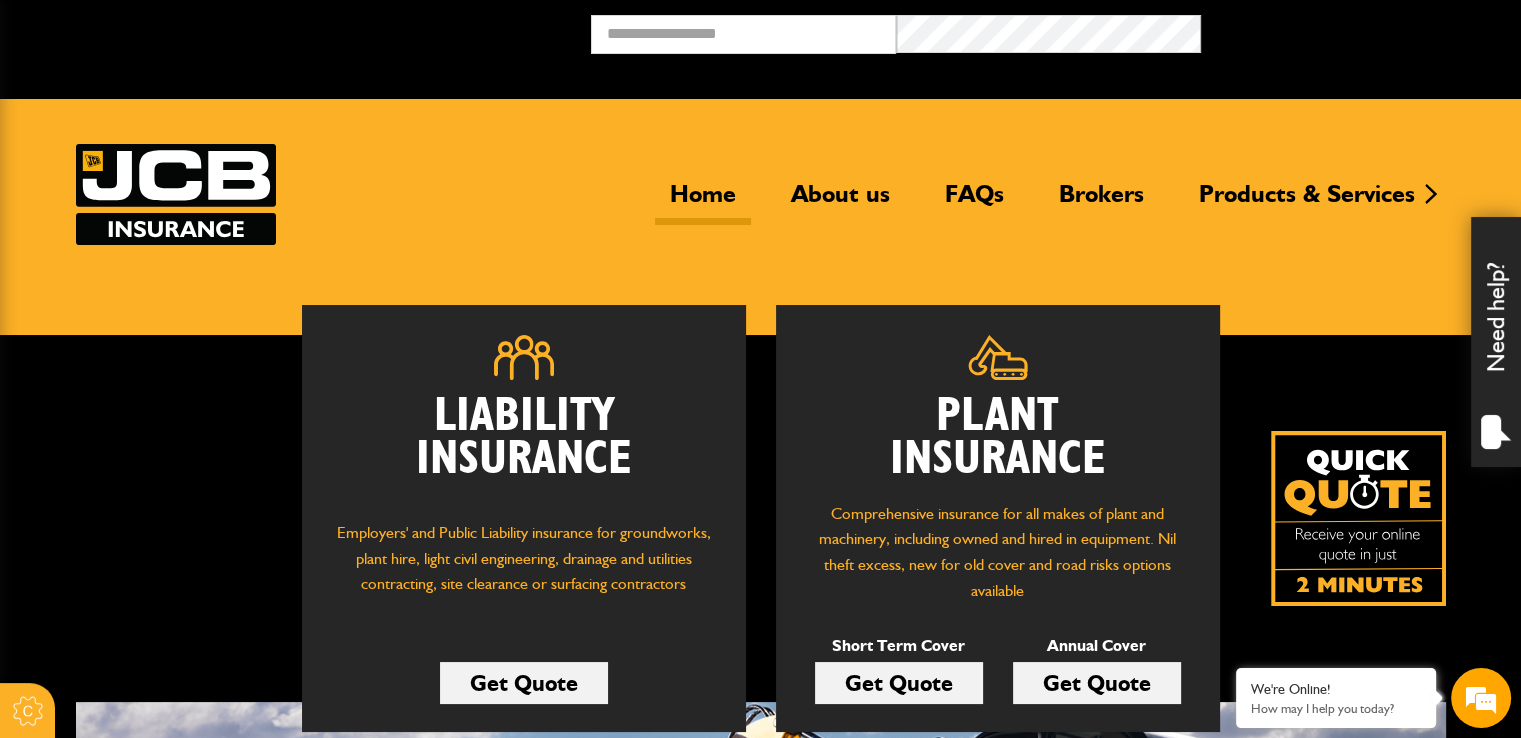 click on "Get Quote" at bounding box center [1097, 683] 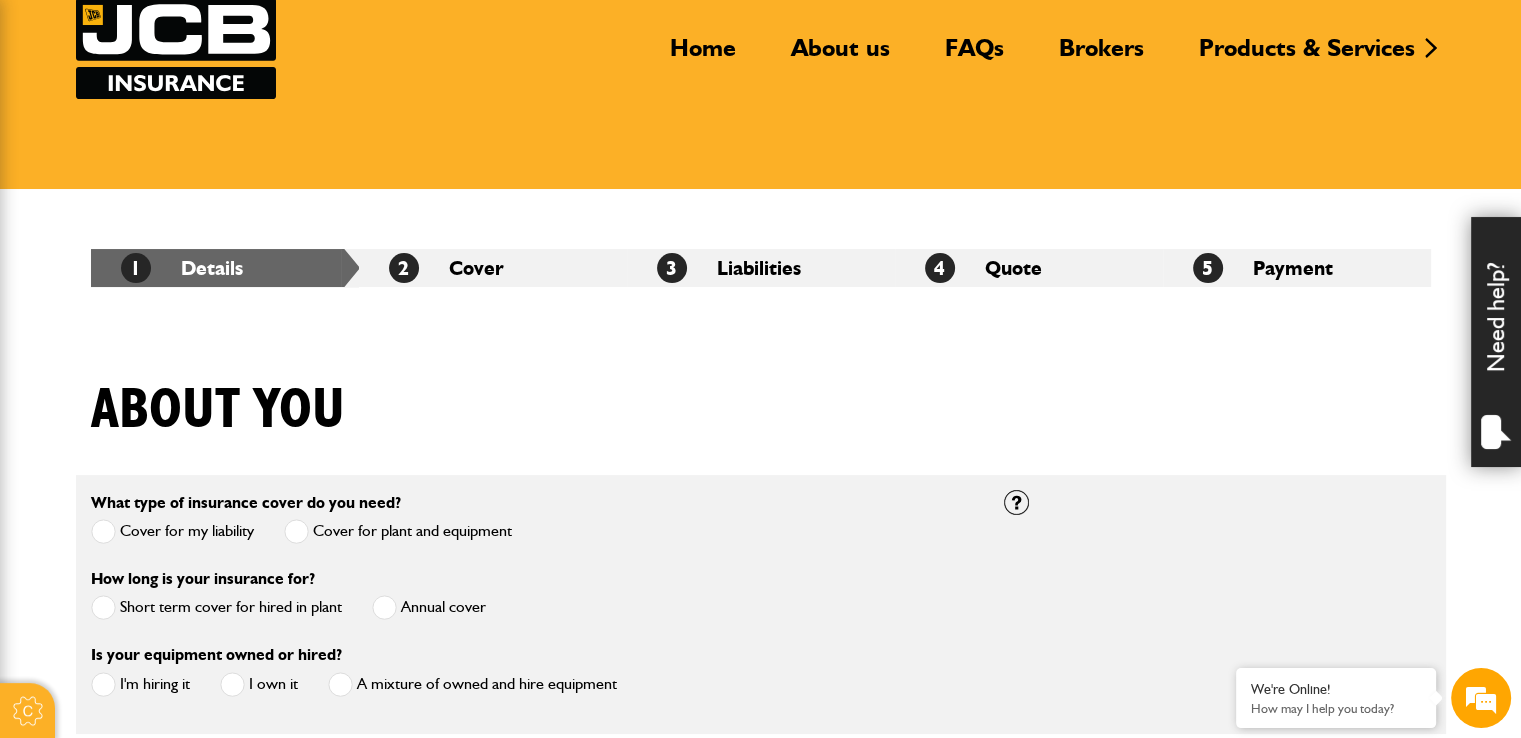 scroll, scrollTop: 147, scrollLeft: 0, axis: vertical 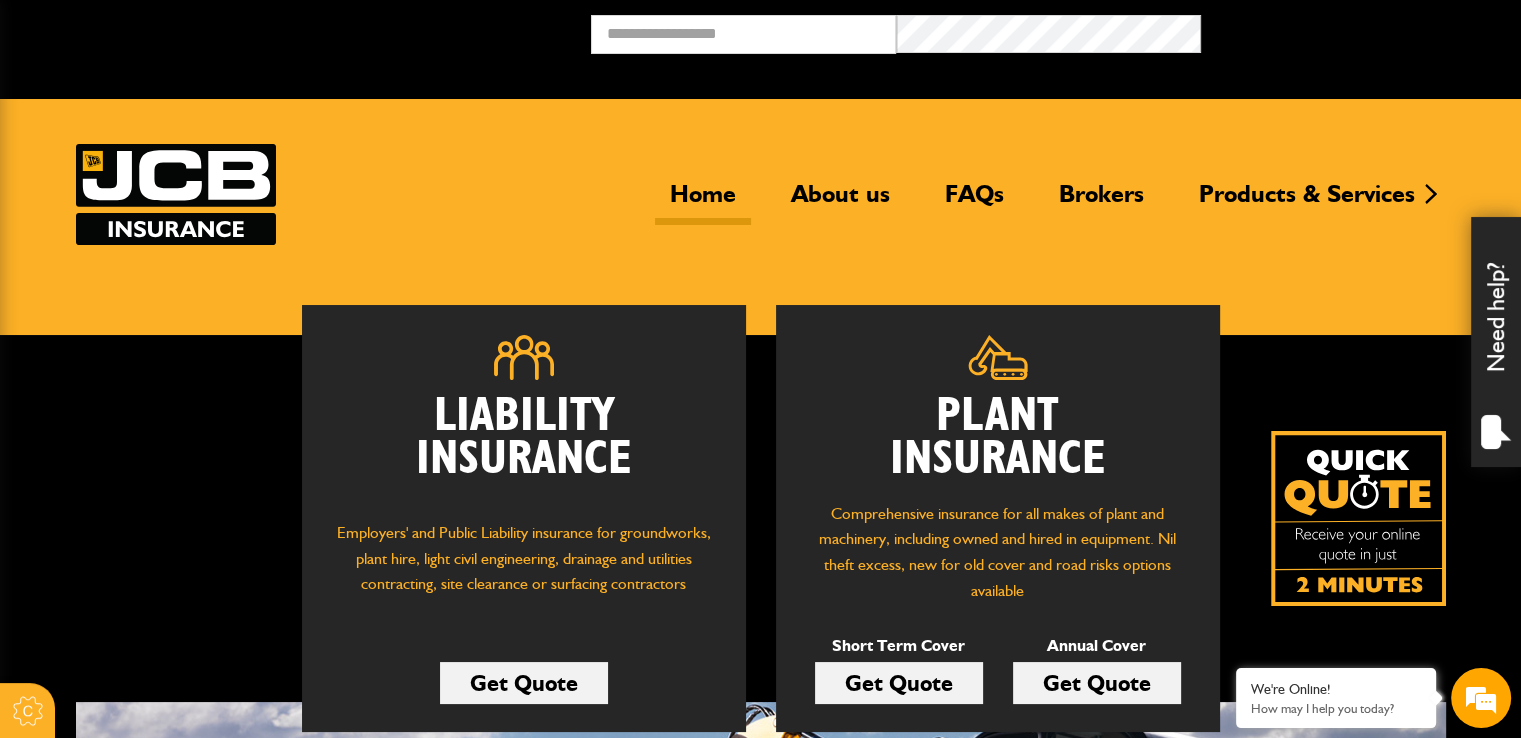 click on "Get Quote" at bounding box center (899, 683) 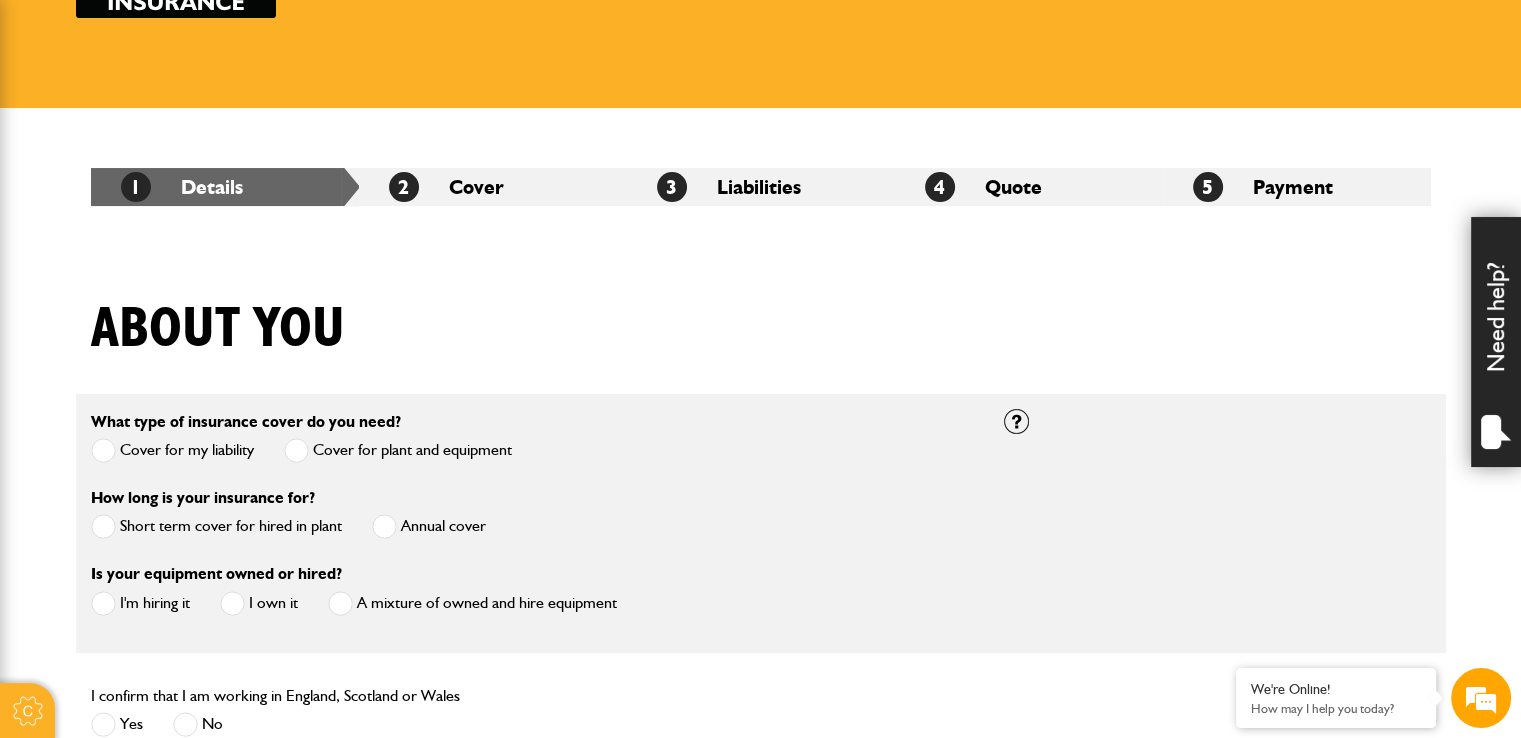 scroll, scrollTop: 348, scrollLeft: 0, axis: vertical 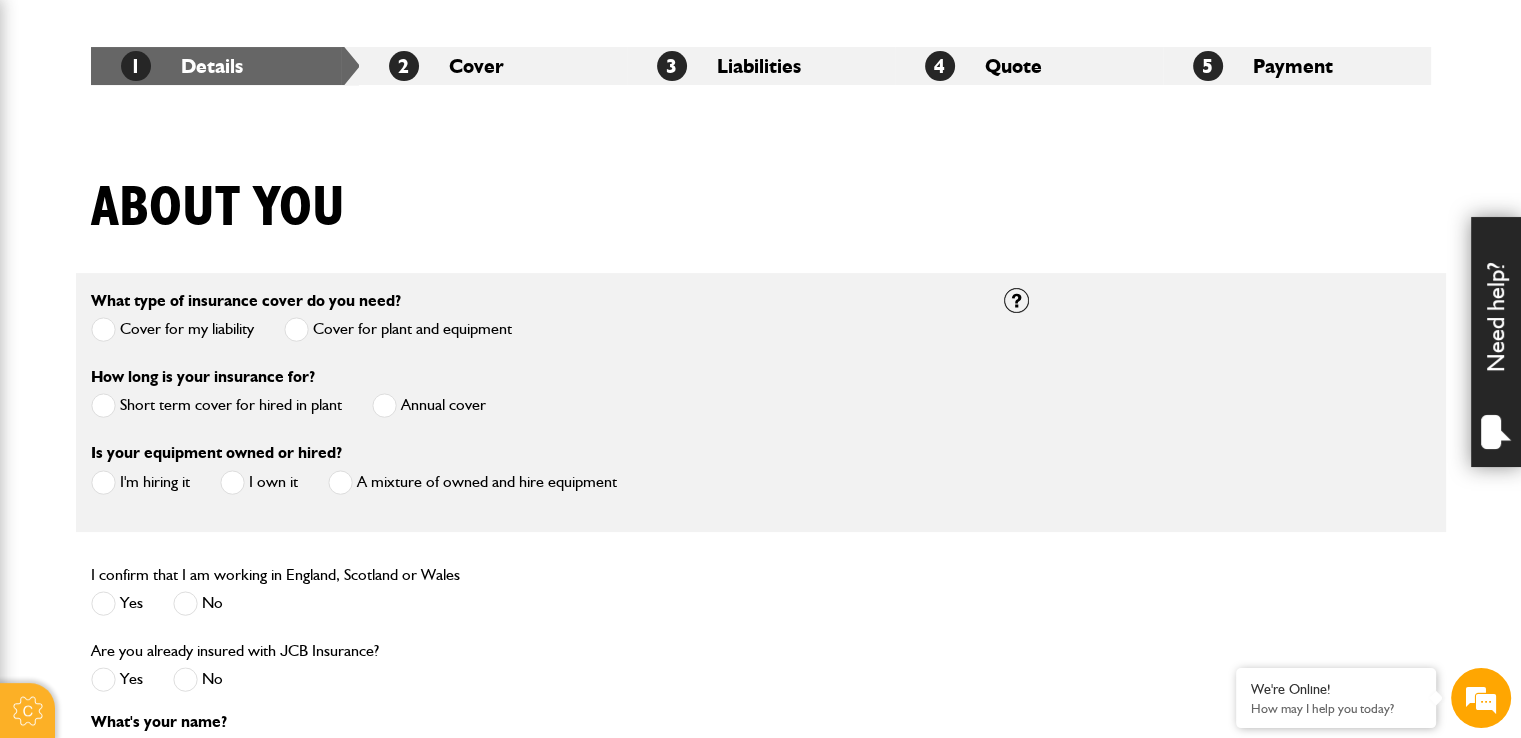 click at bounding box center (103, 405) 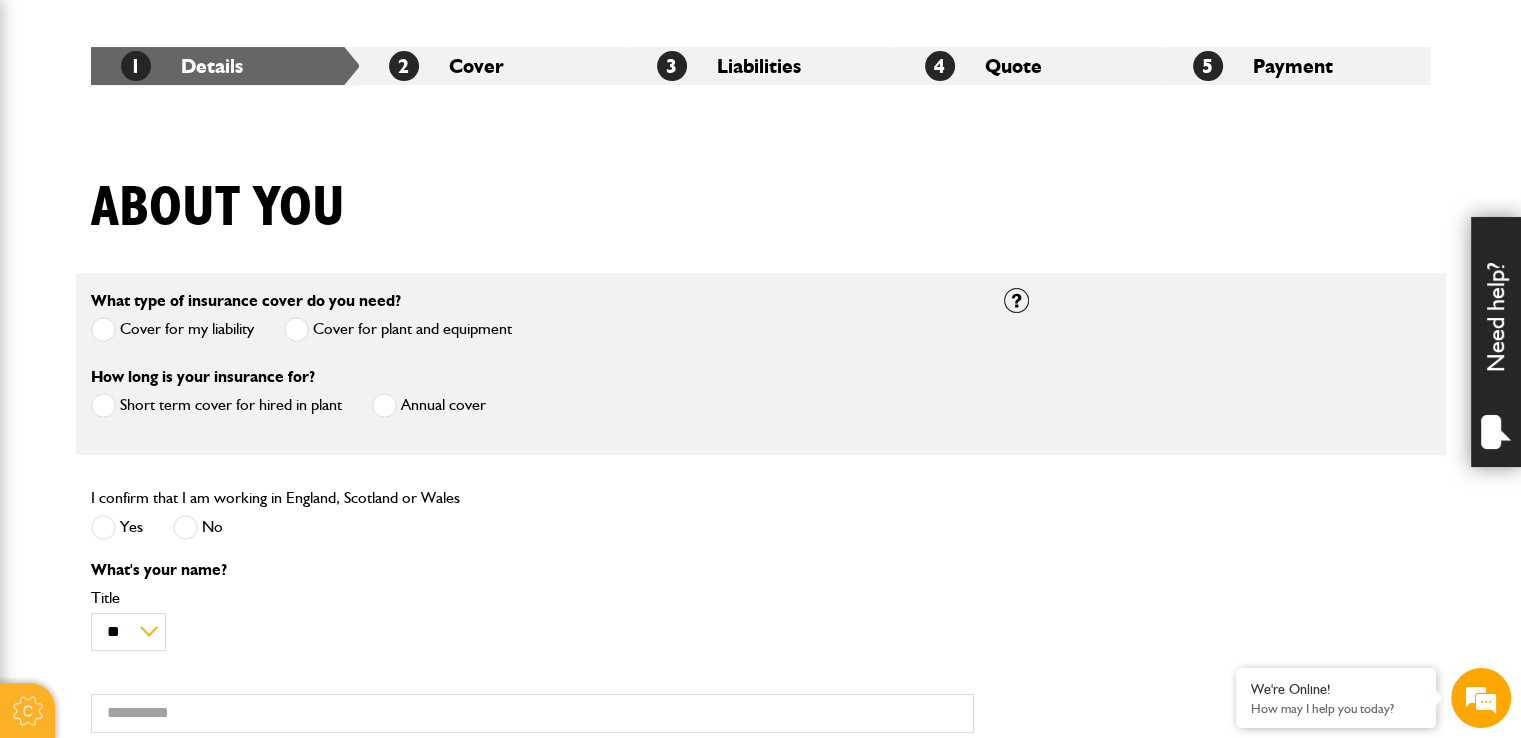 scroll, scrollTop: 0, scrollLeft: 0, axis: both 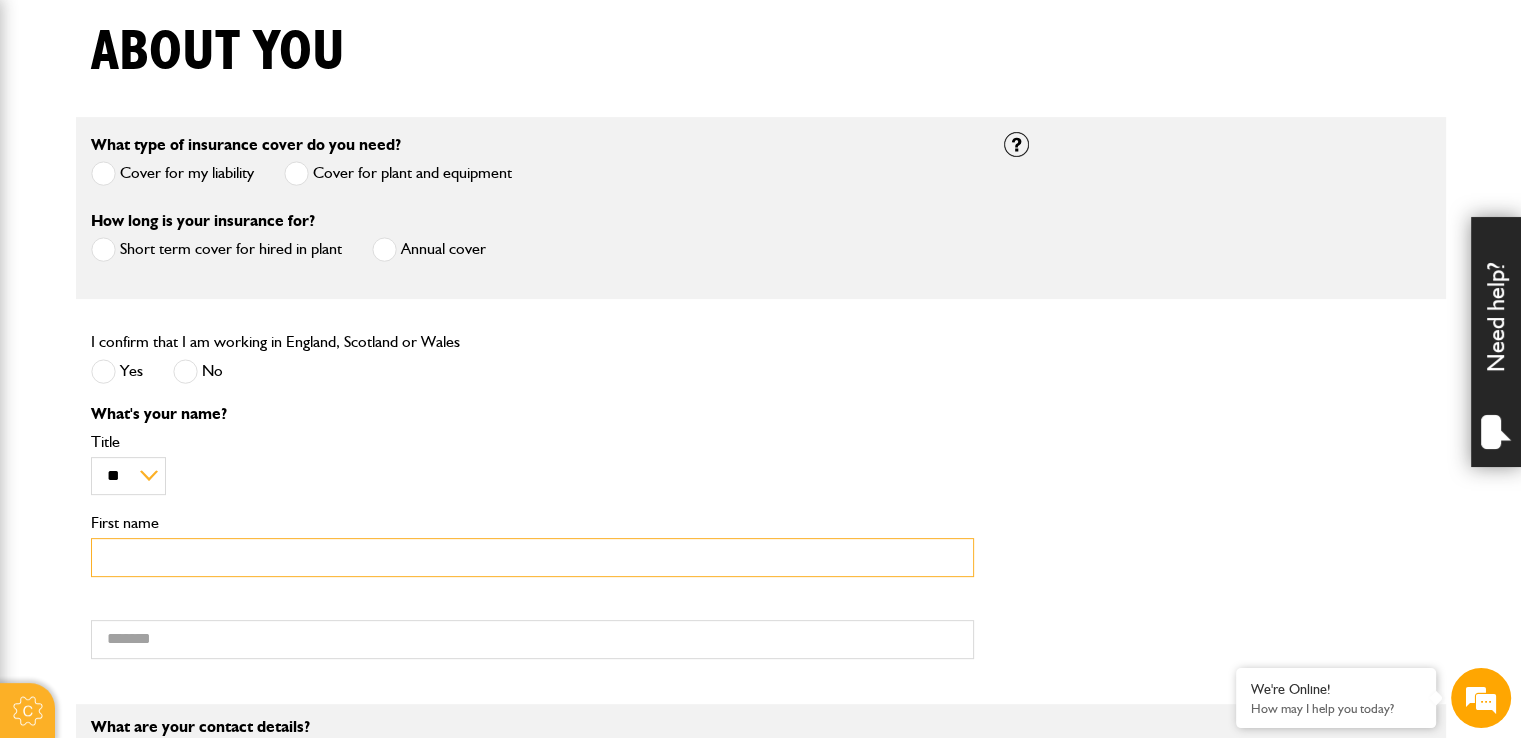 click on "First name" at bounding box center (532, 557) 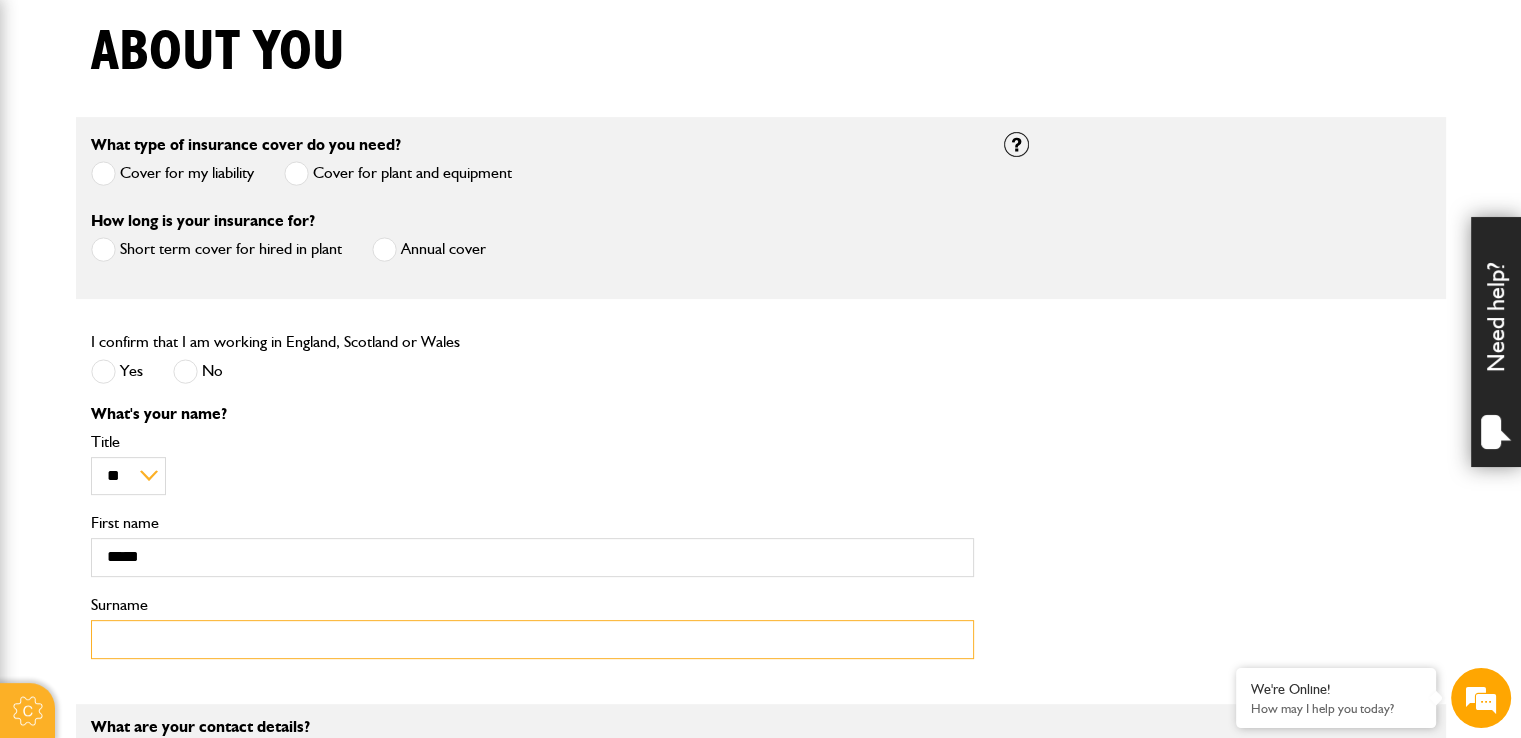 click on "Surname" at bounding box center (532, 639) 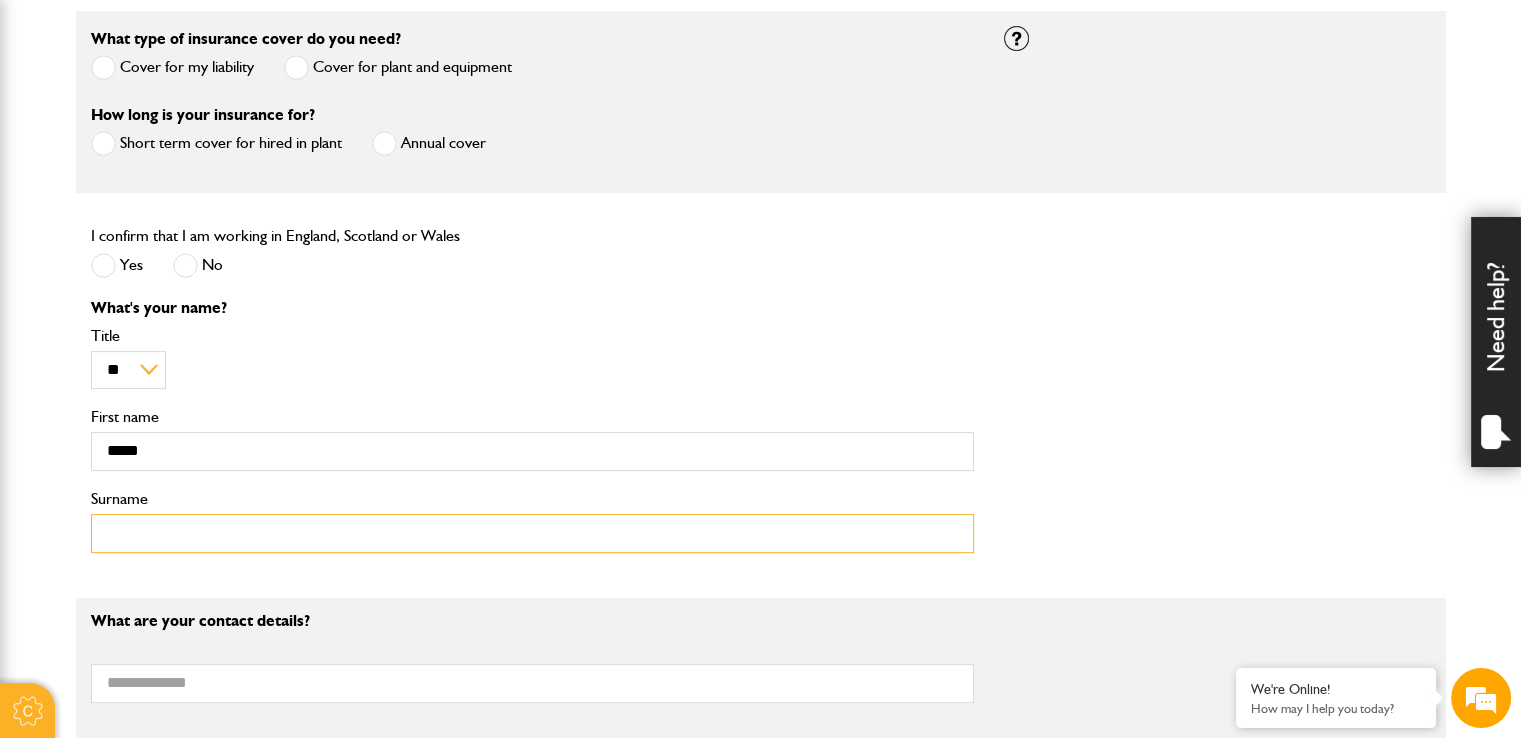scroll, scrollTop: 628, scrollLeft: 0, axis: vertical 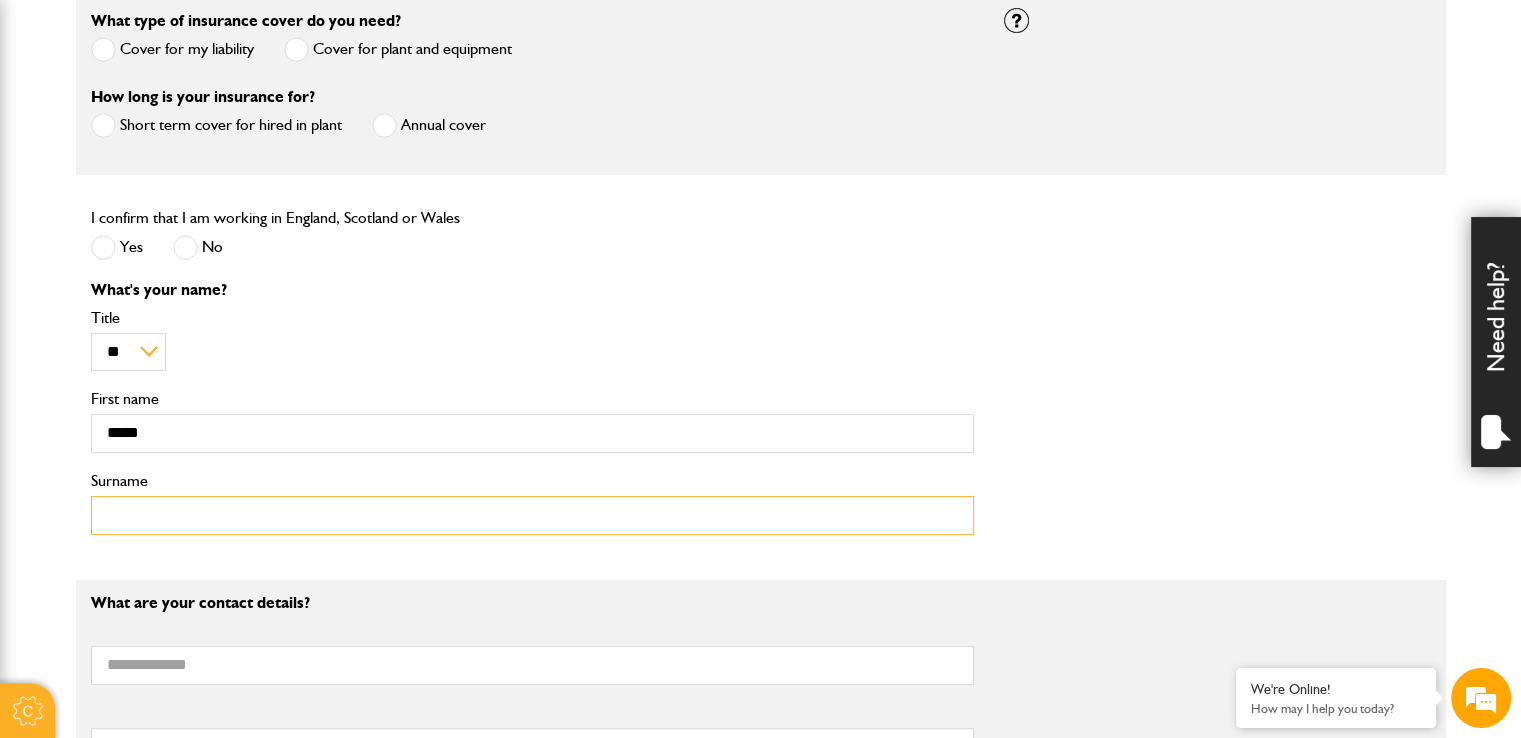 click on "Surname" at bounding box center [532, 515] 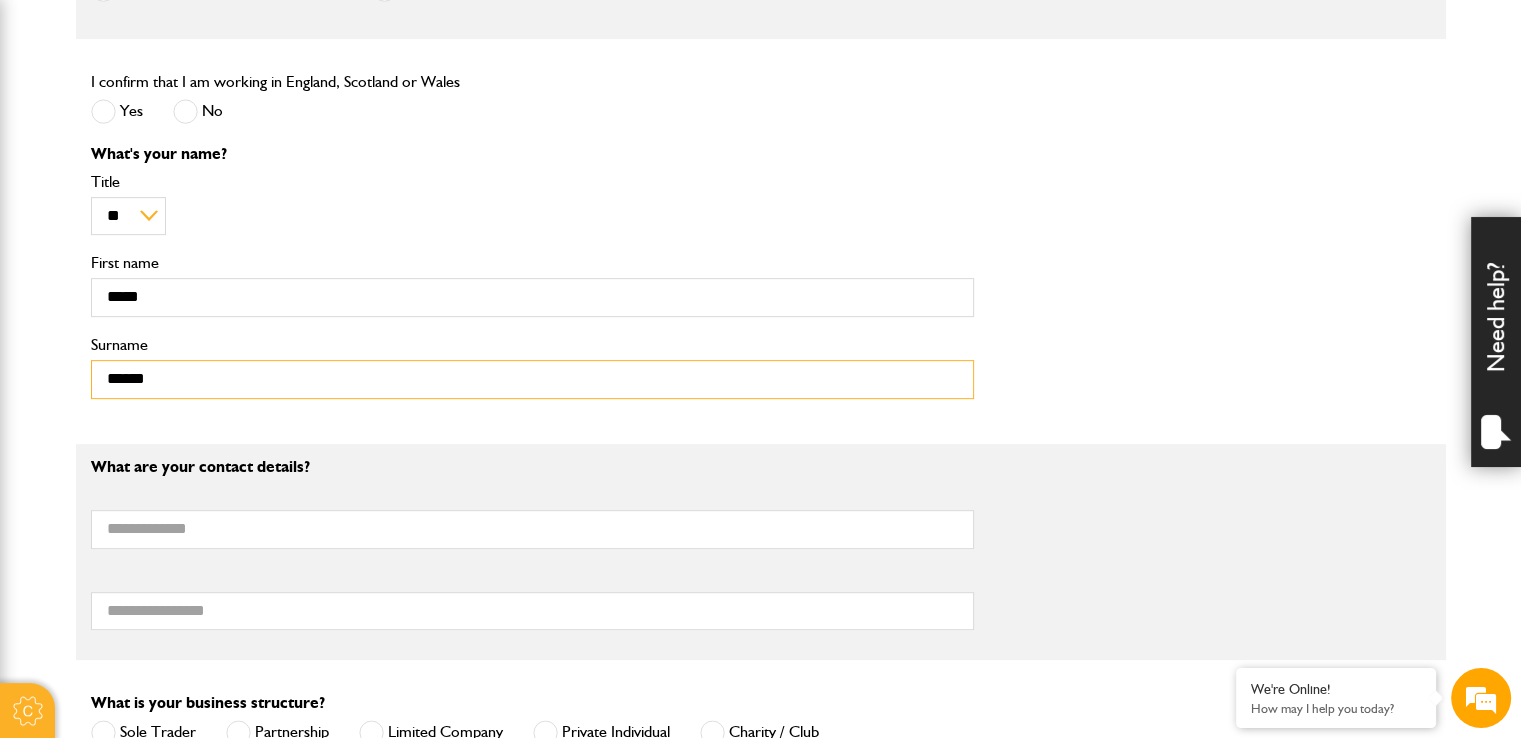 scroll, scrollTop: 780, scrollLeft: 0, axis: vertical 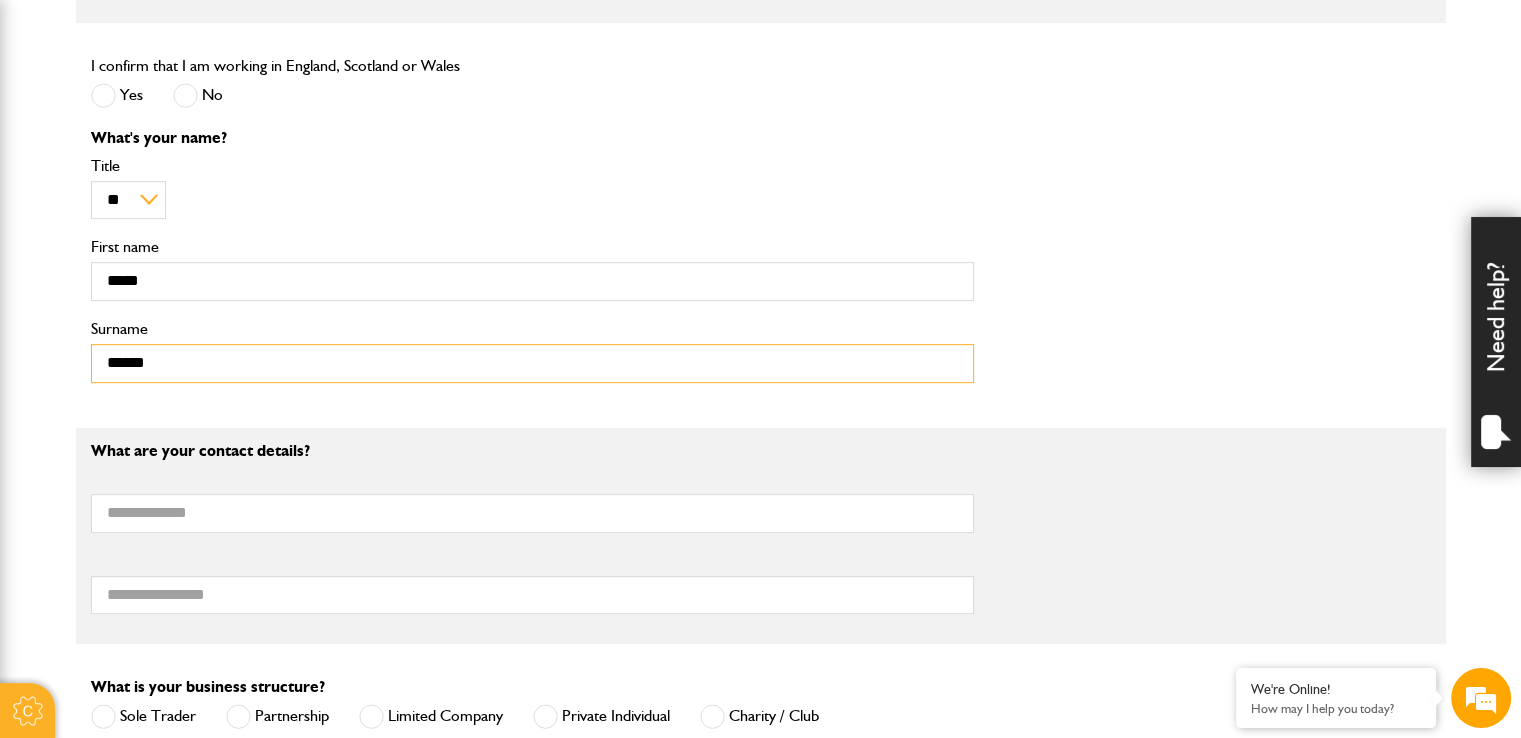 type on "******" 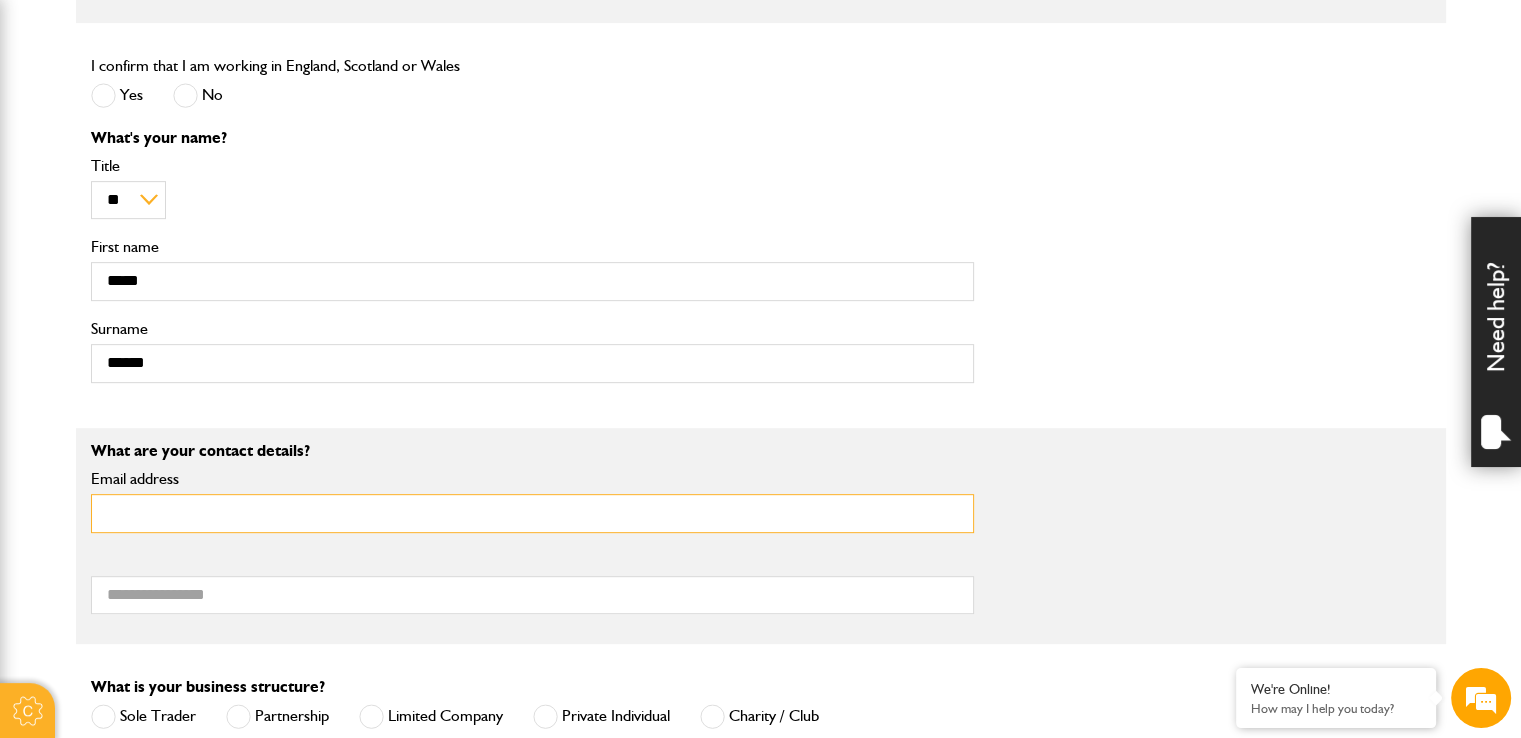 click on "Email address" at bounding box center (532, 513) 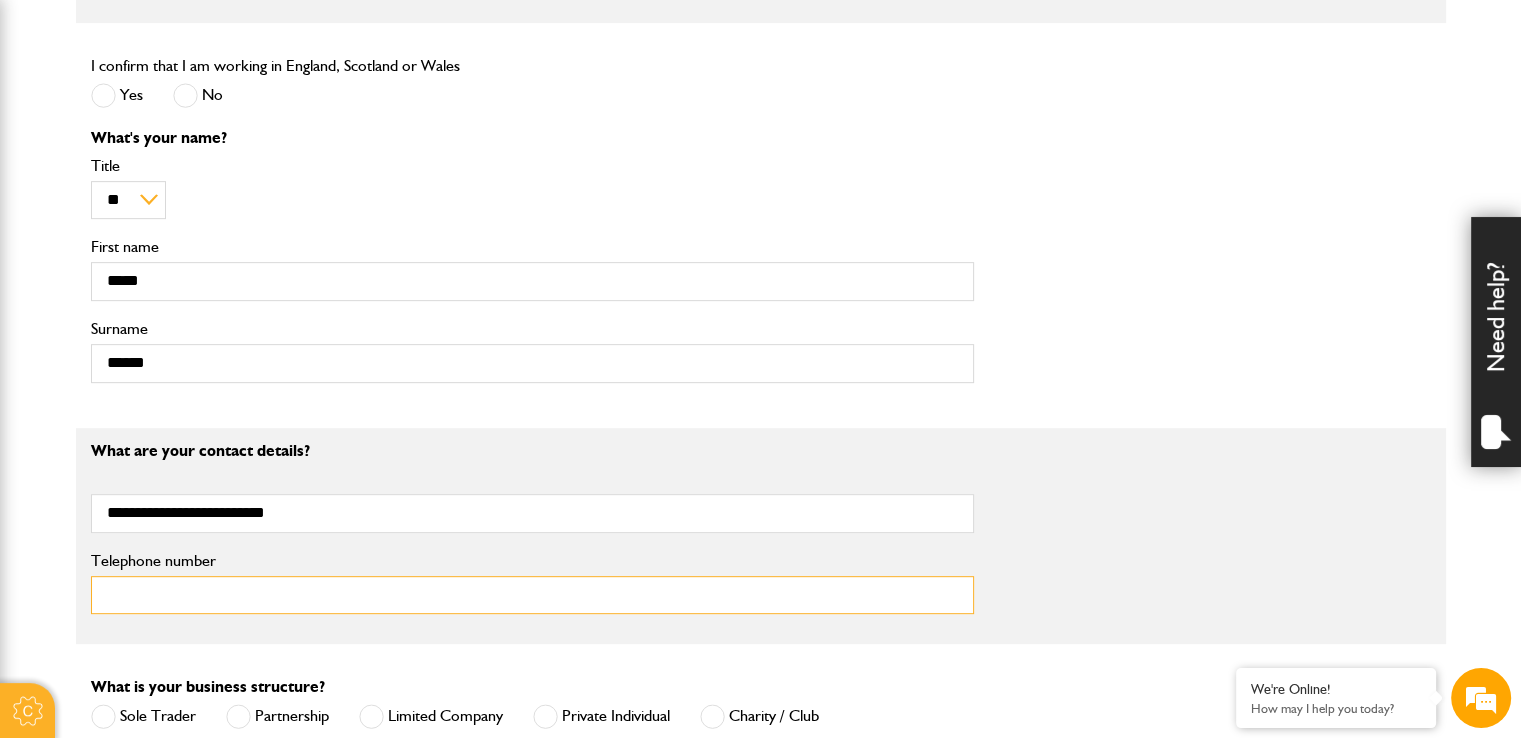 click on "Telephone number" at bounding box center (532, 595) 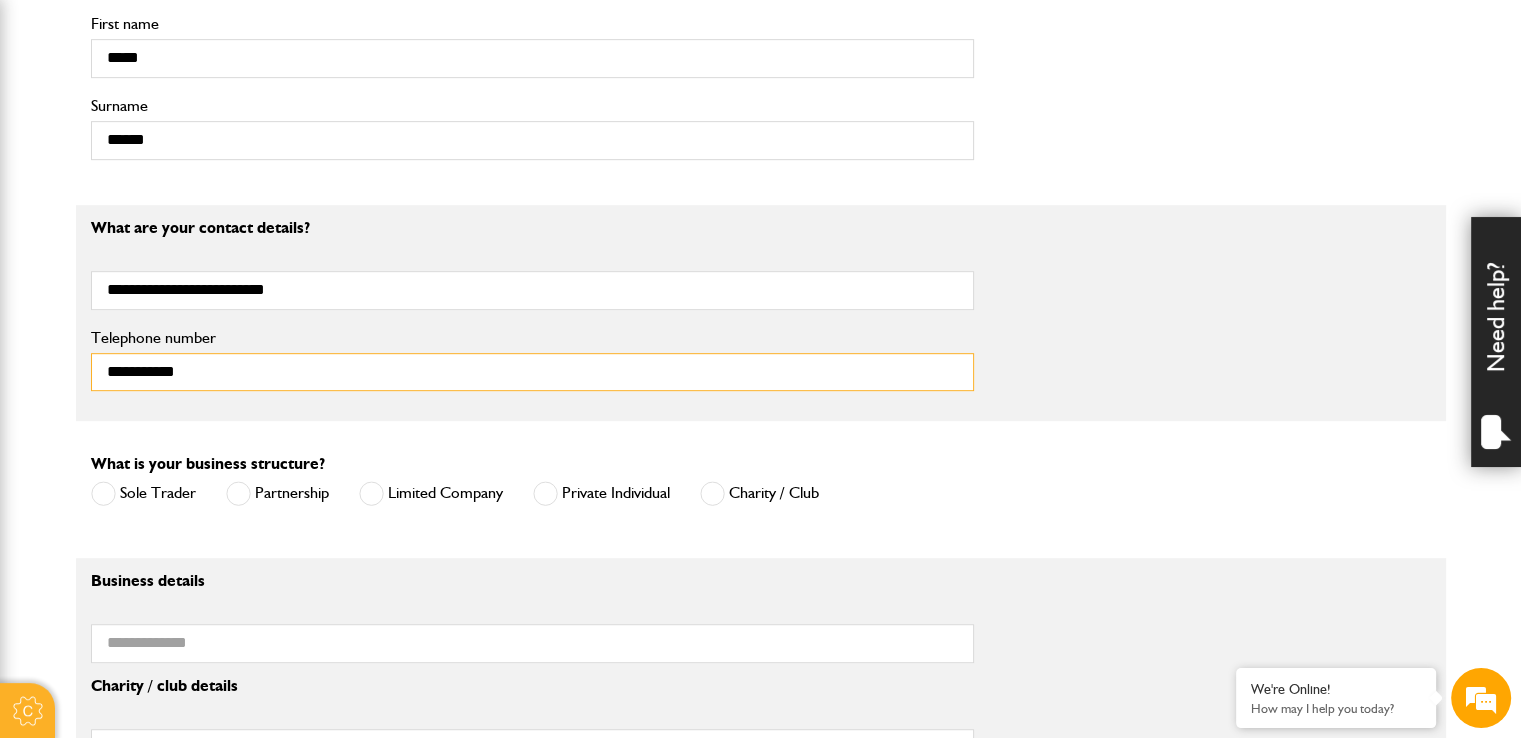 scroll, scrollTop: 1016, scrollLeft: 0, axis: vertical 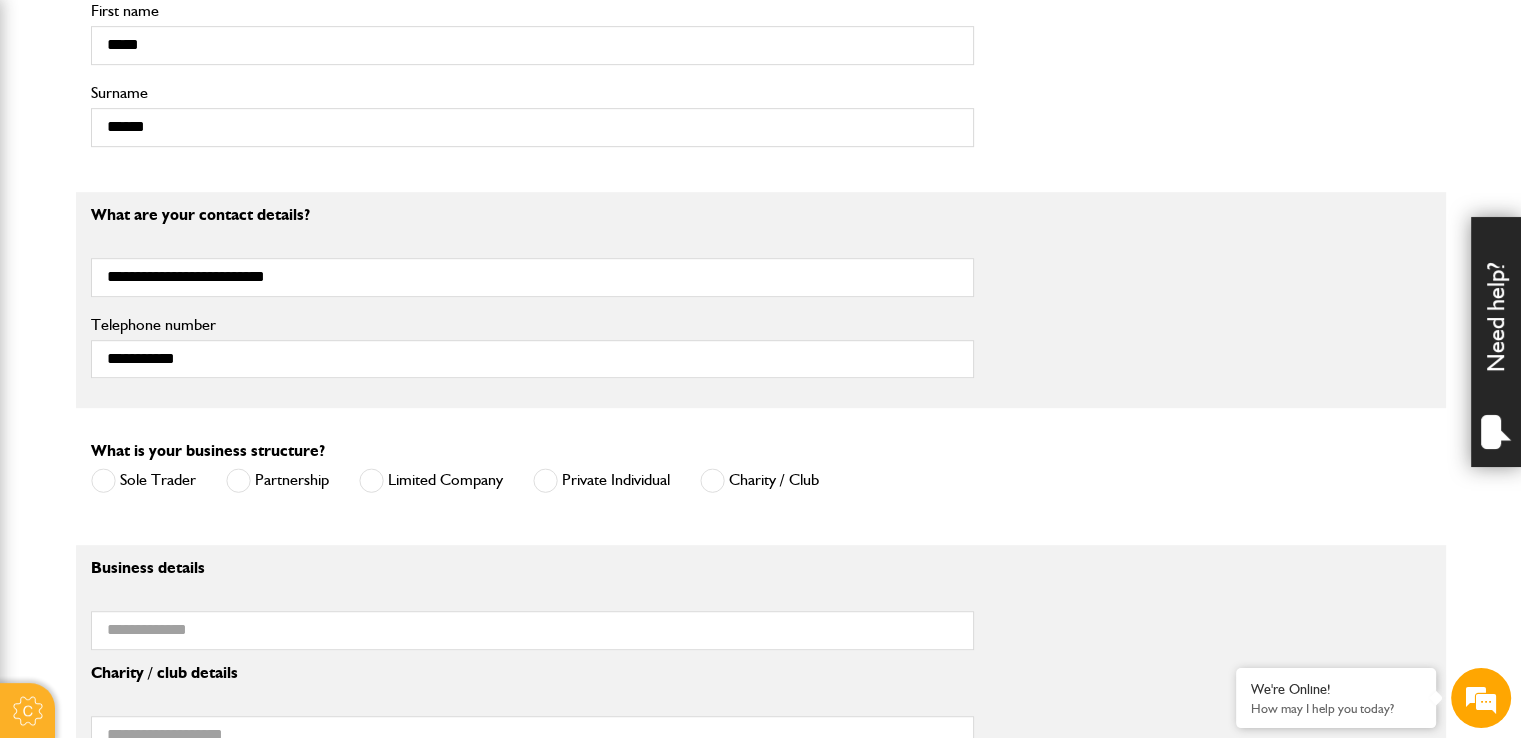 click at bounding box center (371, 480) 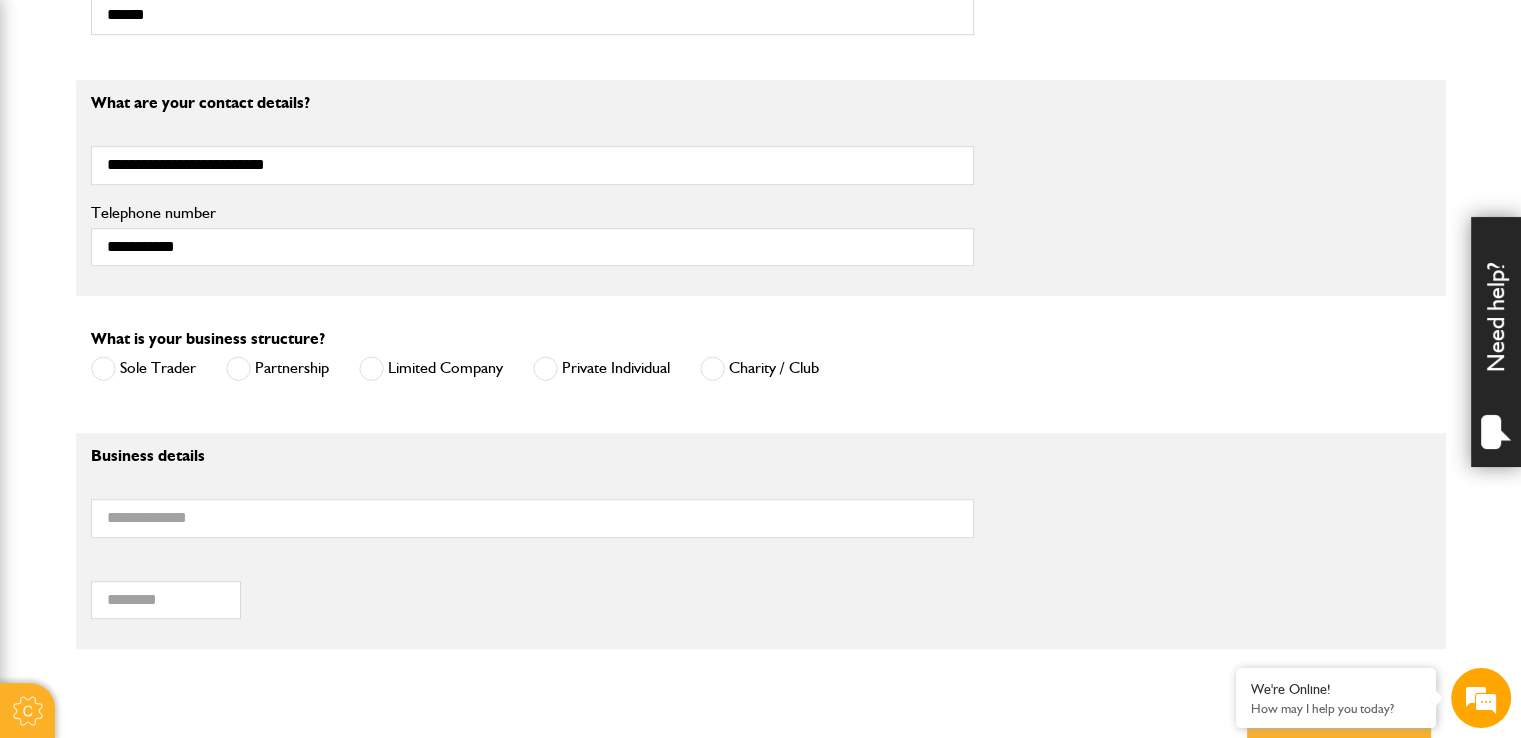 scroll, scrollTop: 1131, scrollLeft: 0, axis: vertical 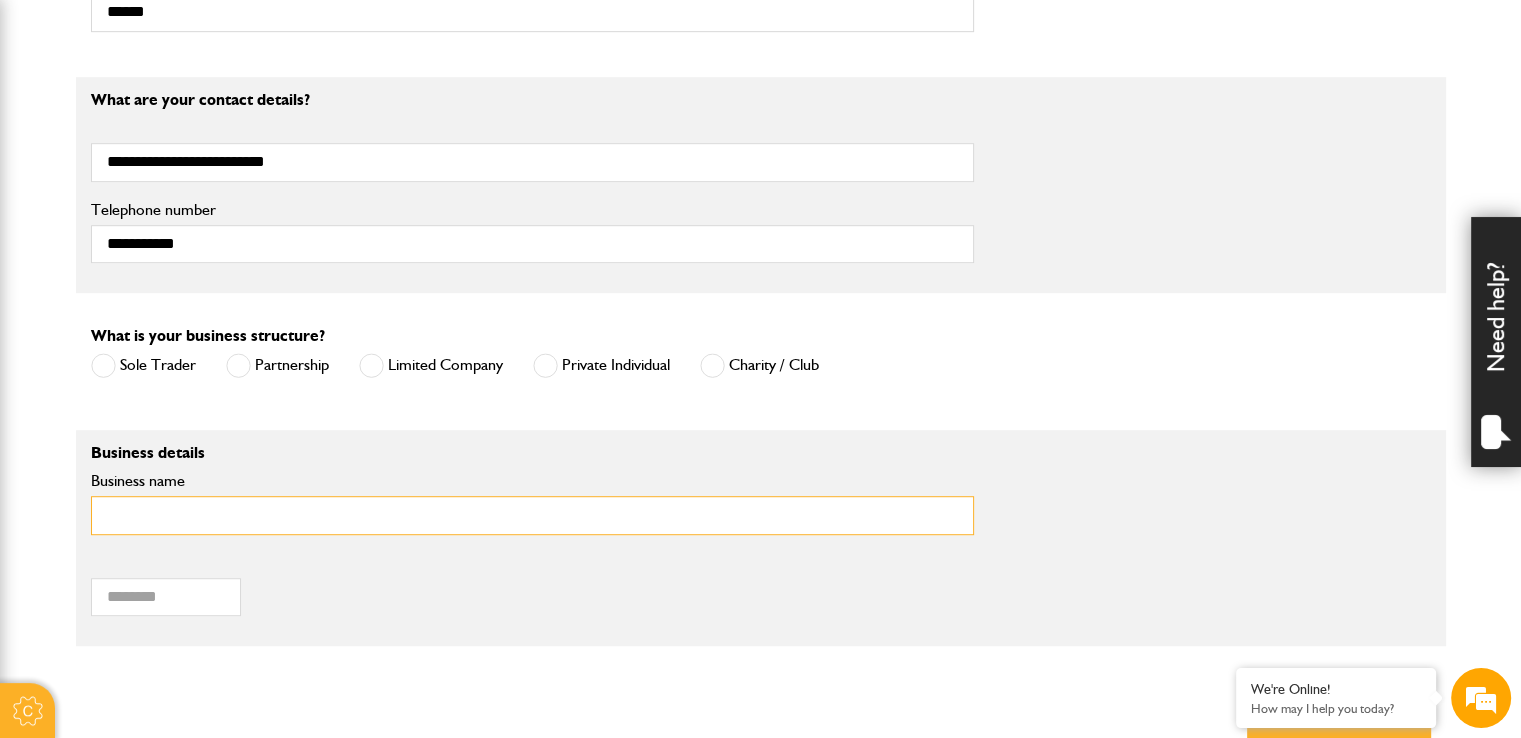click on "Business name" at bounding box center (532, 515) 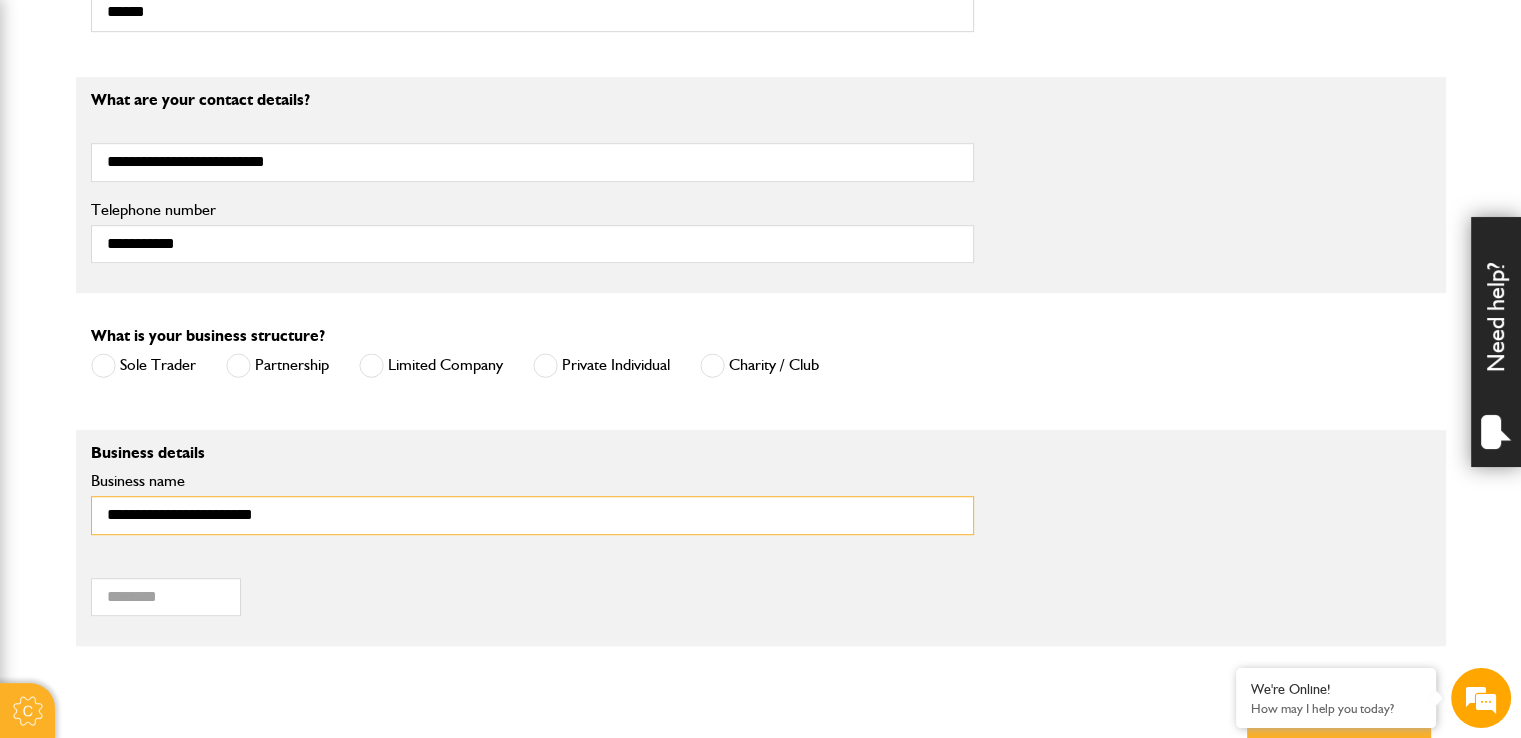 type on "**********" 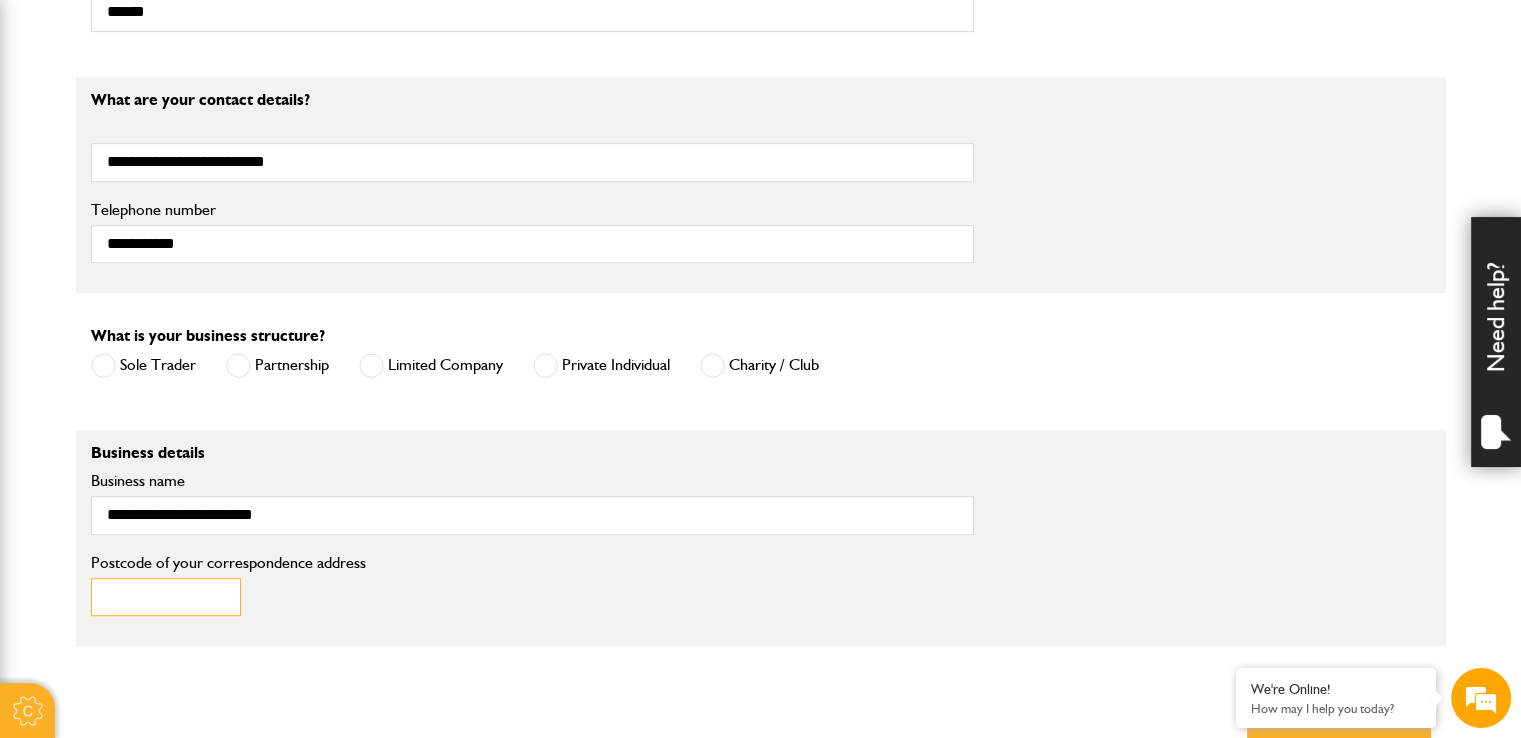 click on "Postcode of your correspondence address" at bounding box center (166, 597) 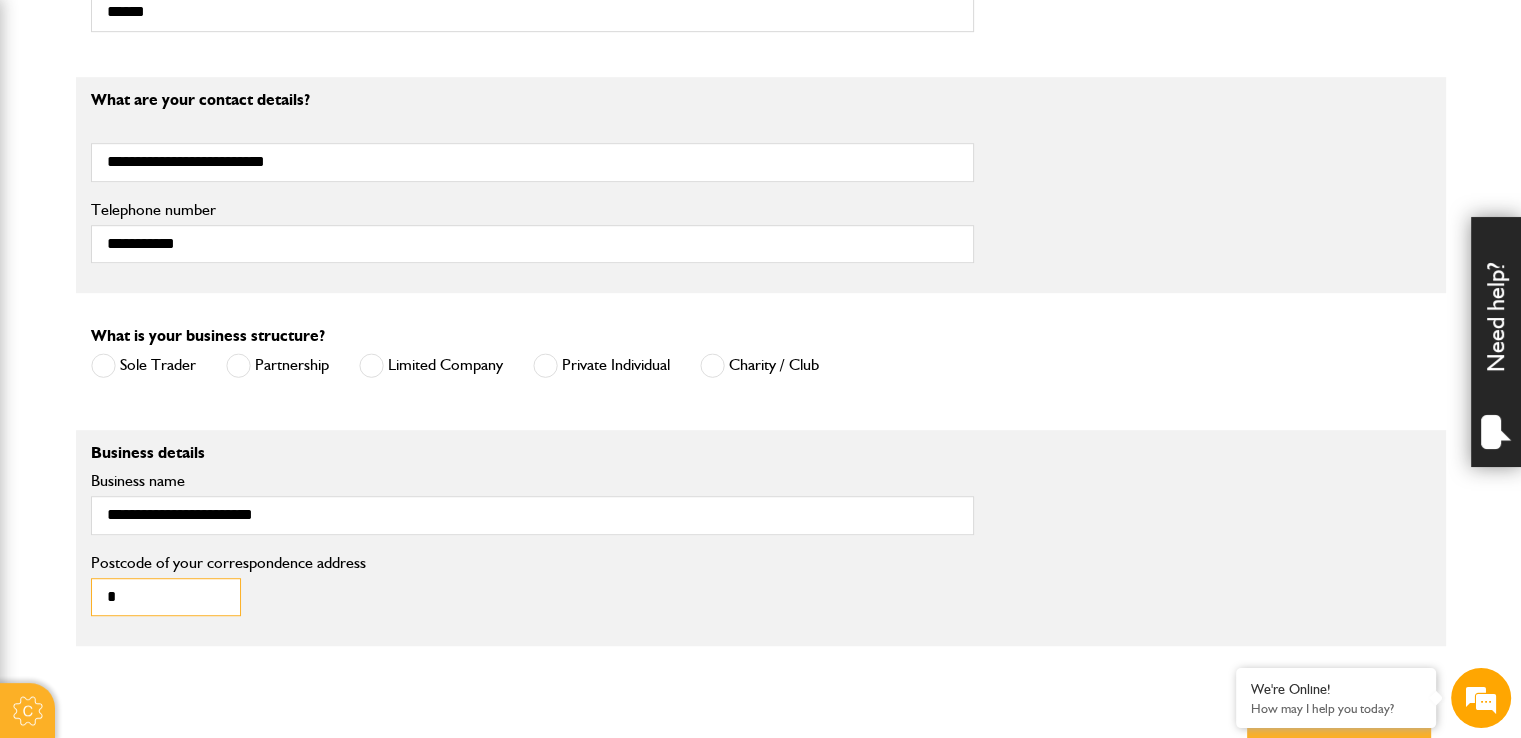 type on "*******" 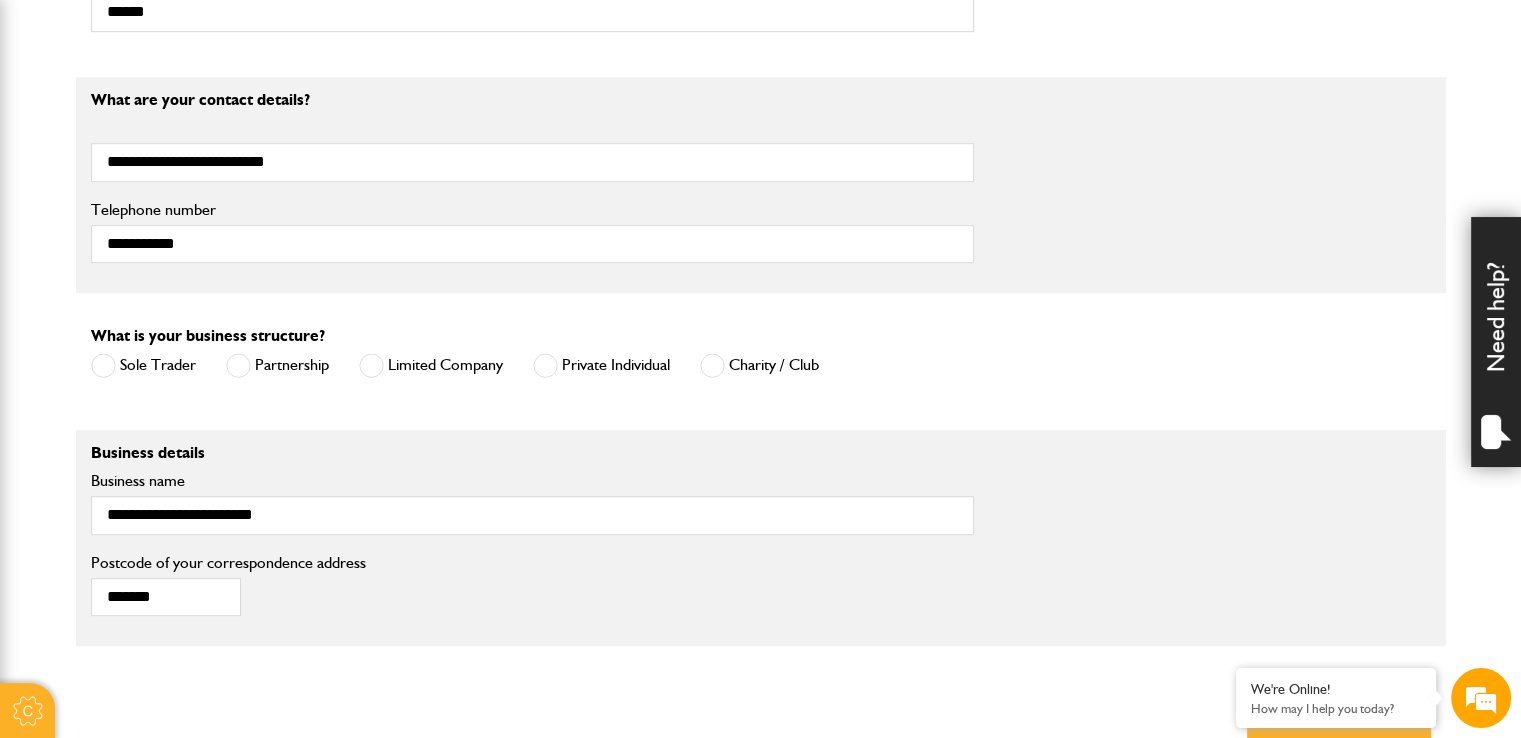 click on "*******
Postcode of your correspondence address" at bounding box center (761, 591) 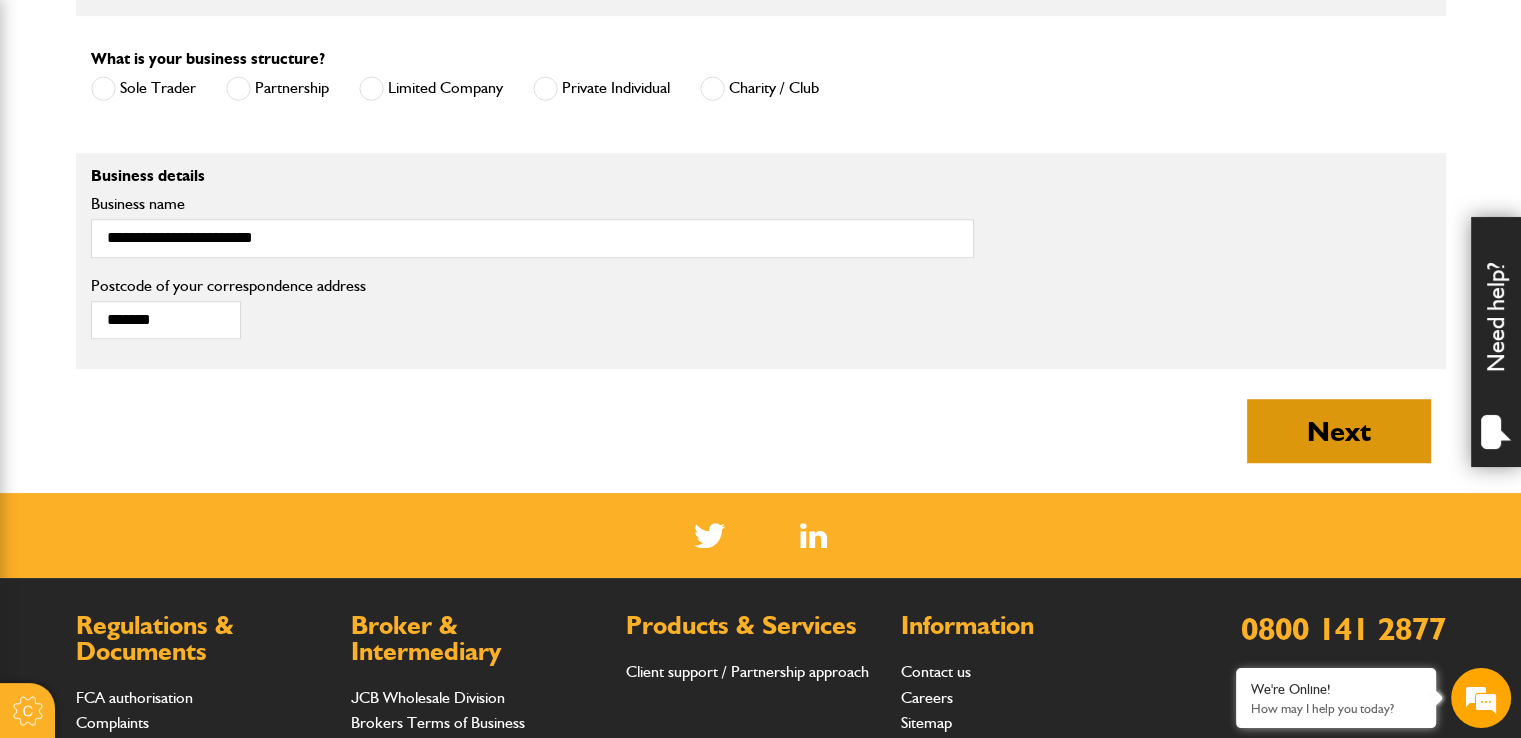click on "Next" at bounding box center (1339, 431) 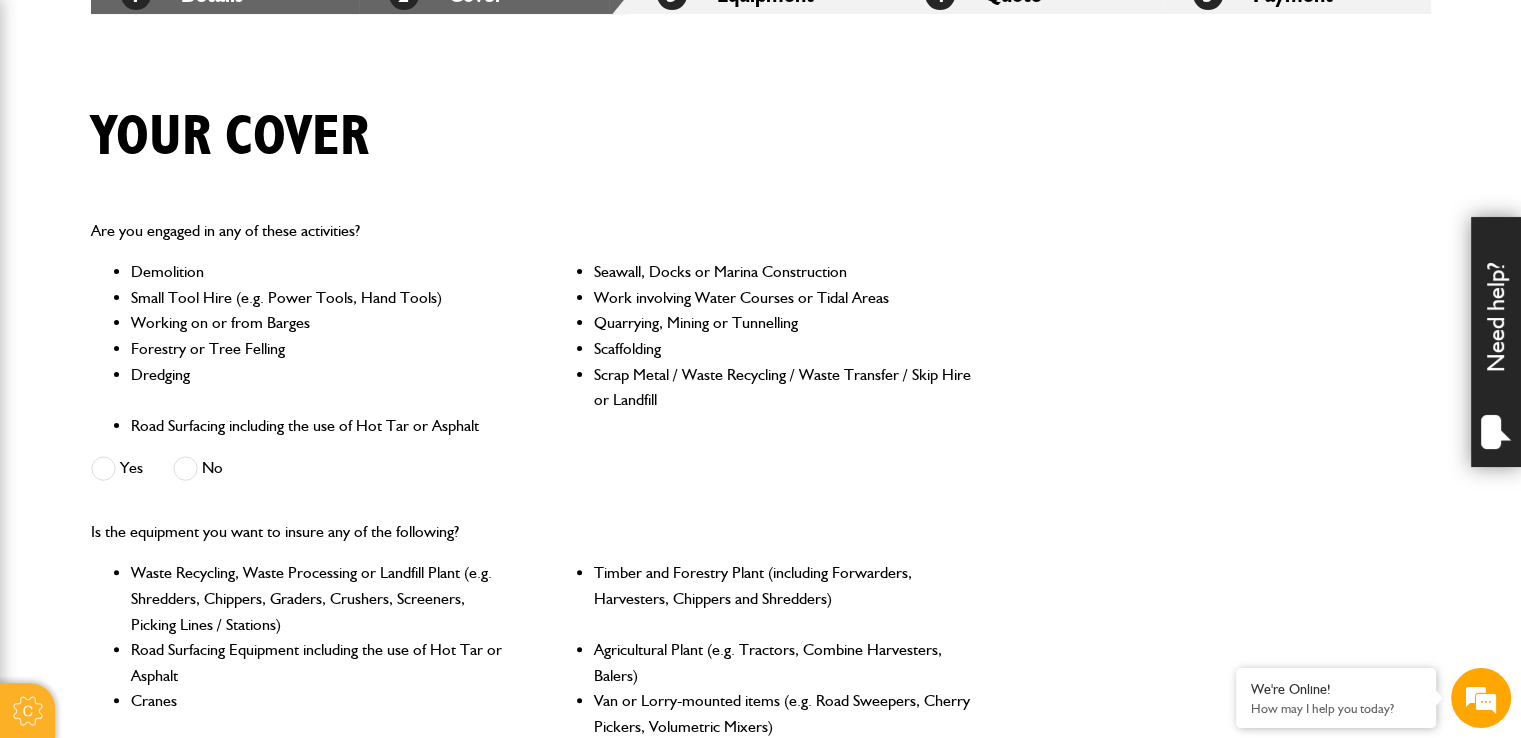 scroll, scrollTop: 418, scrollLeft: 0, axis: vertical 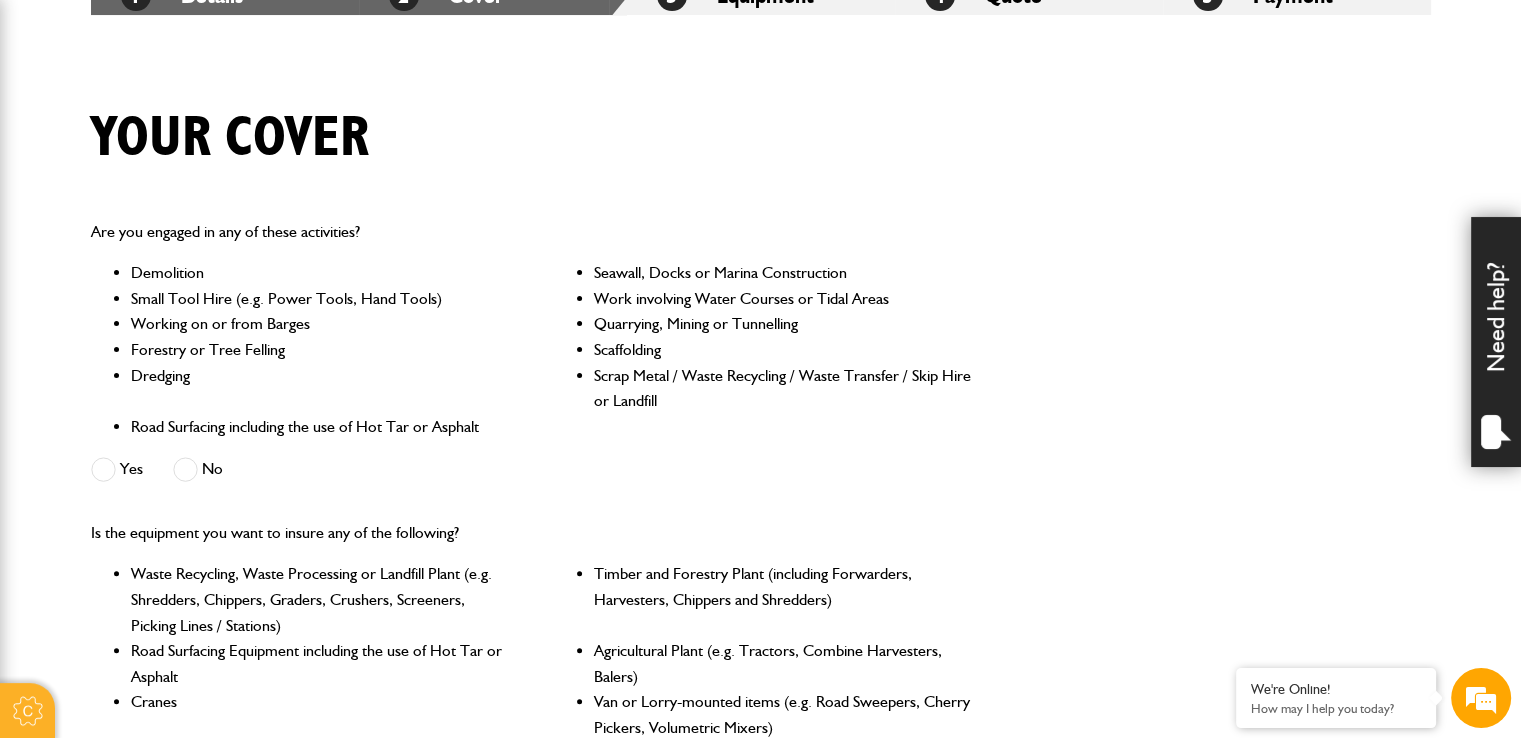 click at bounding box center (185, 469) 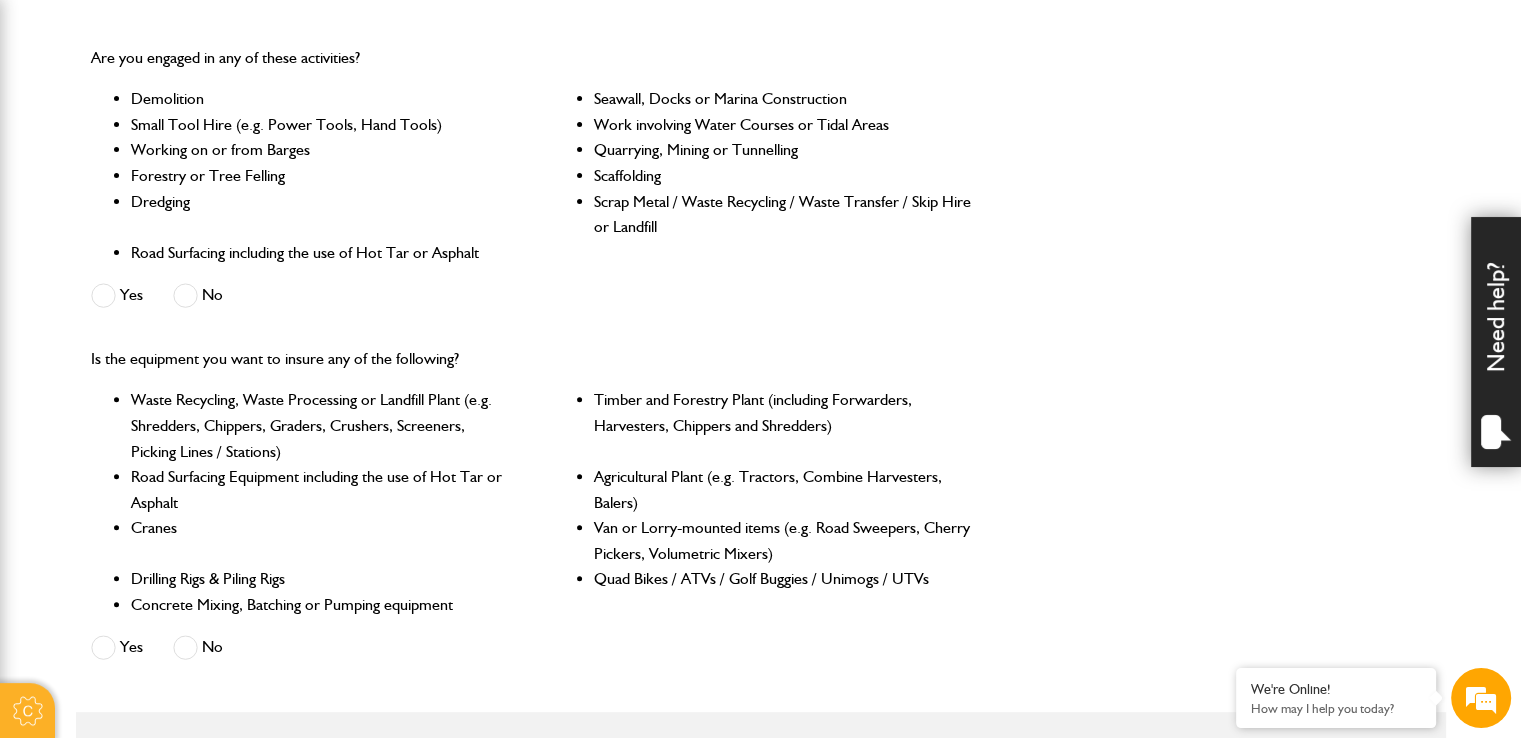 scroll, scrollTop: 700, scrollLeft: 0, axis: vertical 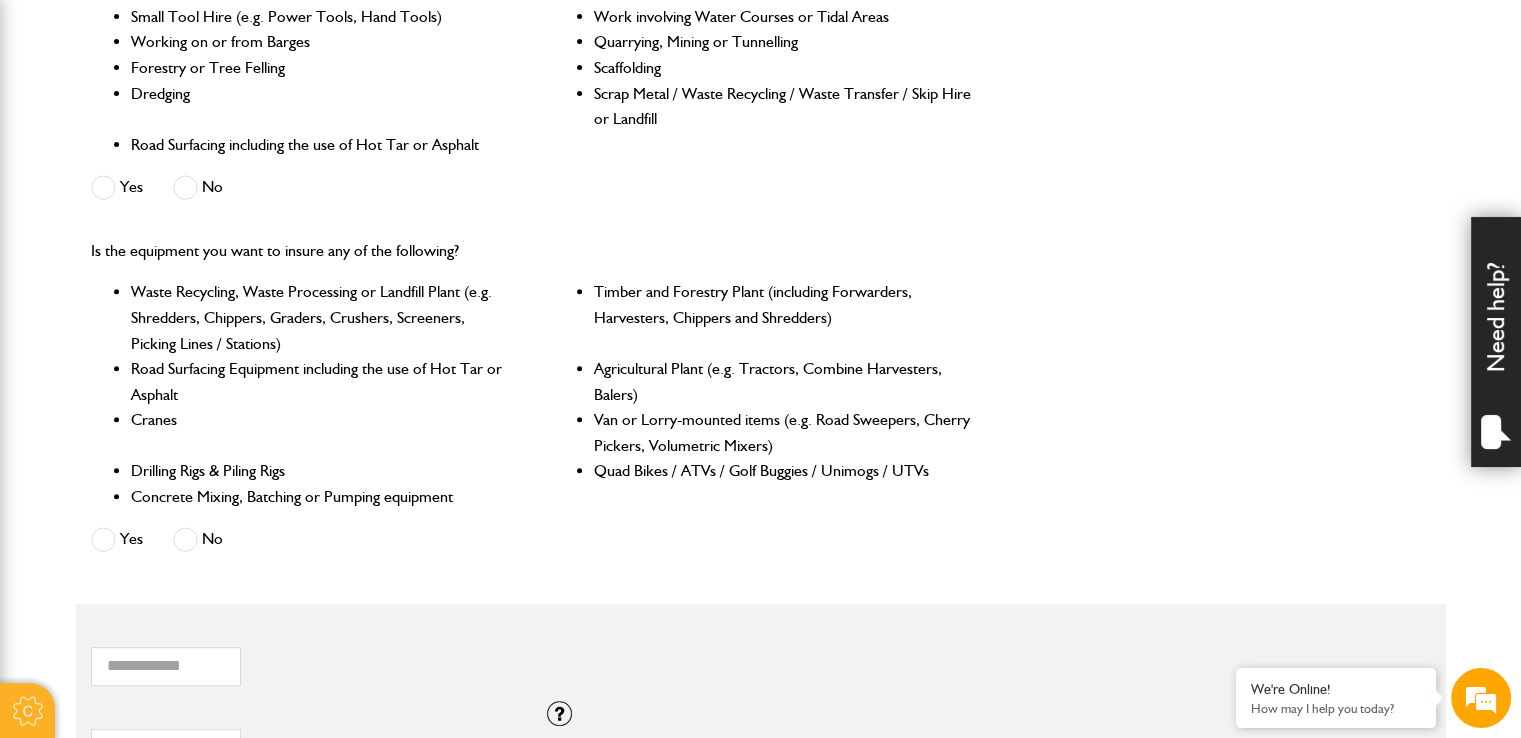 click at bounding box center (185, 539) 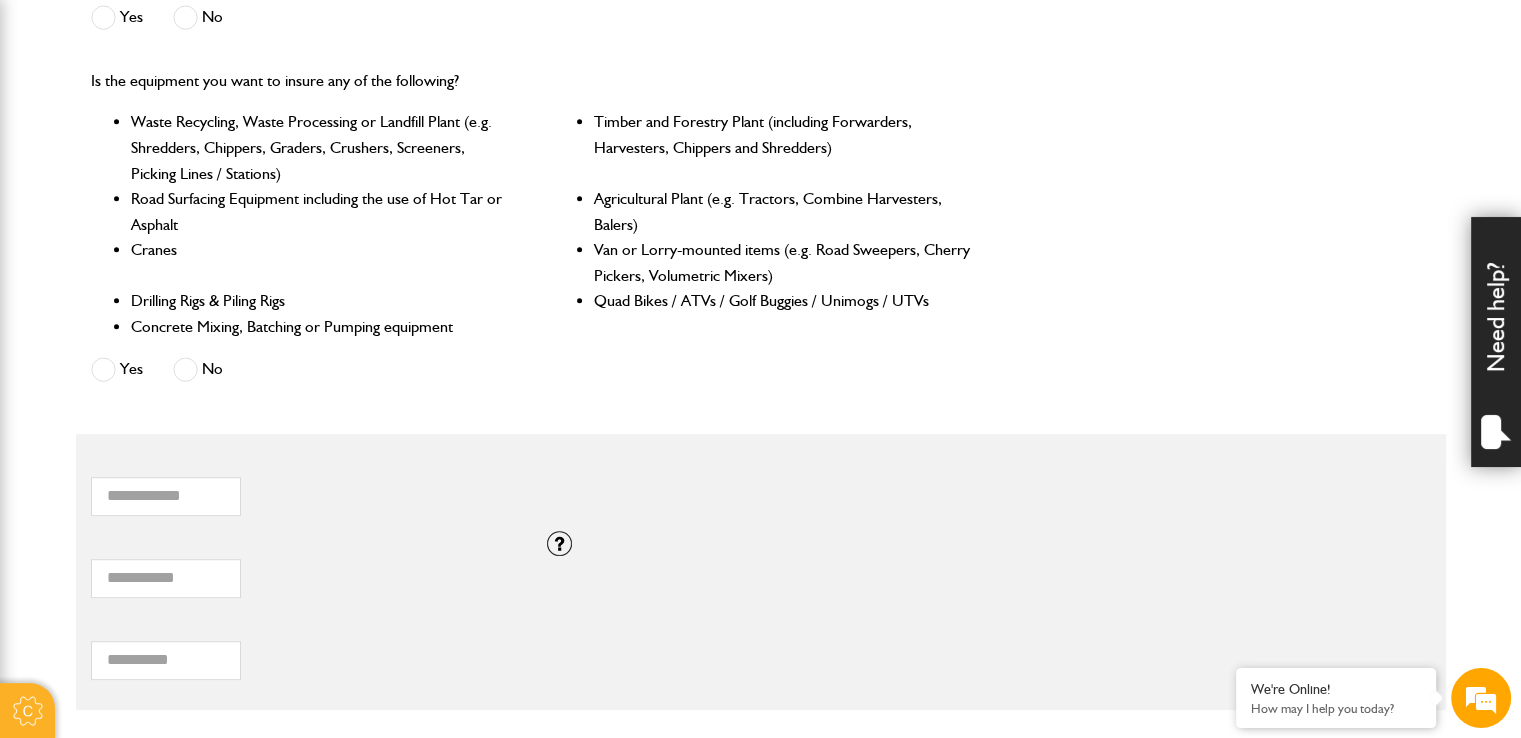 scroll, scrollTop: 874, scrollLeft: 0, axis: vertical 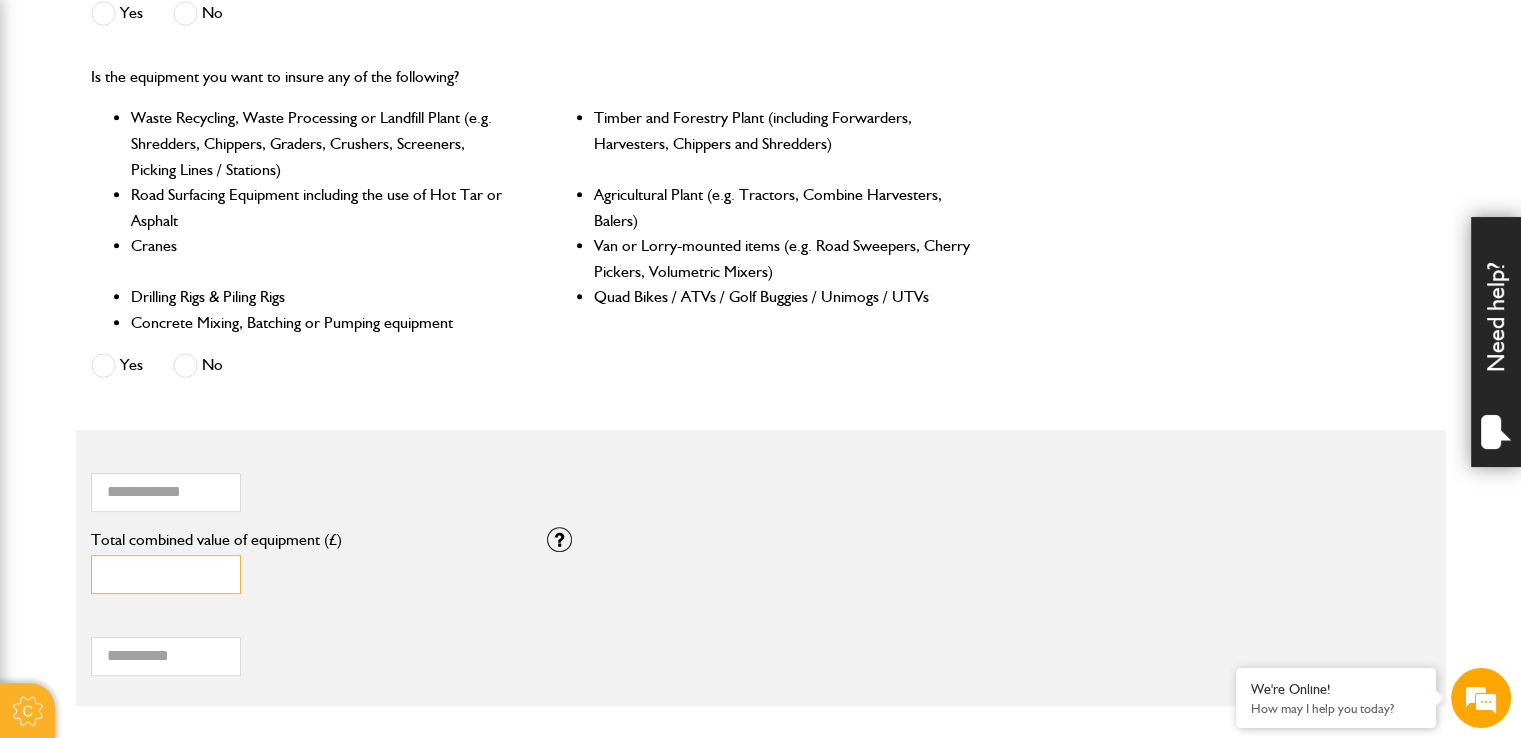 click on "*" at bounding box center (166, 574) 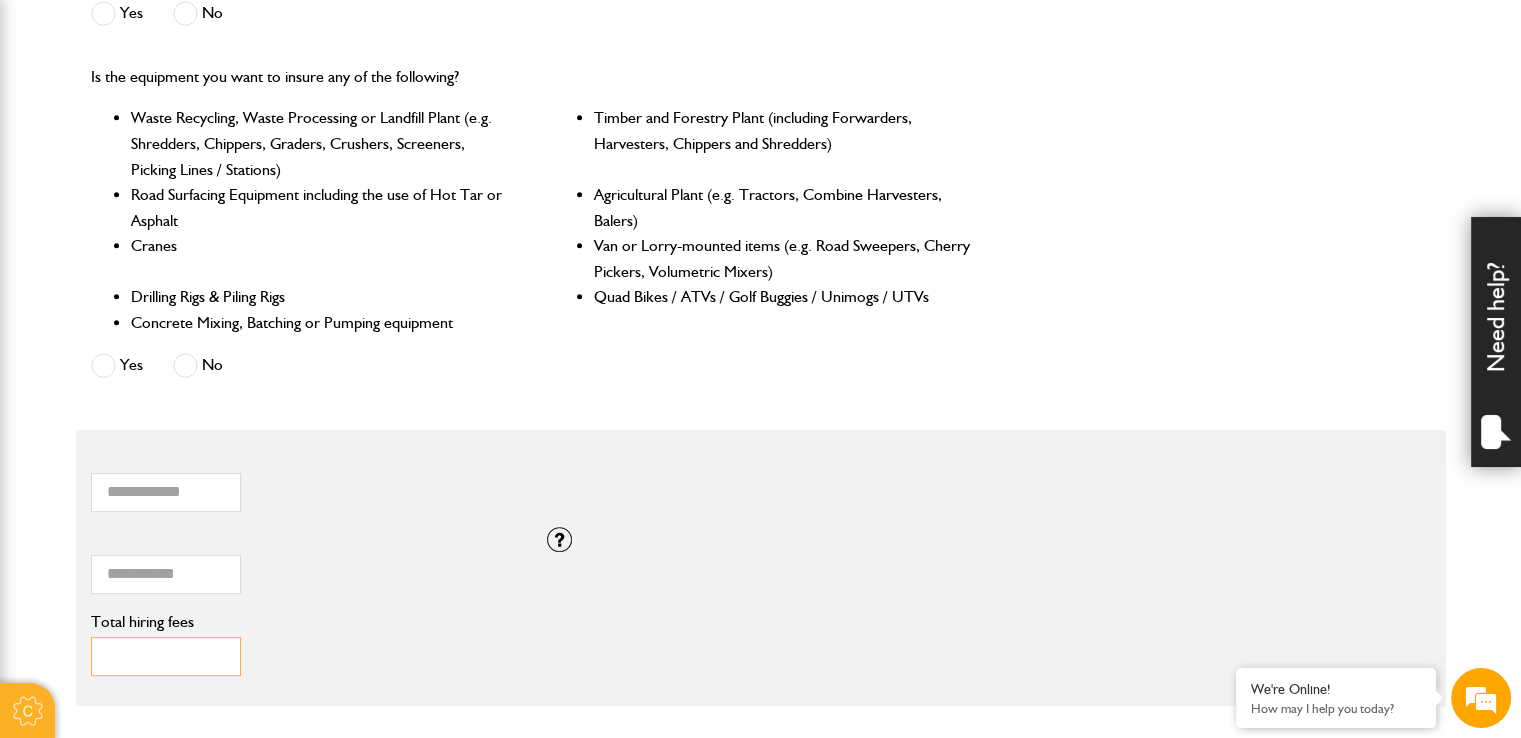 click on "Total hiring fees" at bounding box center [166, 656] 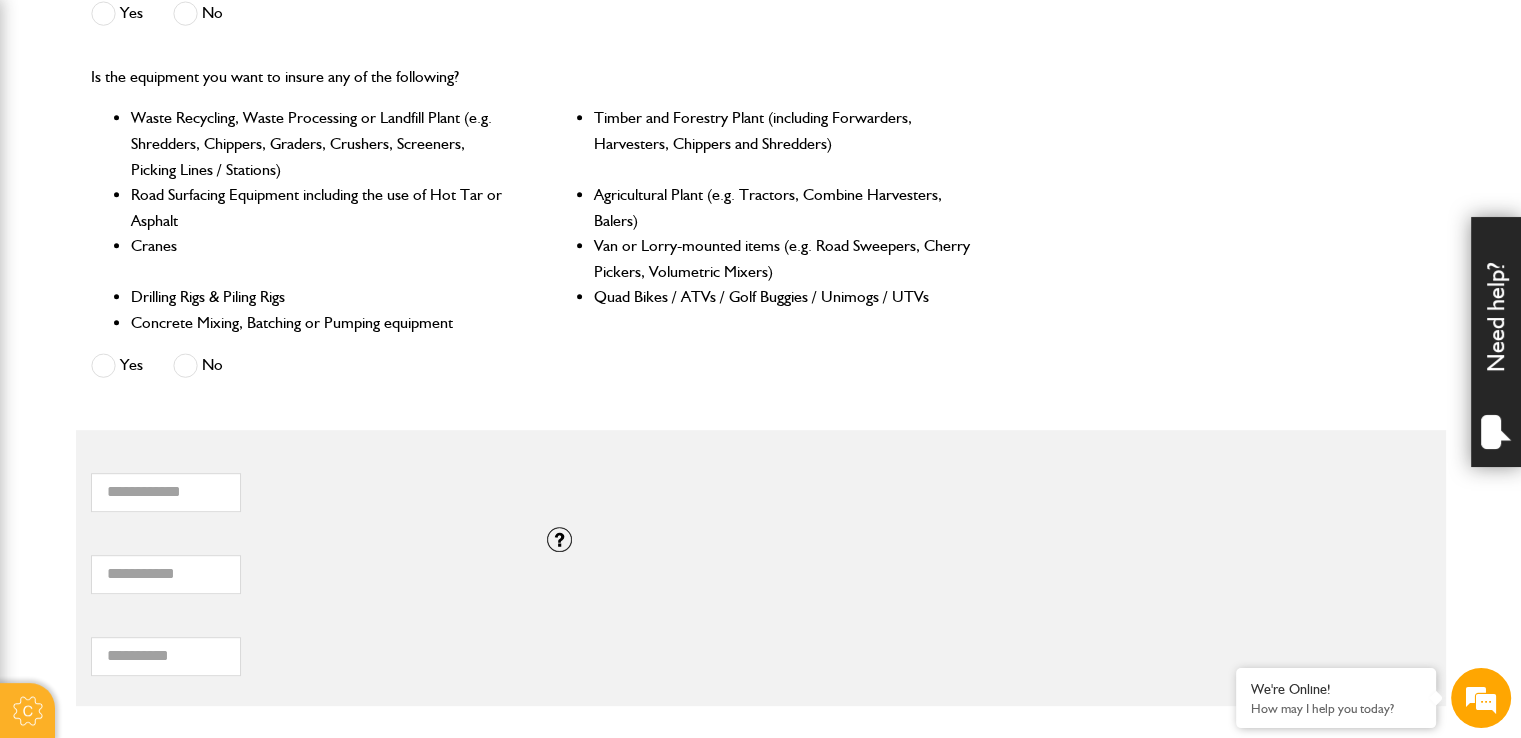 click on "Total hiring fees" at bounding box center (304, 622) 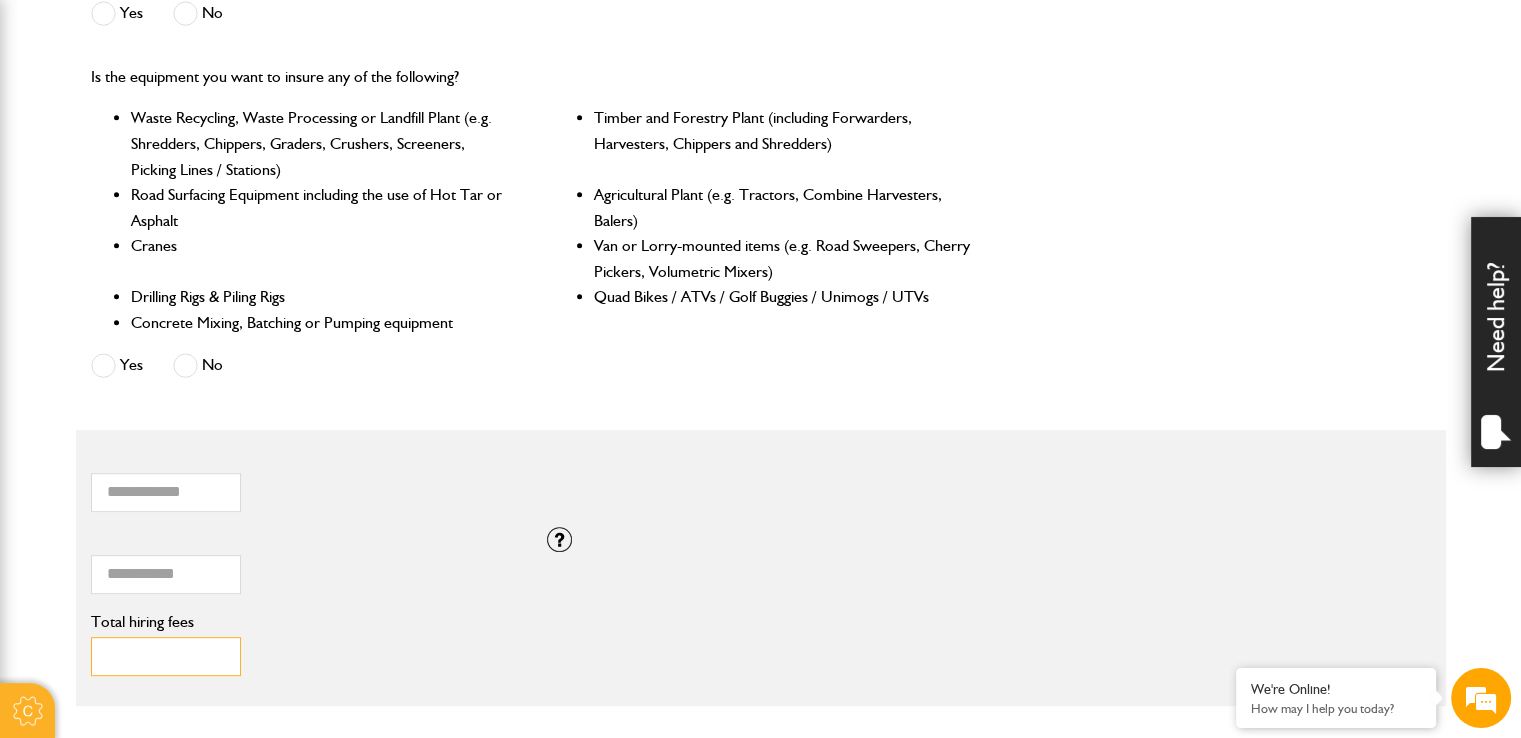 click on "***" at bounding box center [166, 656] 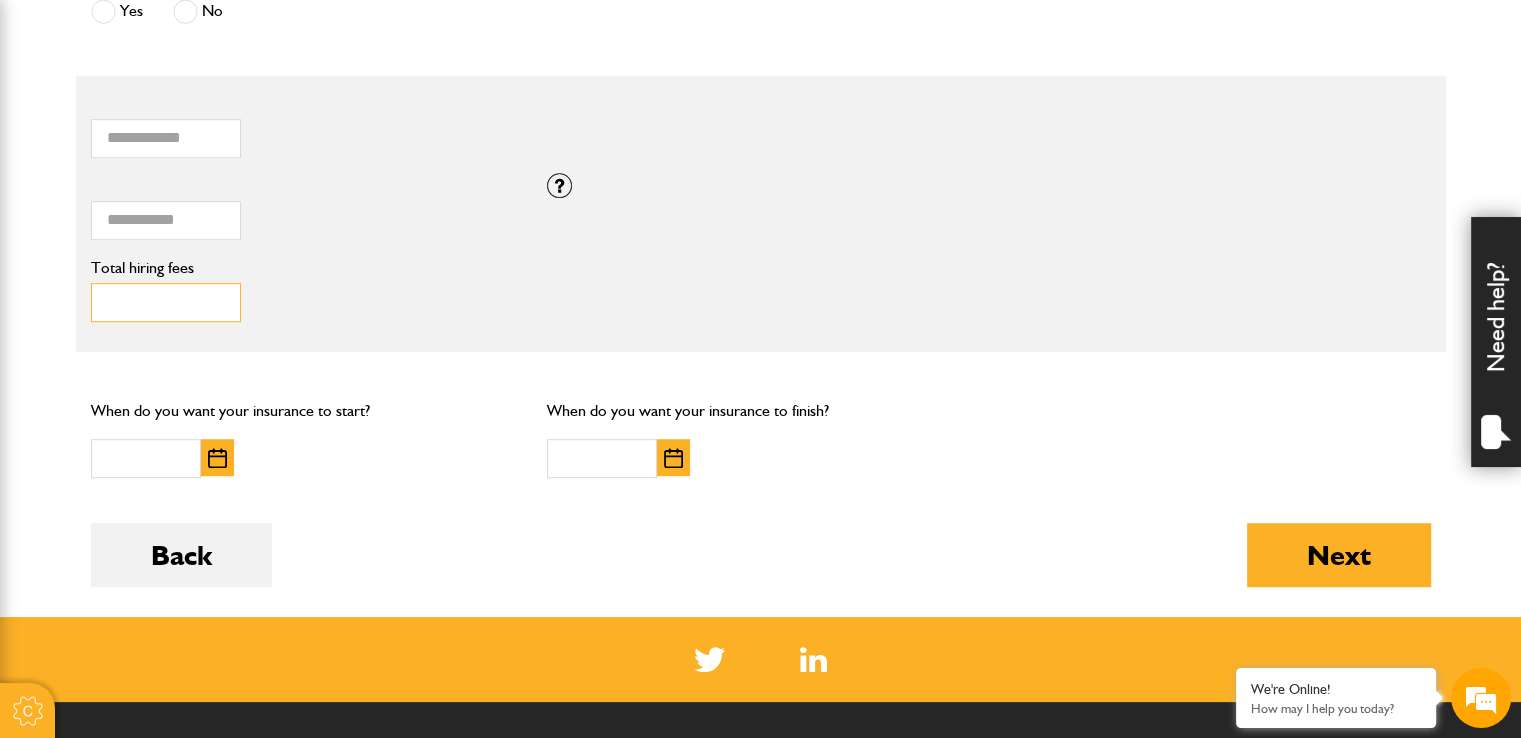 scroll, scrollTop: 1228, scrollLeft: 0, axis: vertical 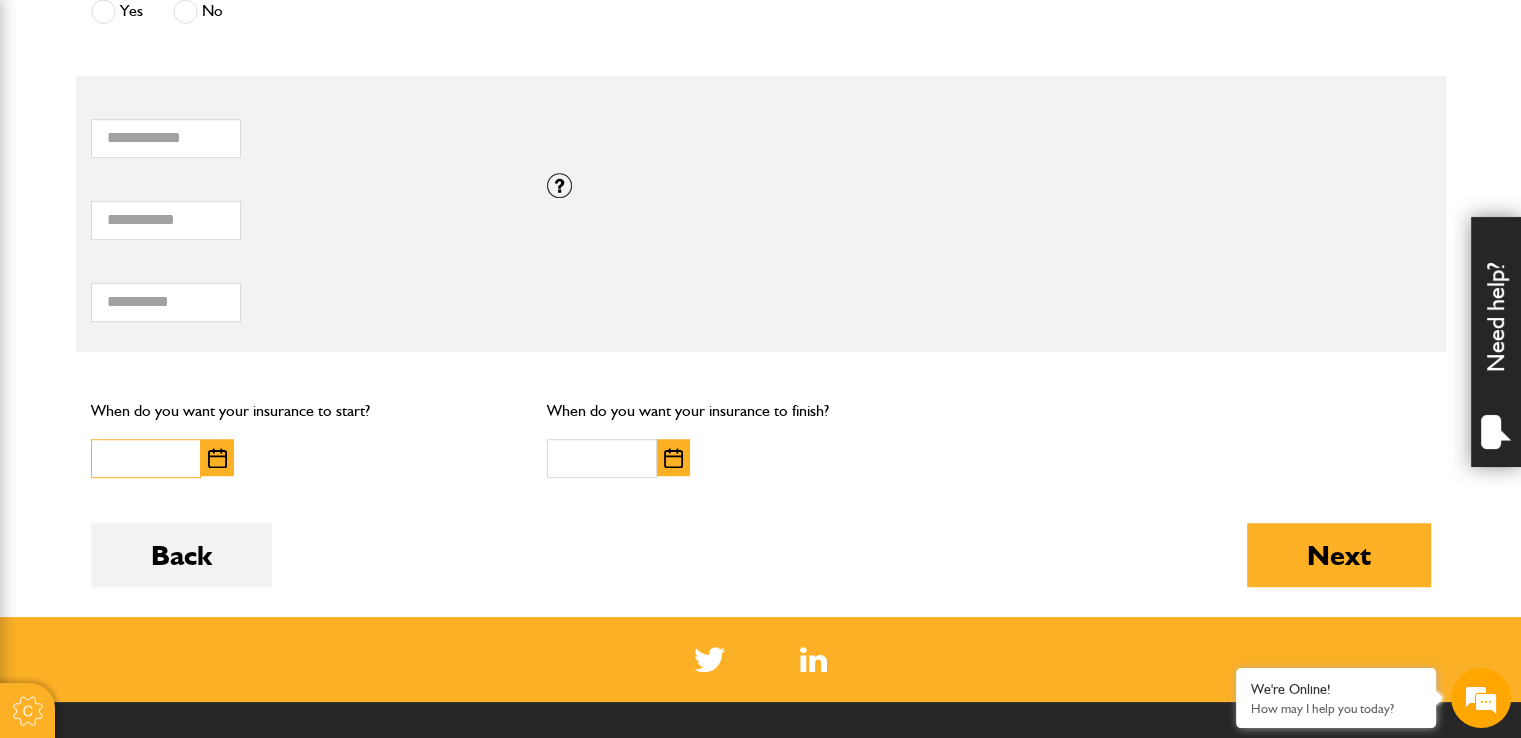 click at bounding box center (146, 458) 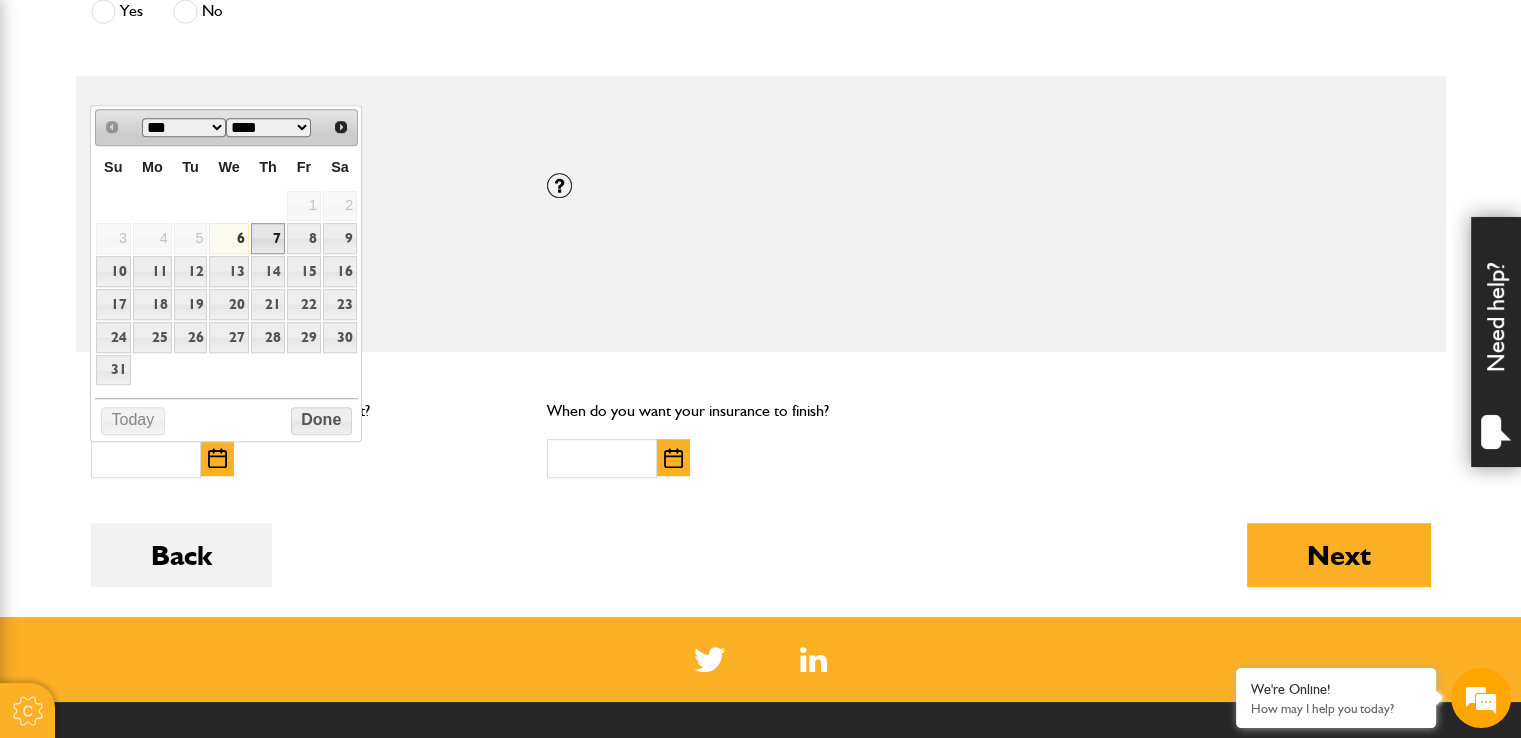 click on "7" at bounding box center [268, 238] 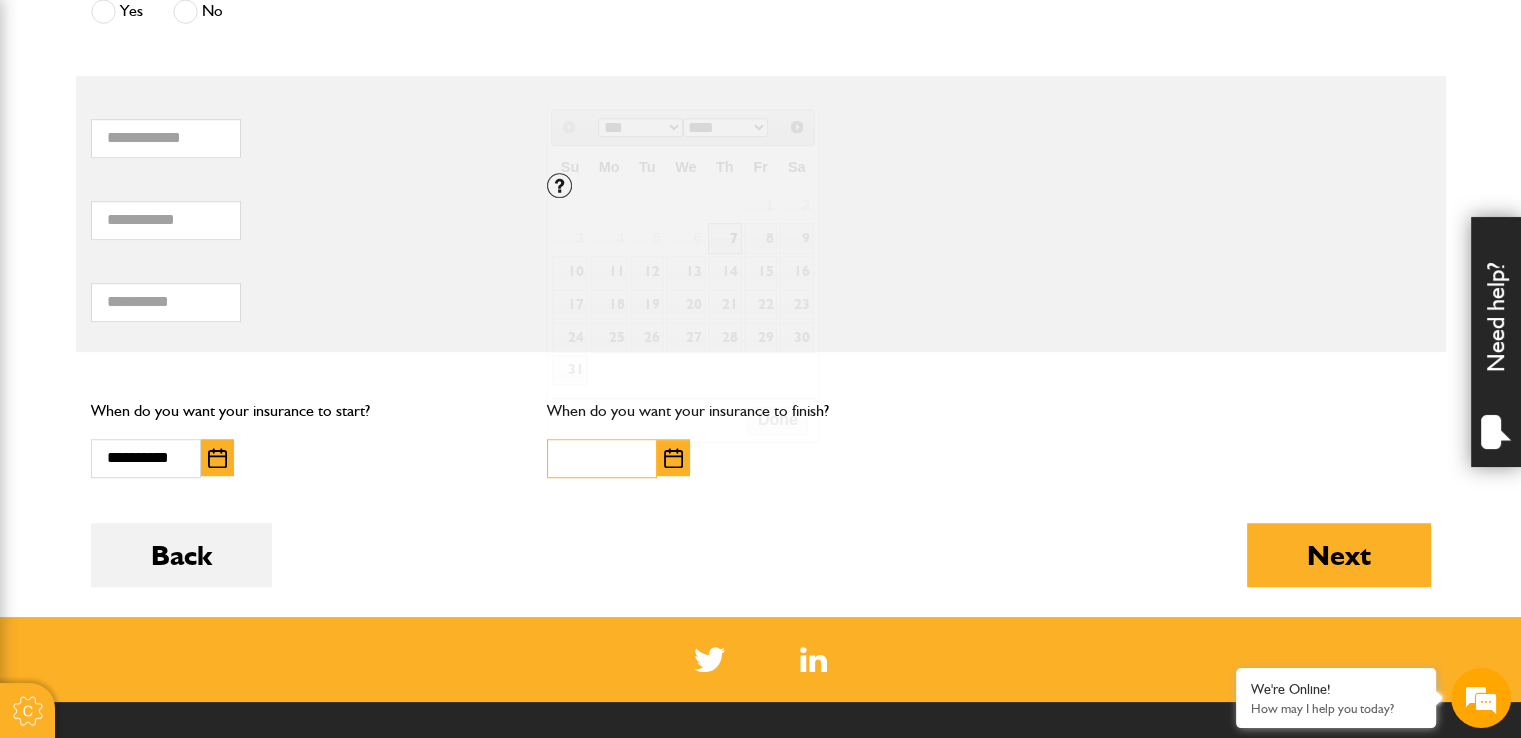 click at bounding box center (602, 458) 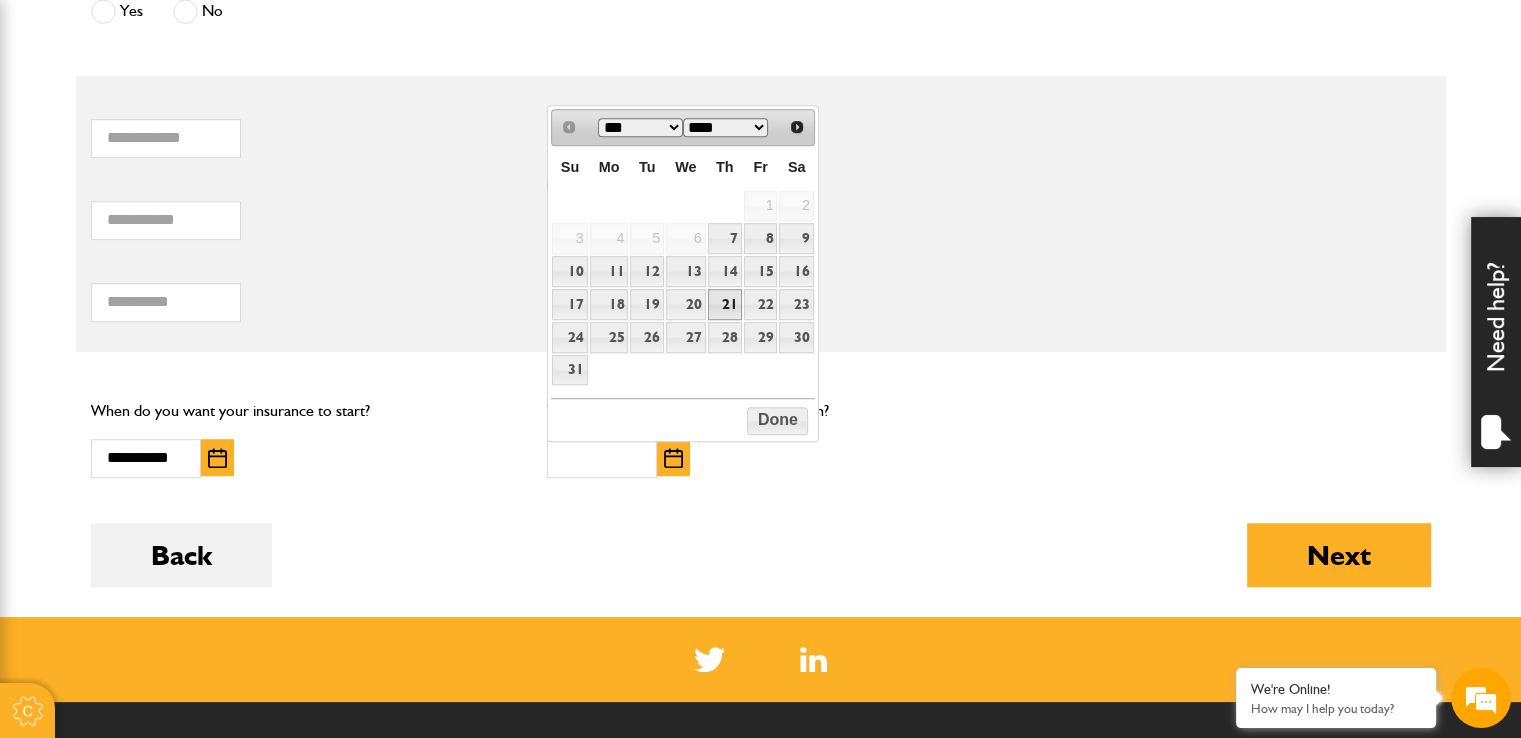 click on "21" at bounding box center [725, 304] 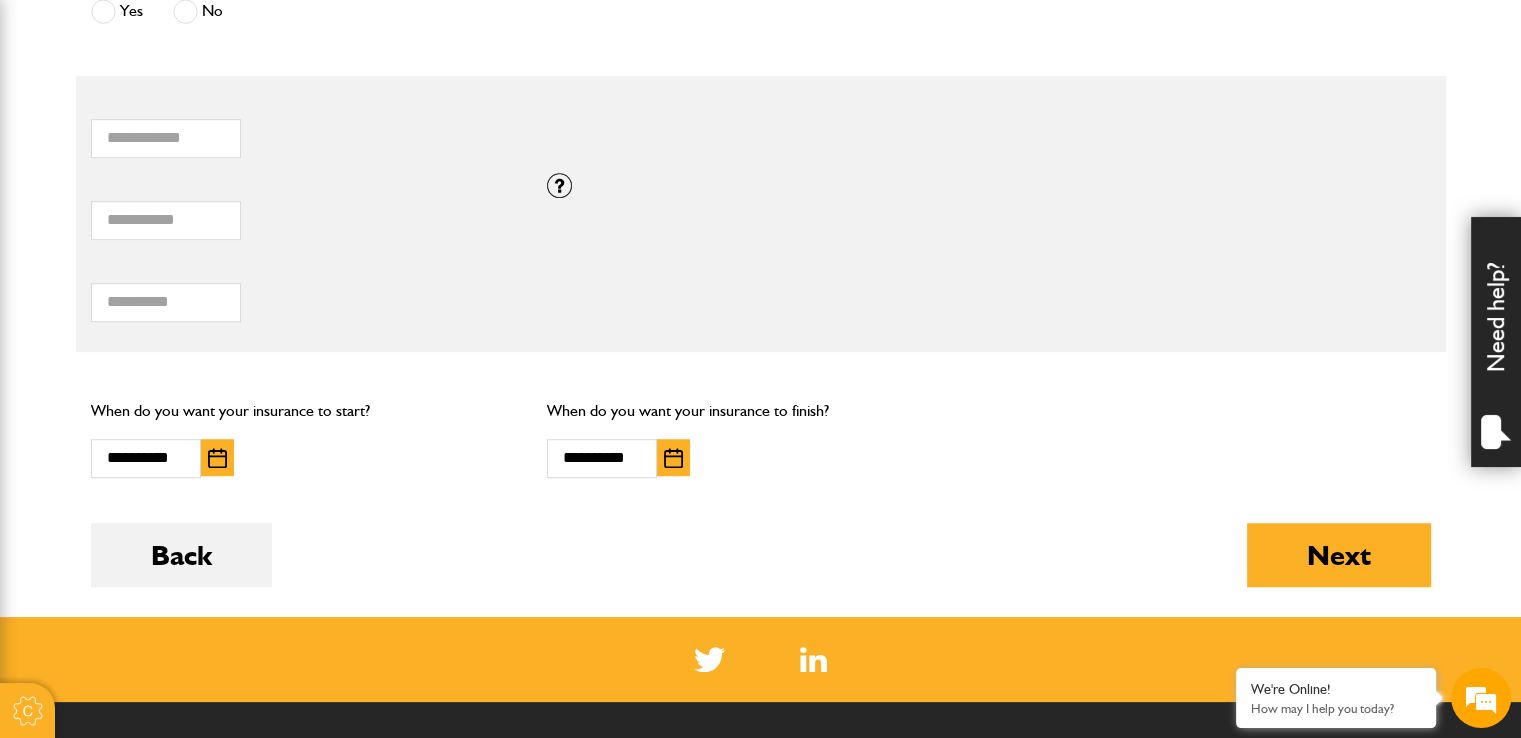 click on "**********" at bounding box center [760, 437] 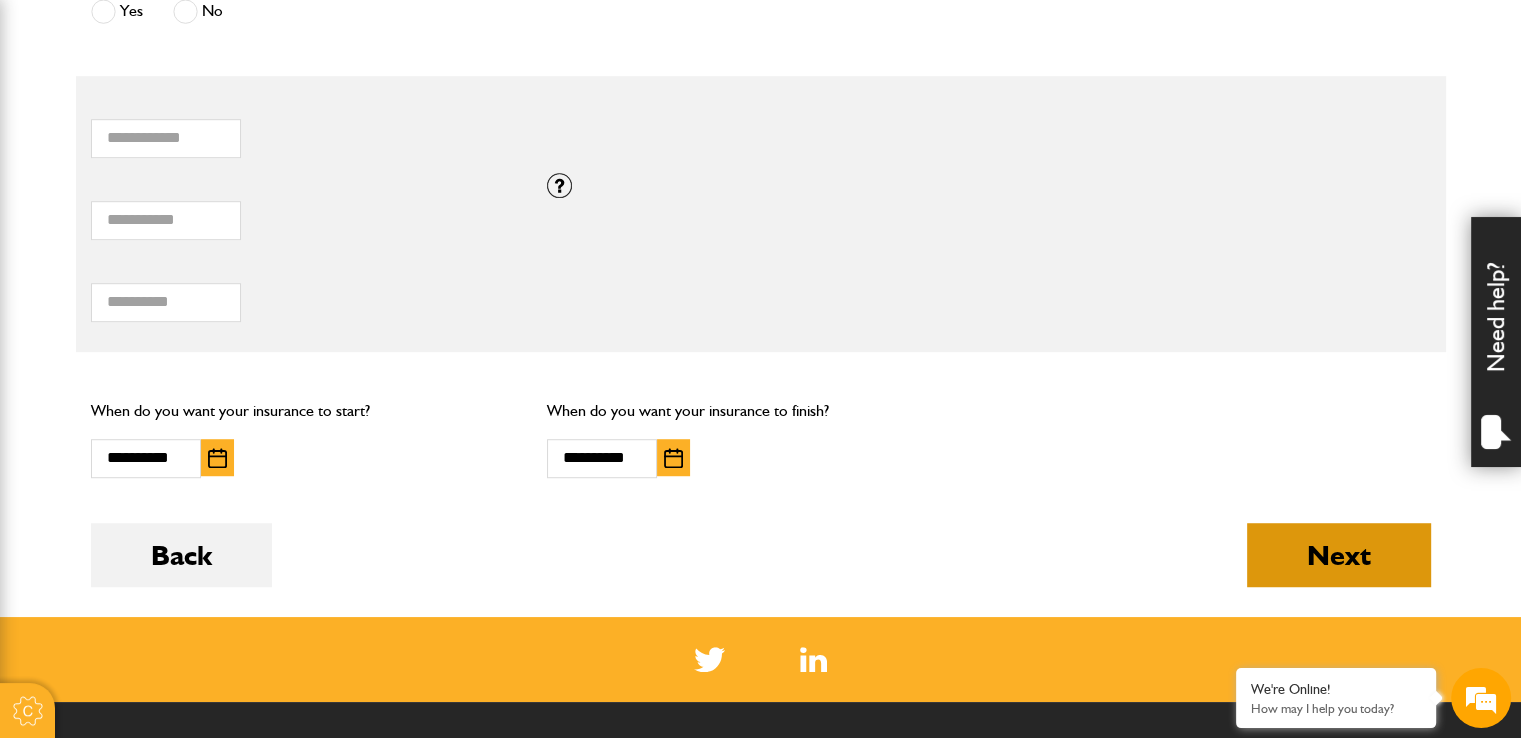 click on "Next" at bounding box center [1339, 555] 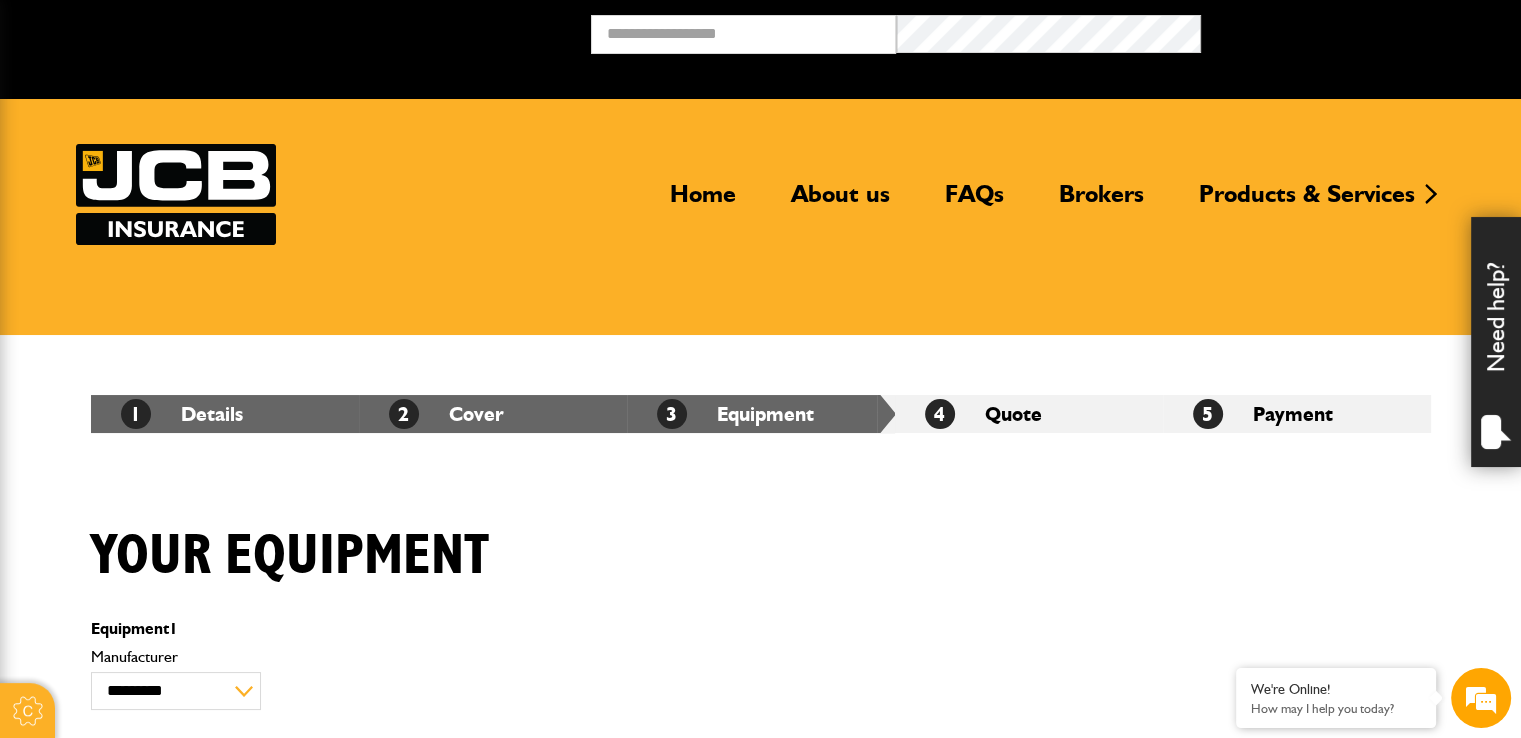 scroll, scrollTop: 314, scrollLeft: 0, axis: vertical 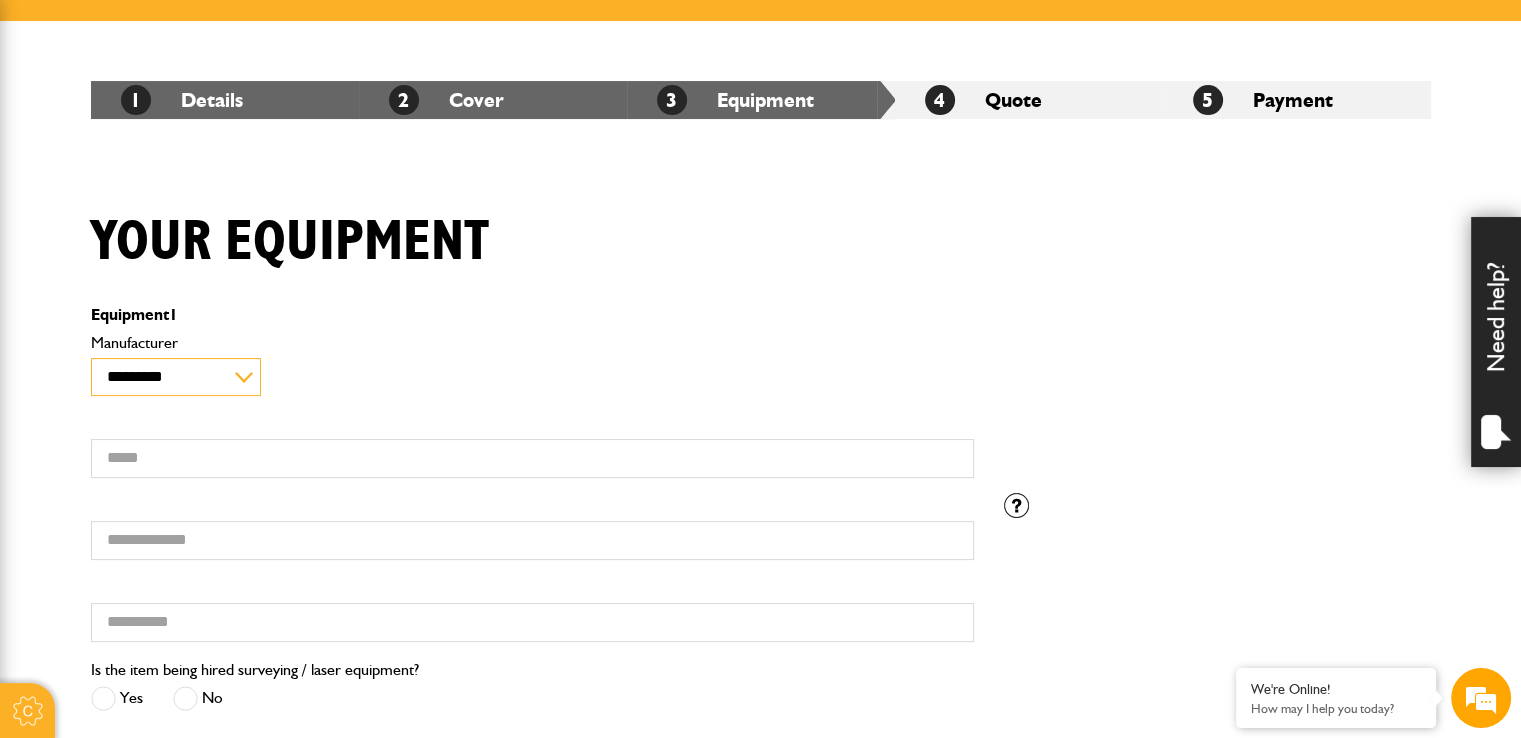 click on "**********" at bounding box center (176, 377) 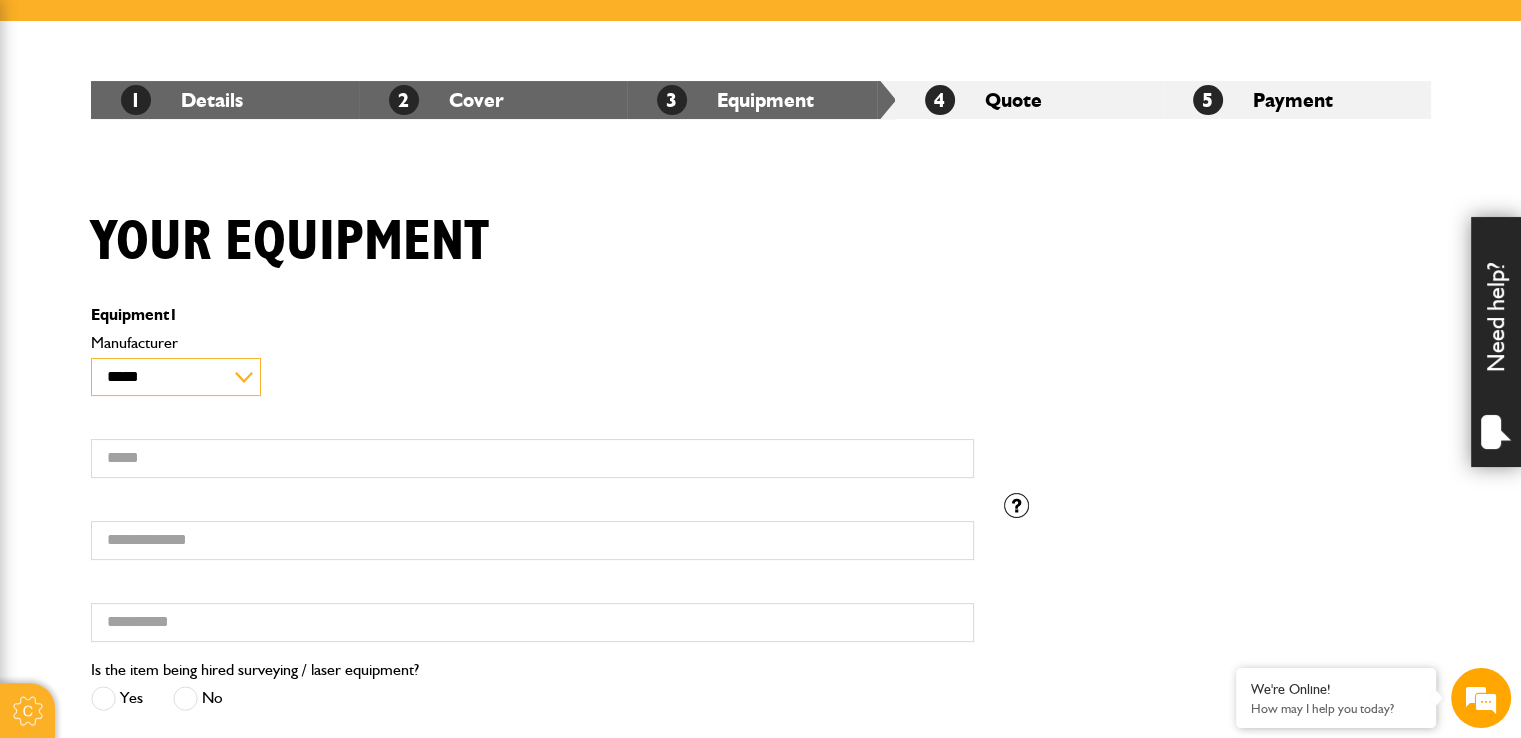 click on "**********" at bounding box center [176, 377] 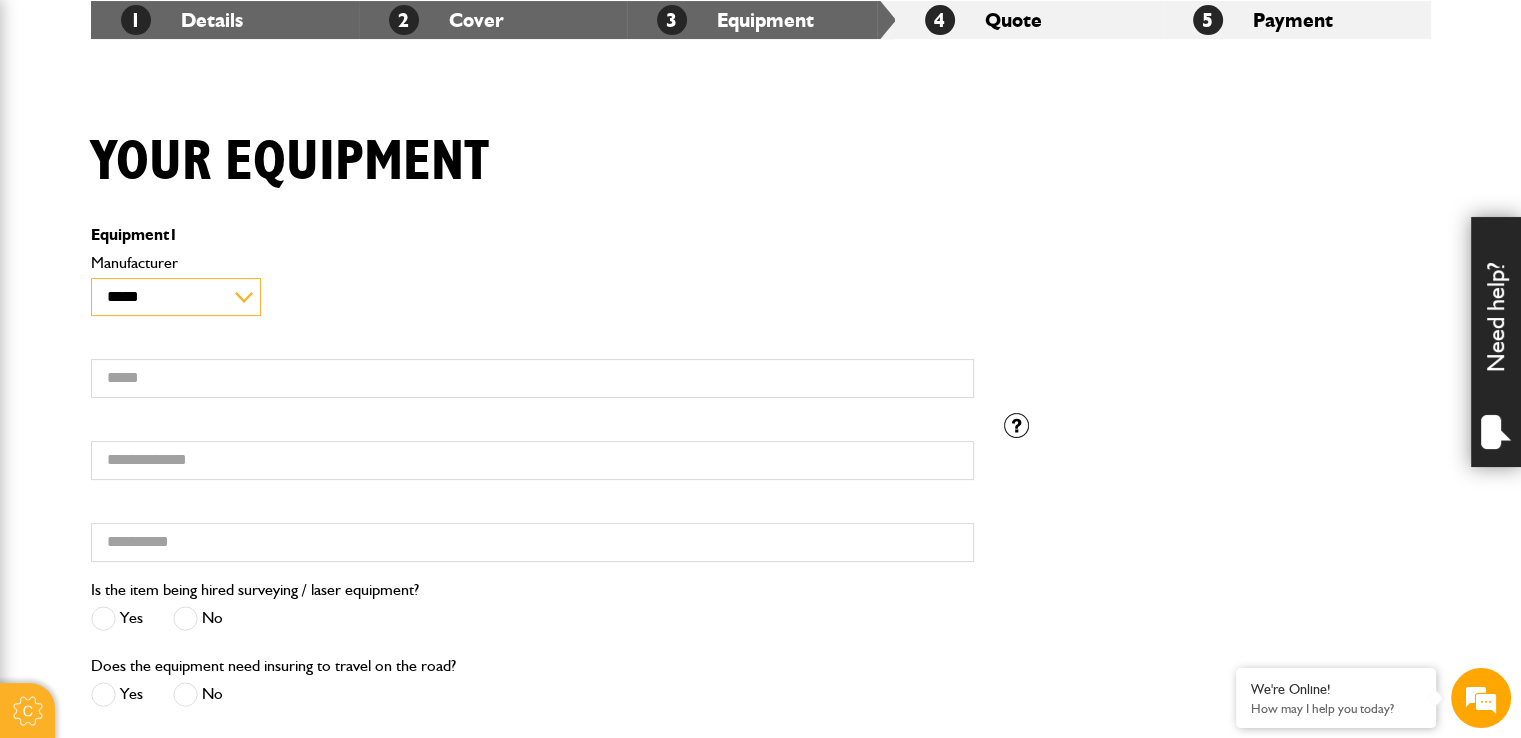 scroll, scrollTop: 394, scrollLeft: 0, axis: vertical 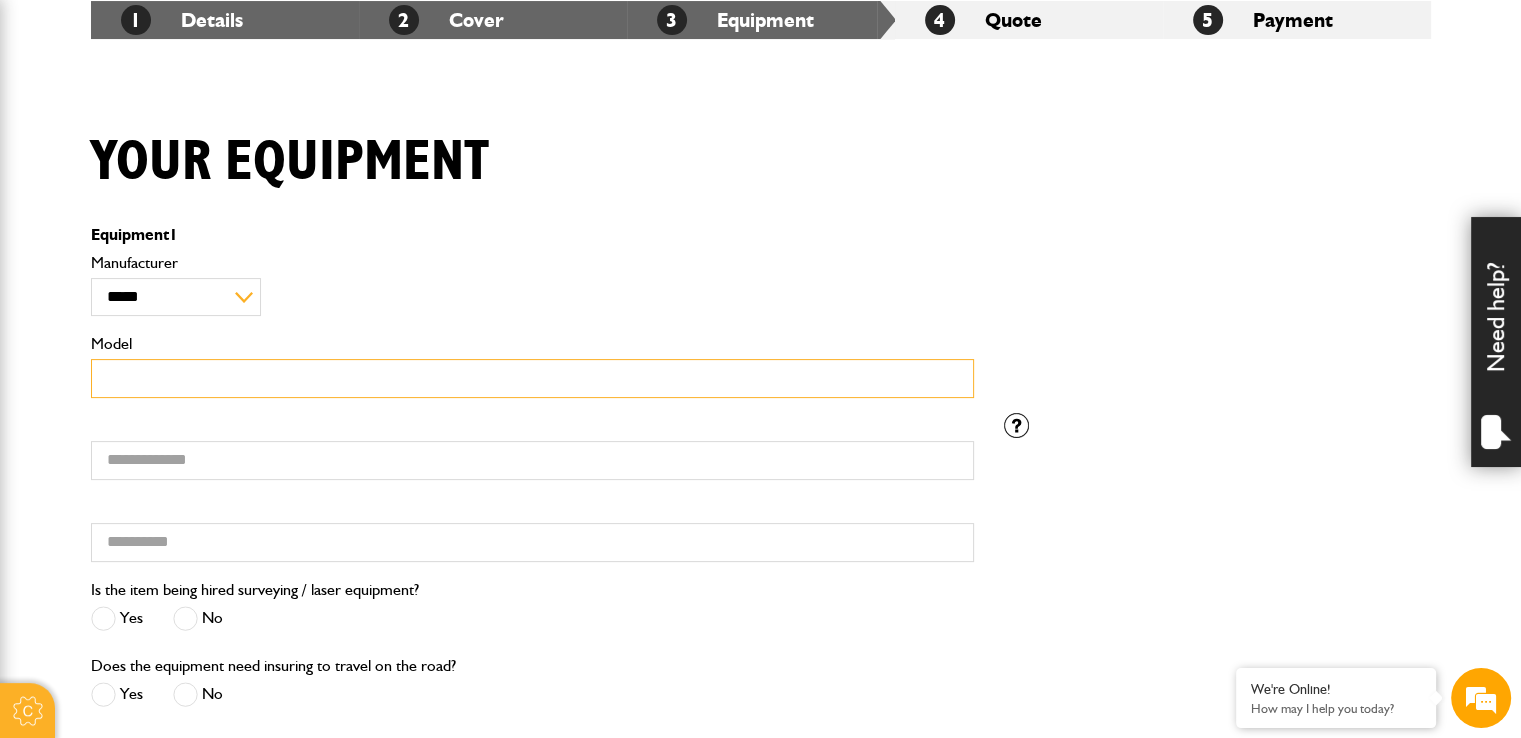 click on "Model" at bounding box center (532, 378) 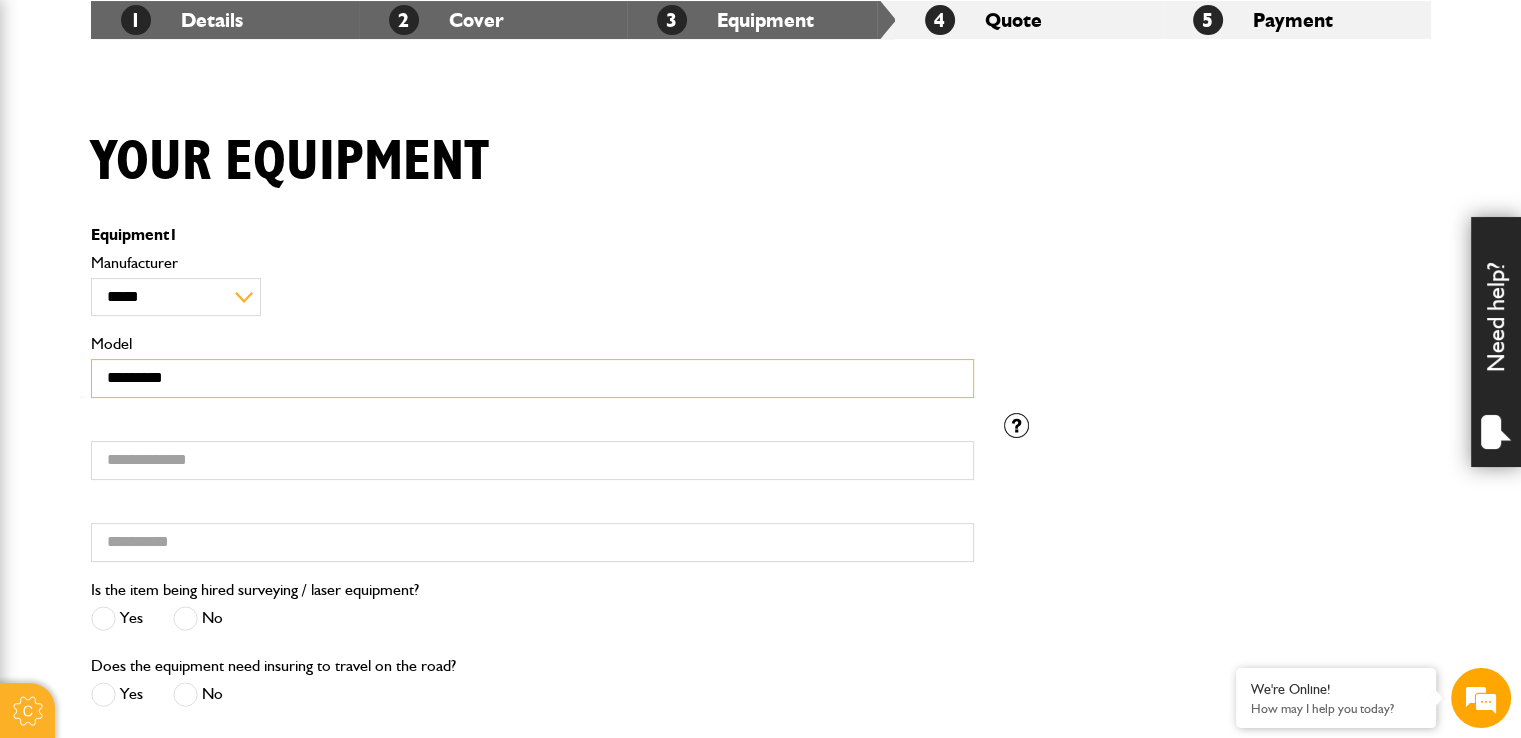 type on "*********" 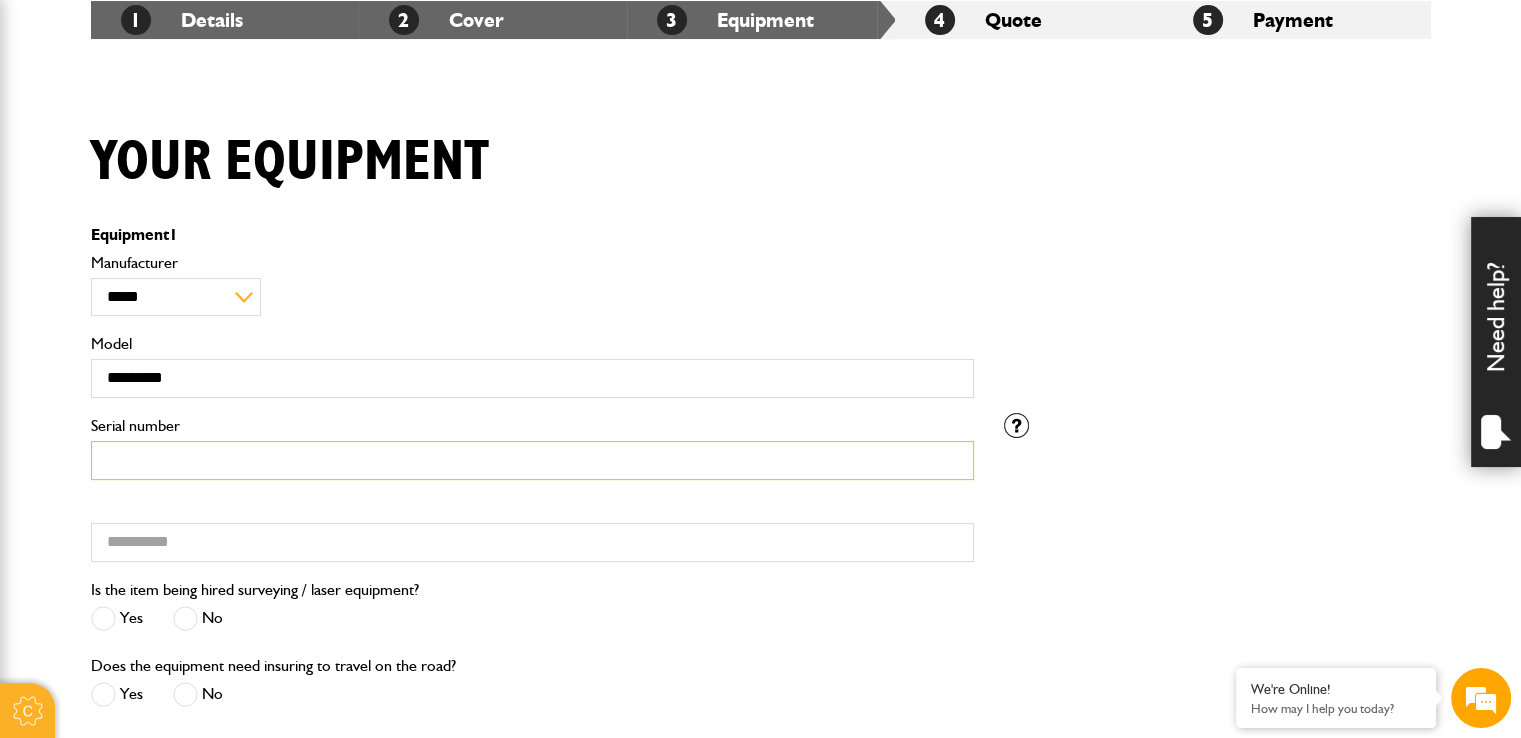 click on "Serial number" at bounding box center (532, 460) 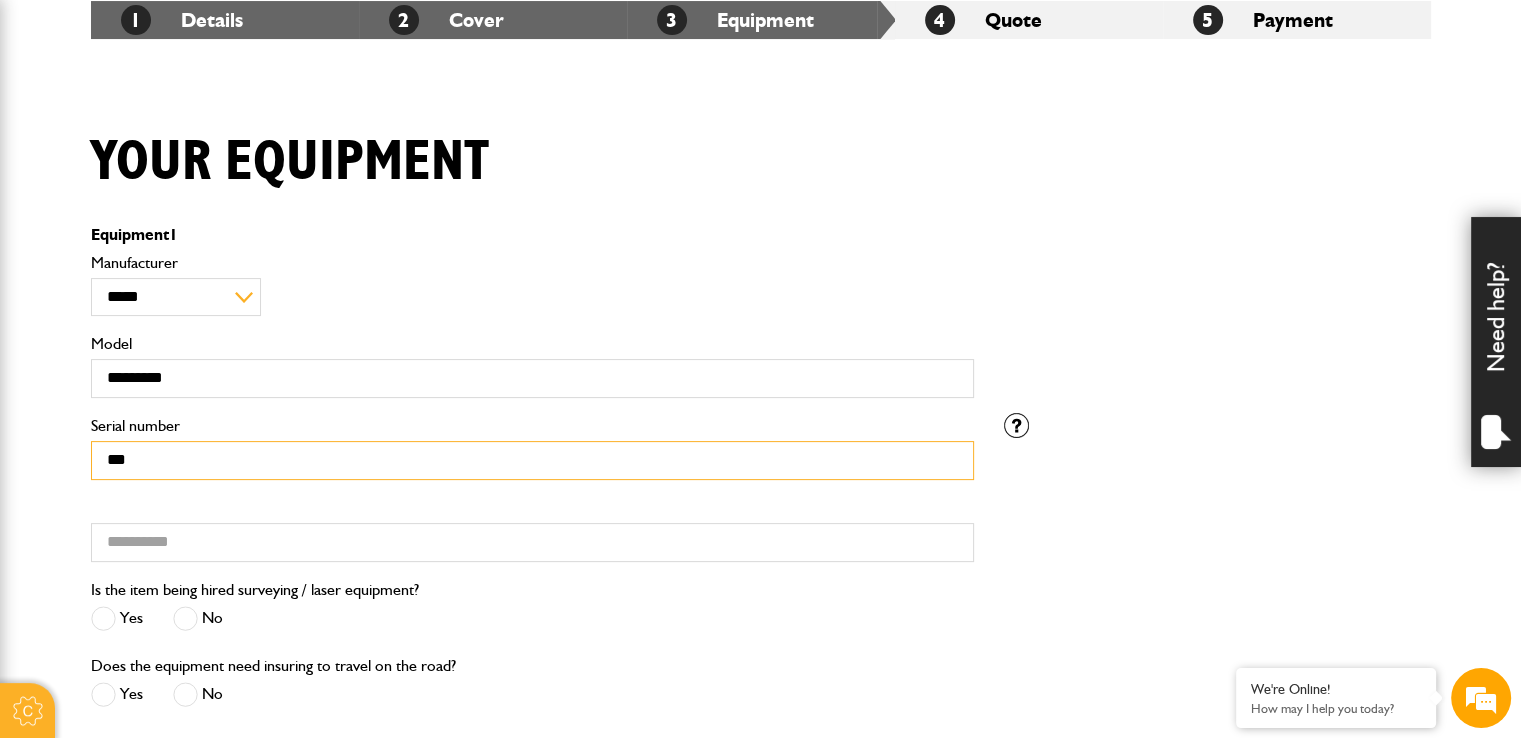 type on "***" 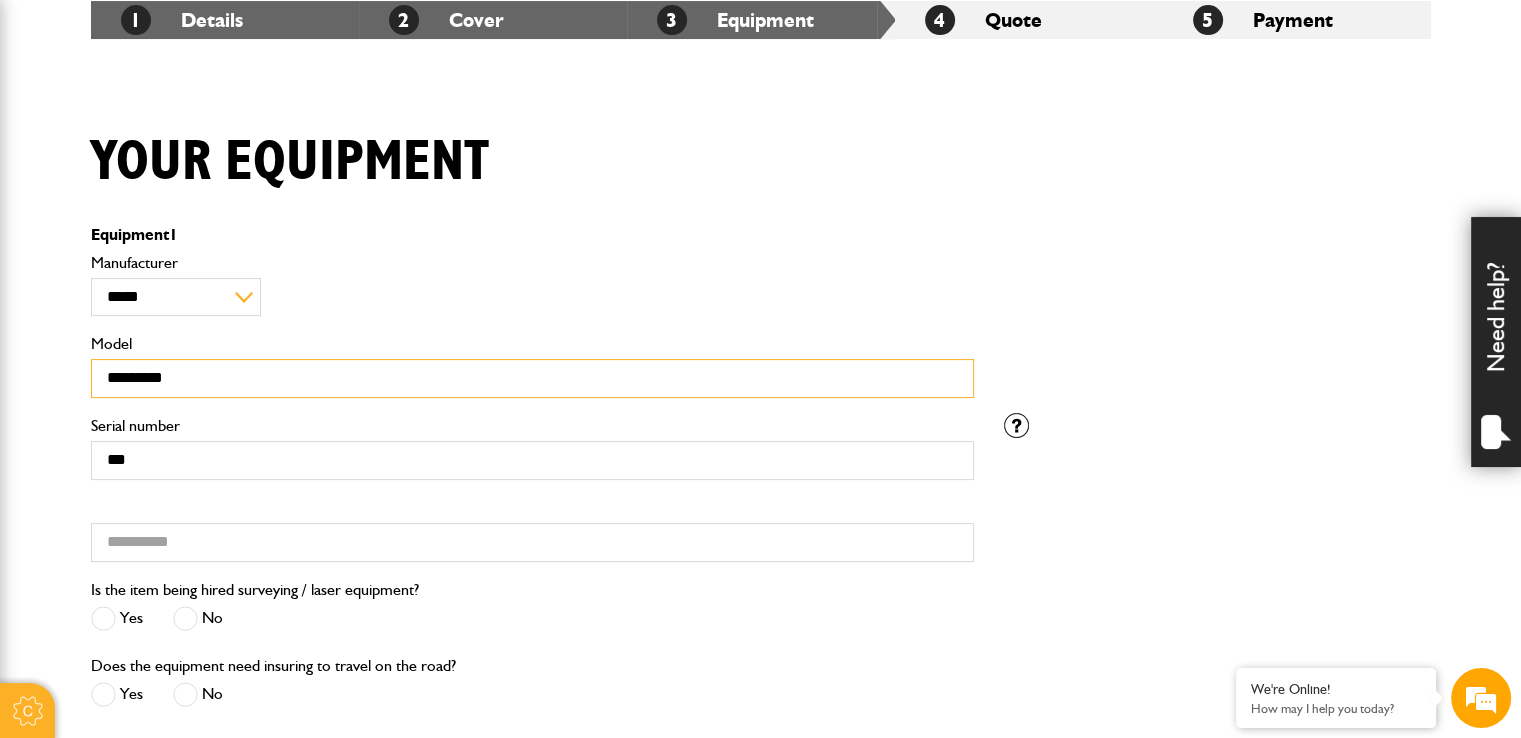 click on "*********" at bounding box center [532, 378] 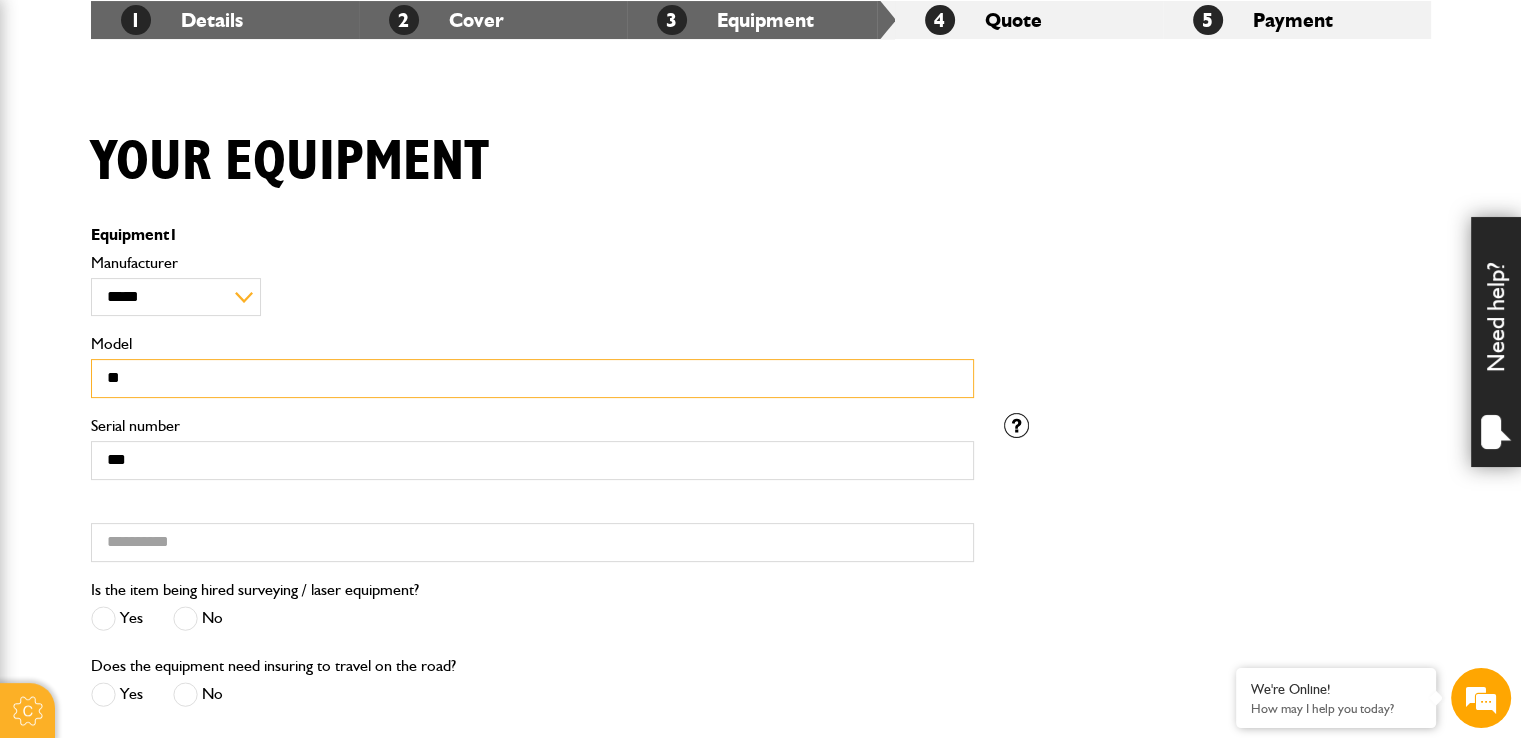 type on "*" 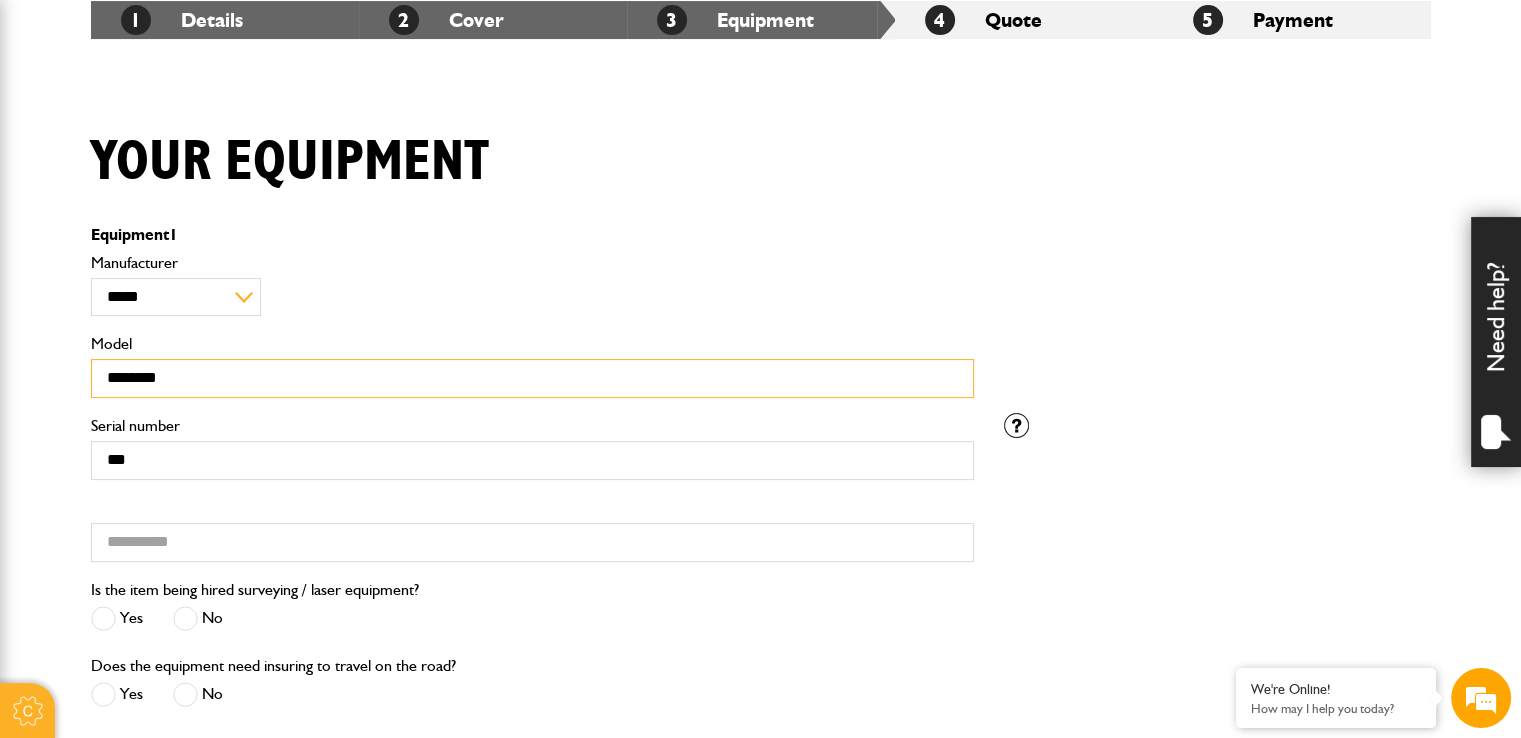 type on "********" 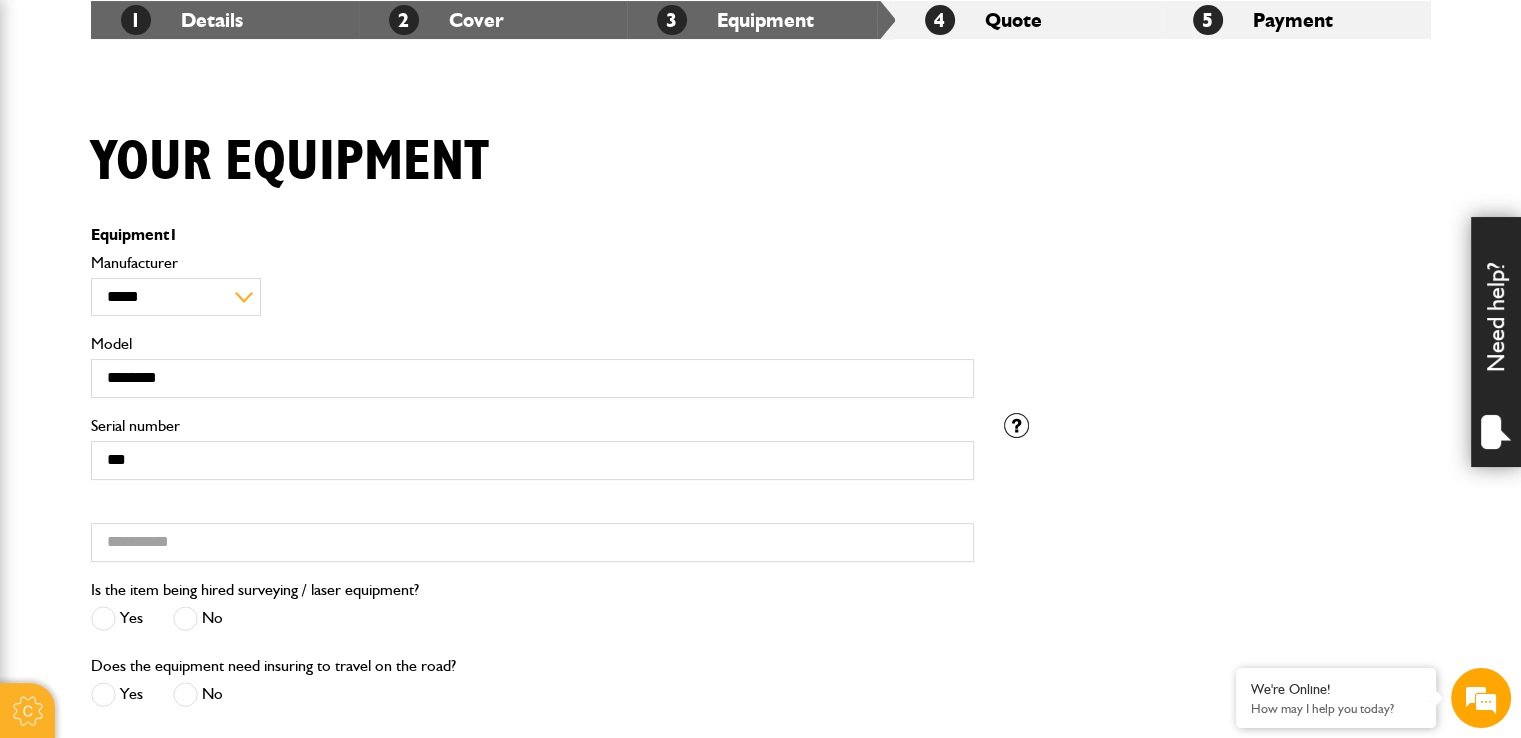 drag, startPoint x: 124, startPoint y: 373, endPoint x: 514, endPoint y: 289, distance: 398.9436 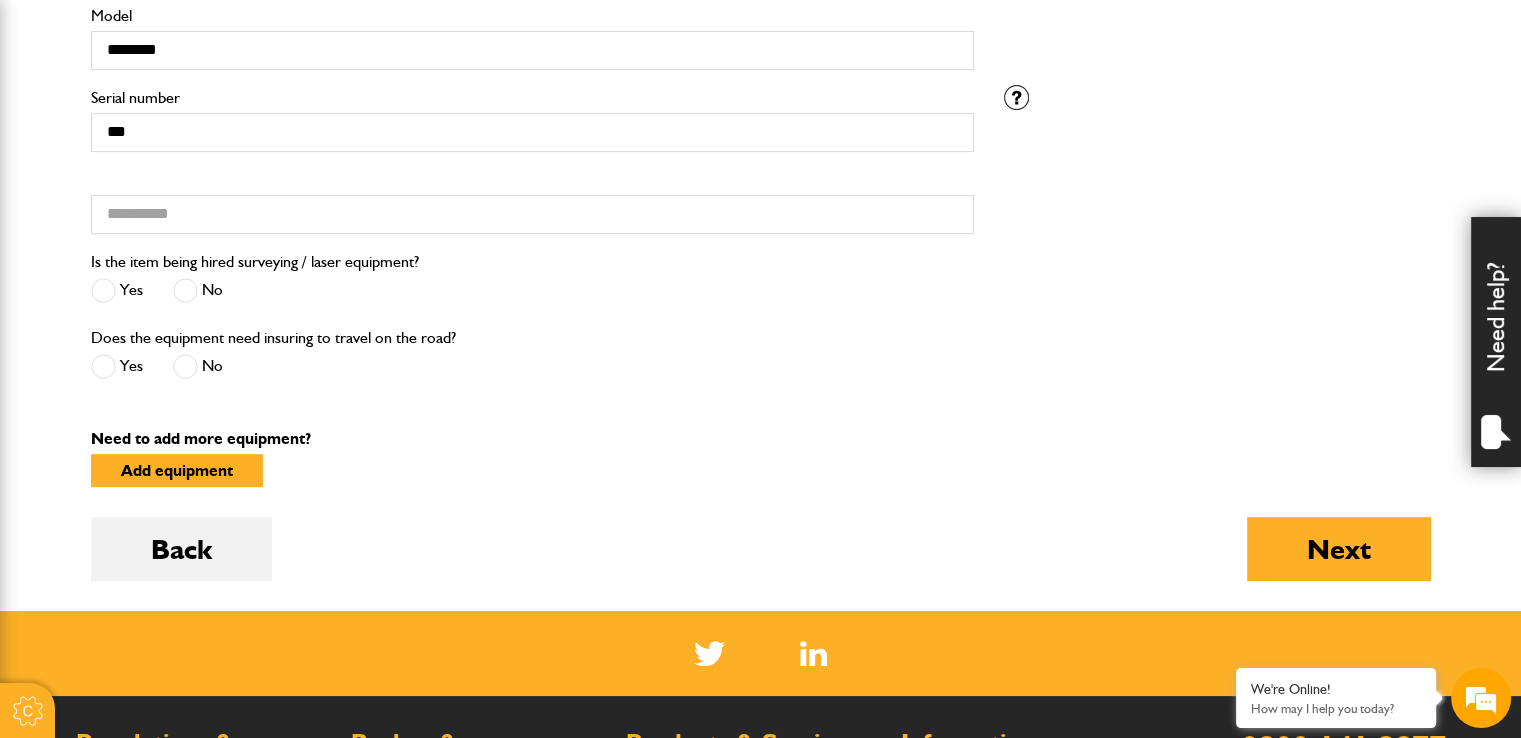 scroll, scrollTop: 724, scrollLeft: 0, axis: vertical 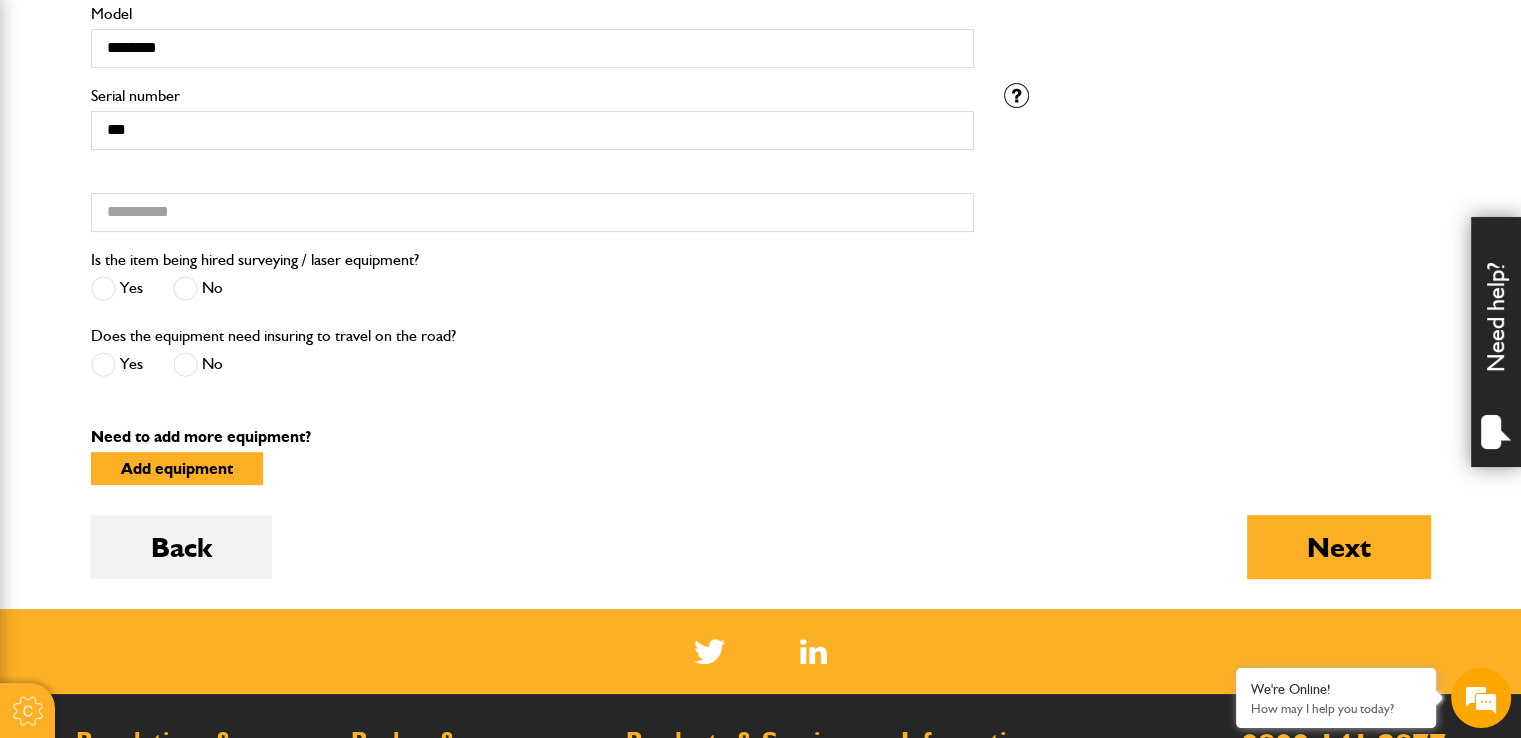 click at bounding box center (185, 288) 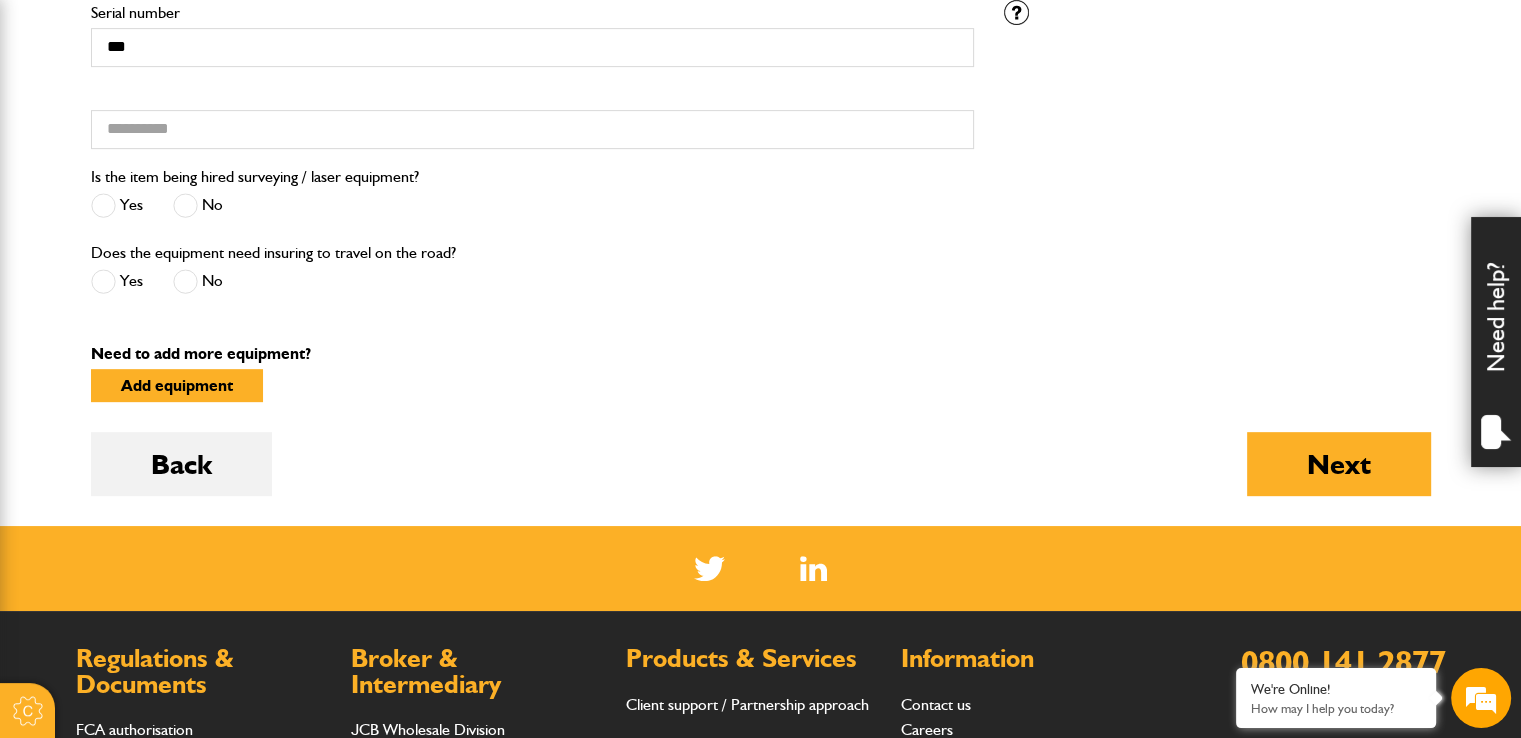 scroll, scrollTop: 812, scrollLeft: 0, axis: vertical 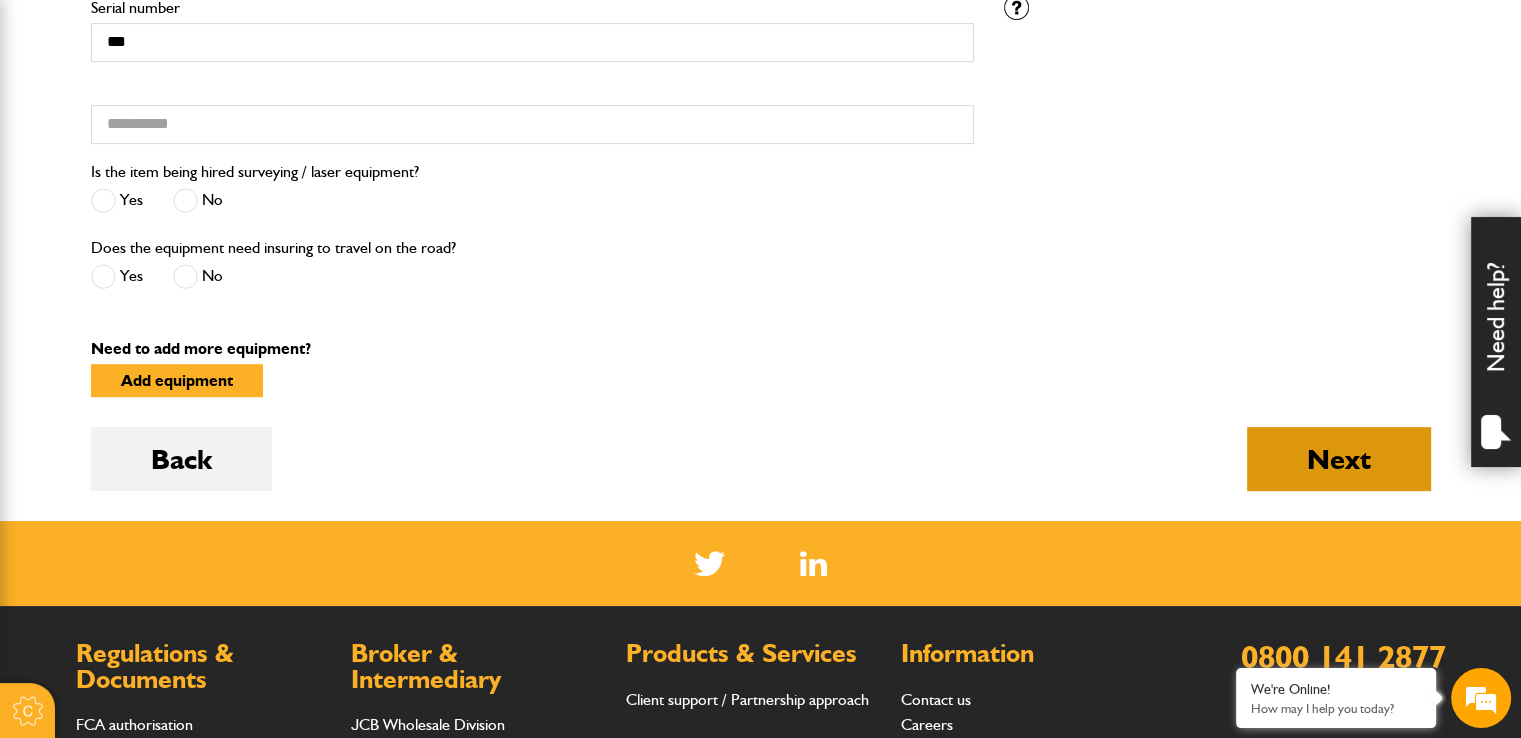 click on "Next" at bounding box center (1339, 459) 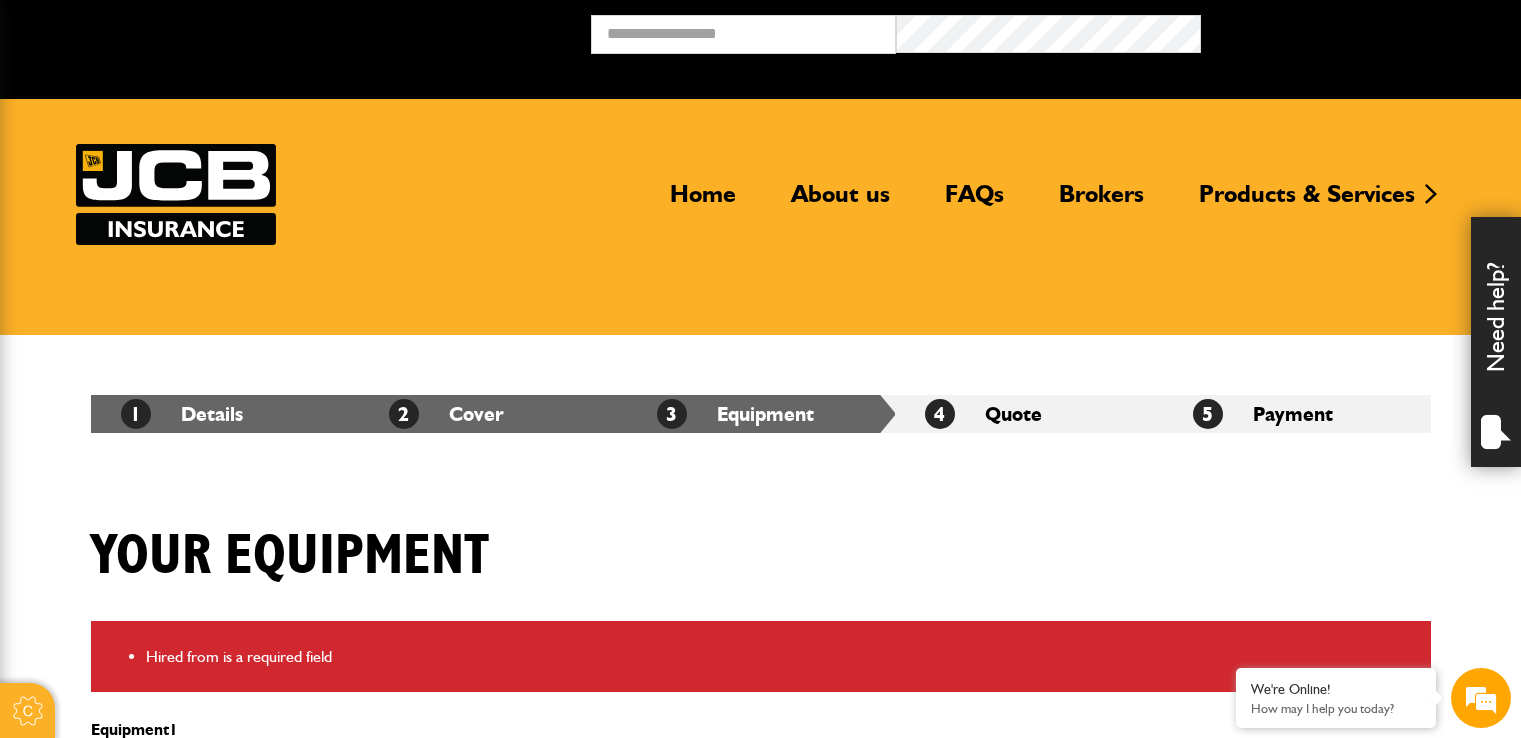 scroll, scrollTop: 0, scrollLeft: 0, axis: both 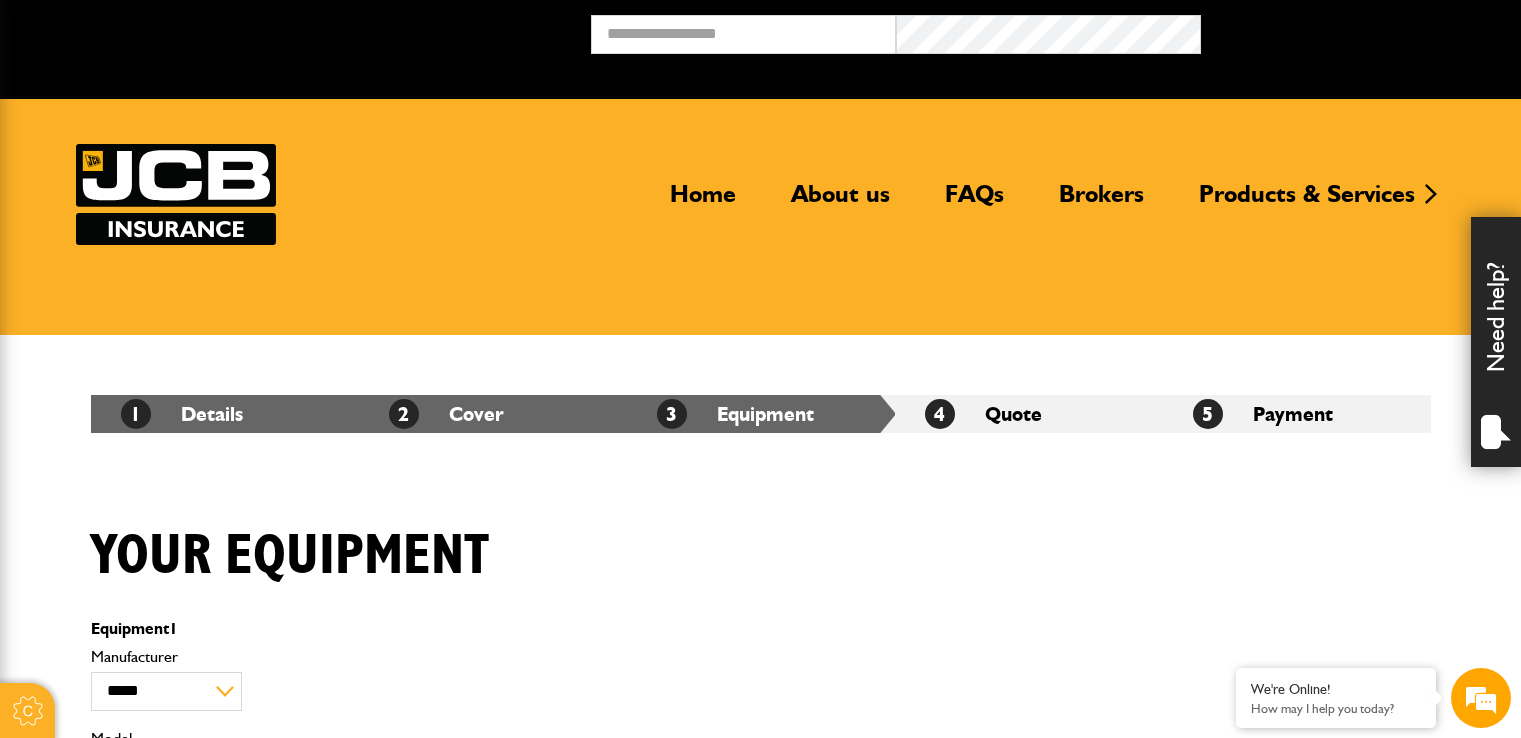 select on "**" 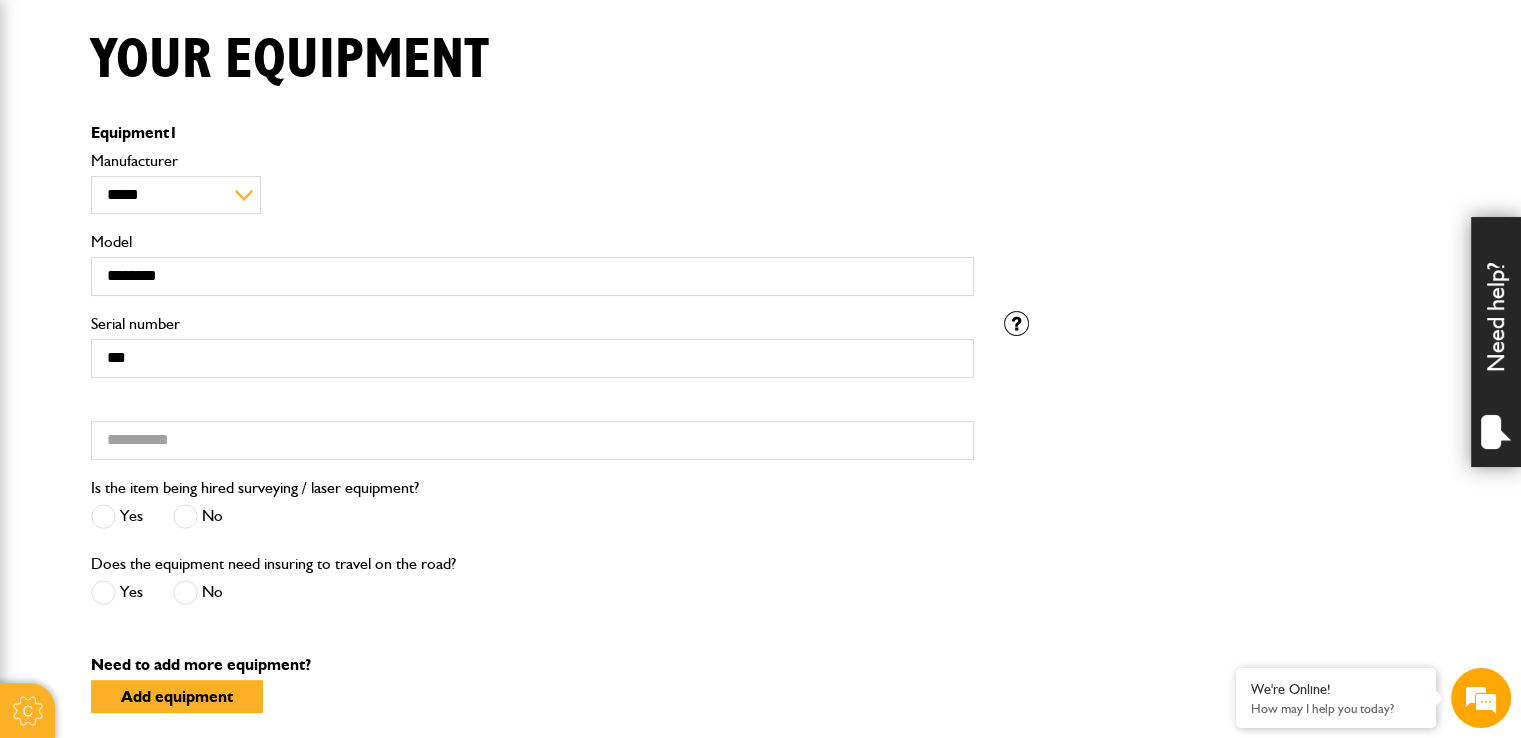 scroll, scrollTop: 497, scrollLeft: 0, axis: vertical 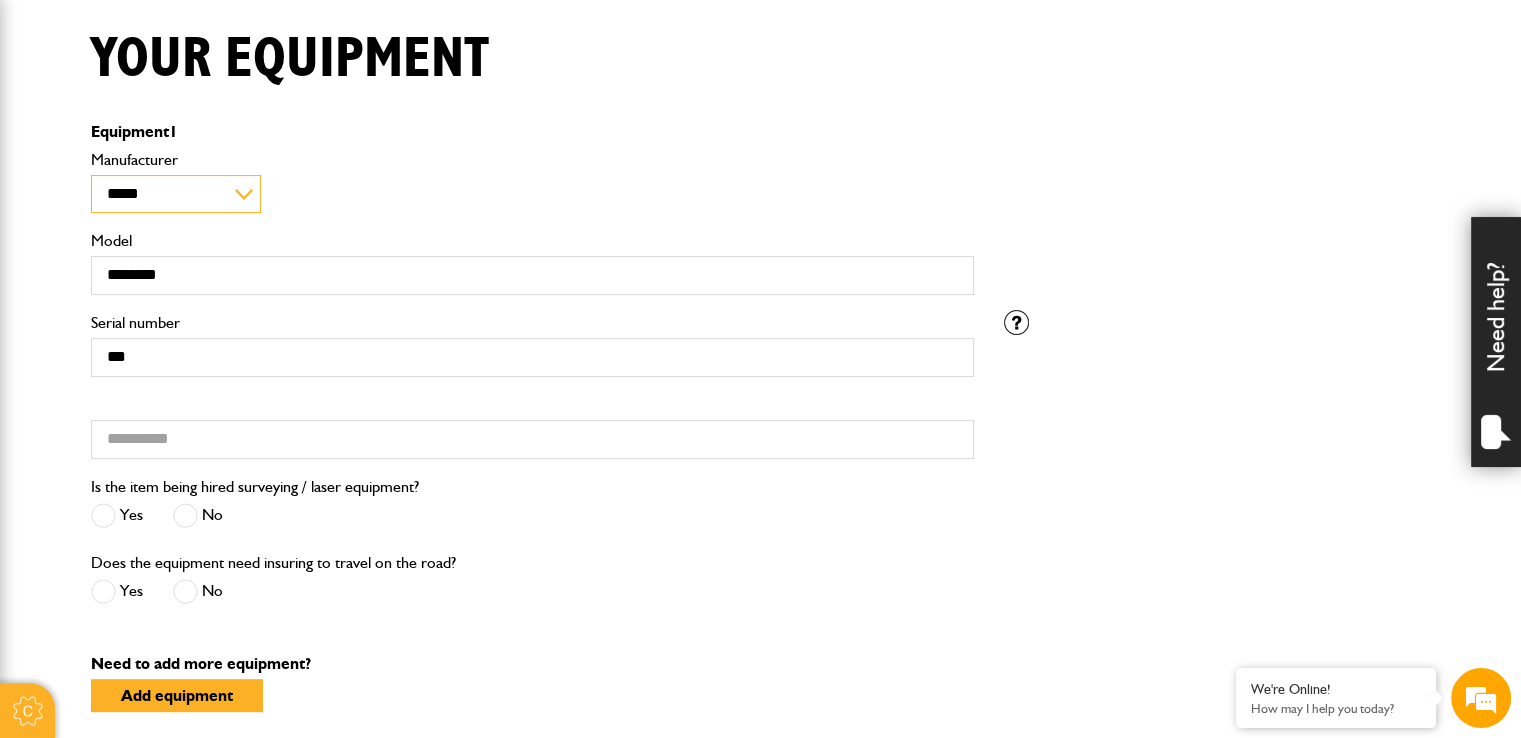 click on "**********" at bounding box center (176, 194) 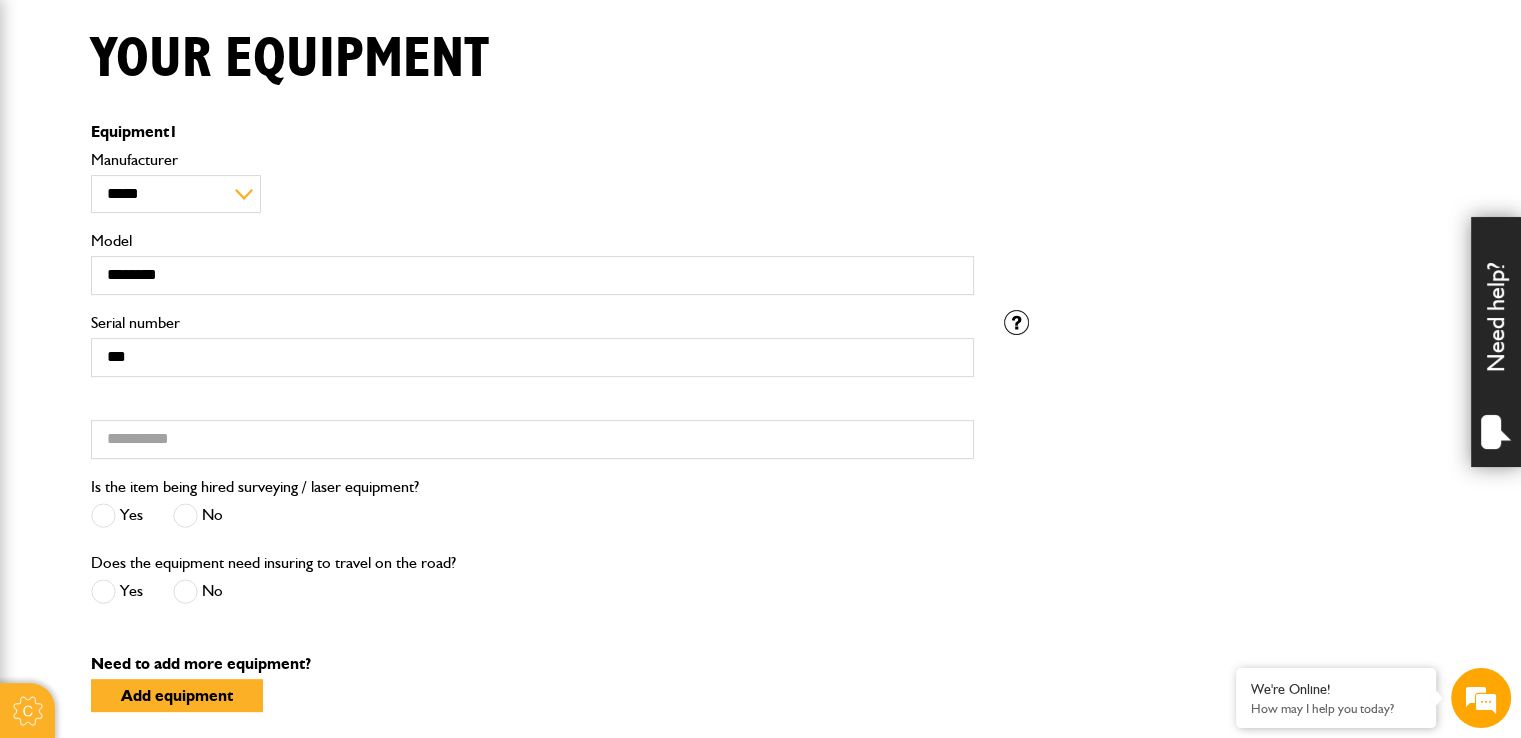 click on "**********" at bounding box center [532, 182] 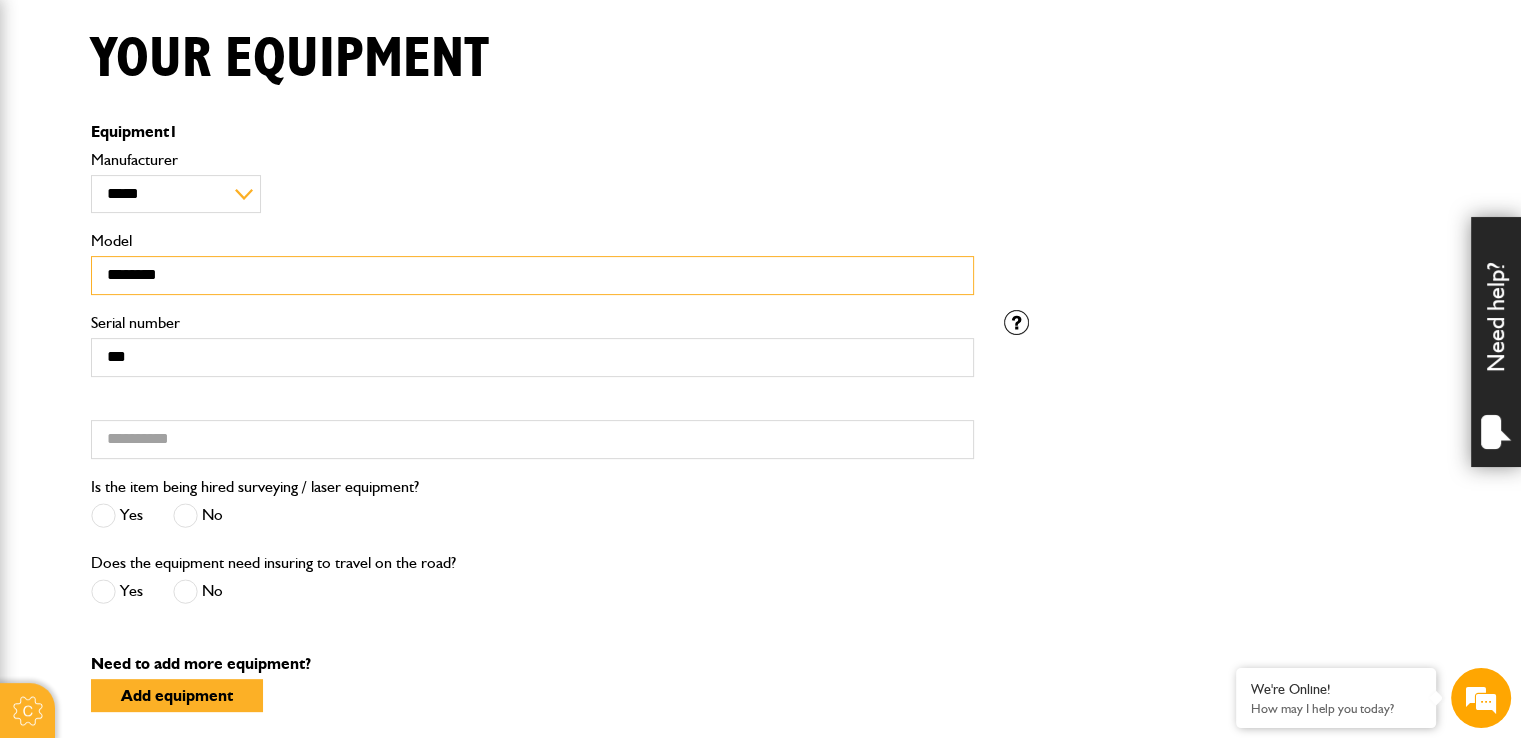 click on "********" at bounding box center (532, 275) 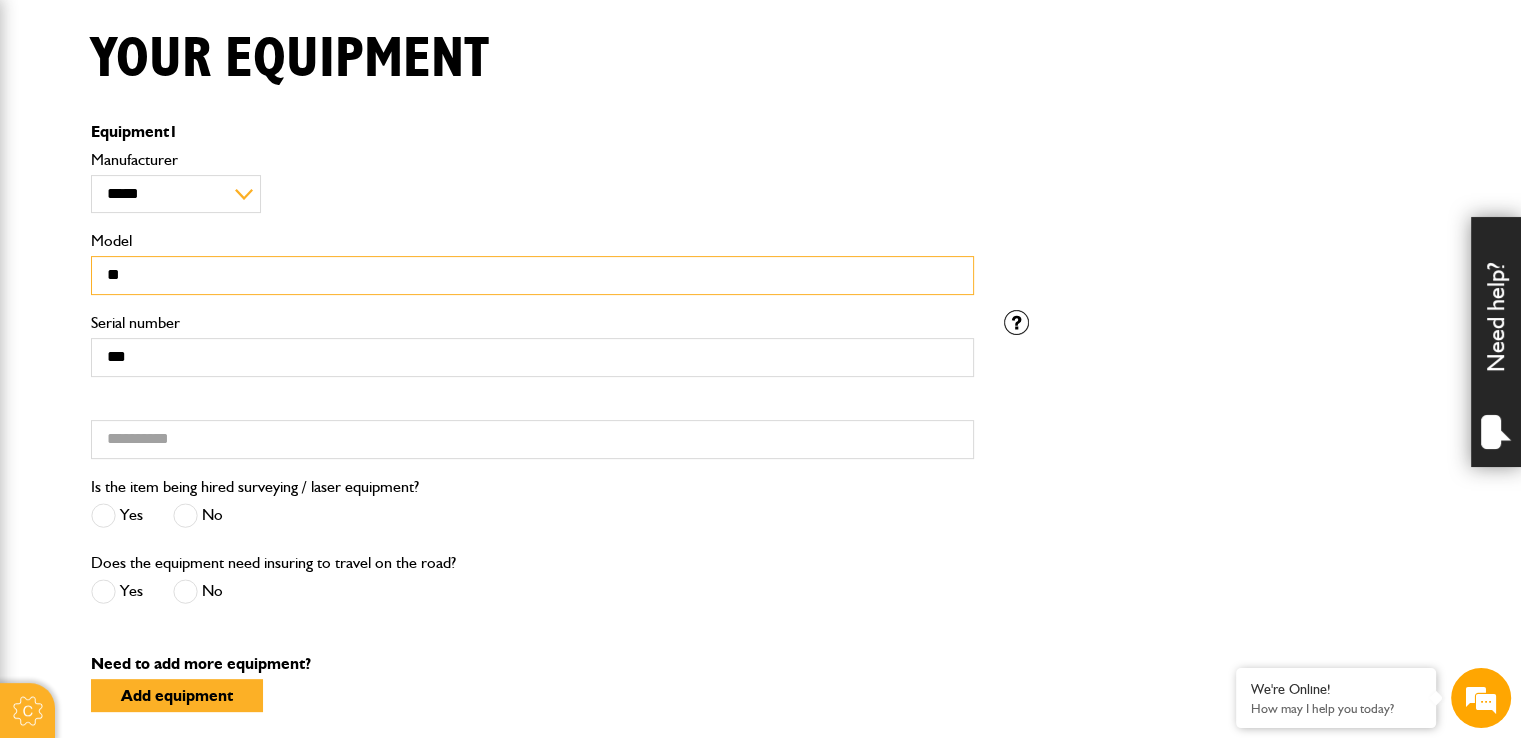 type on "*" 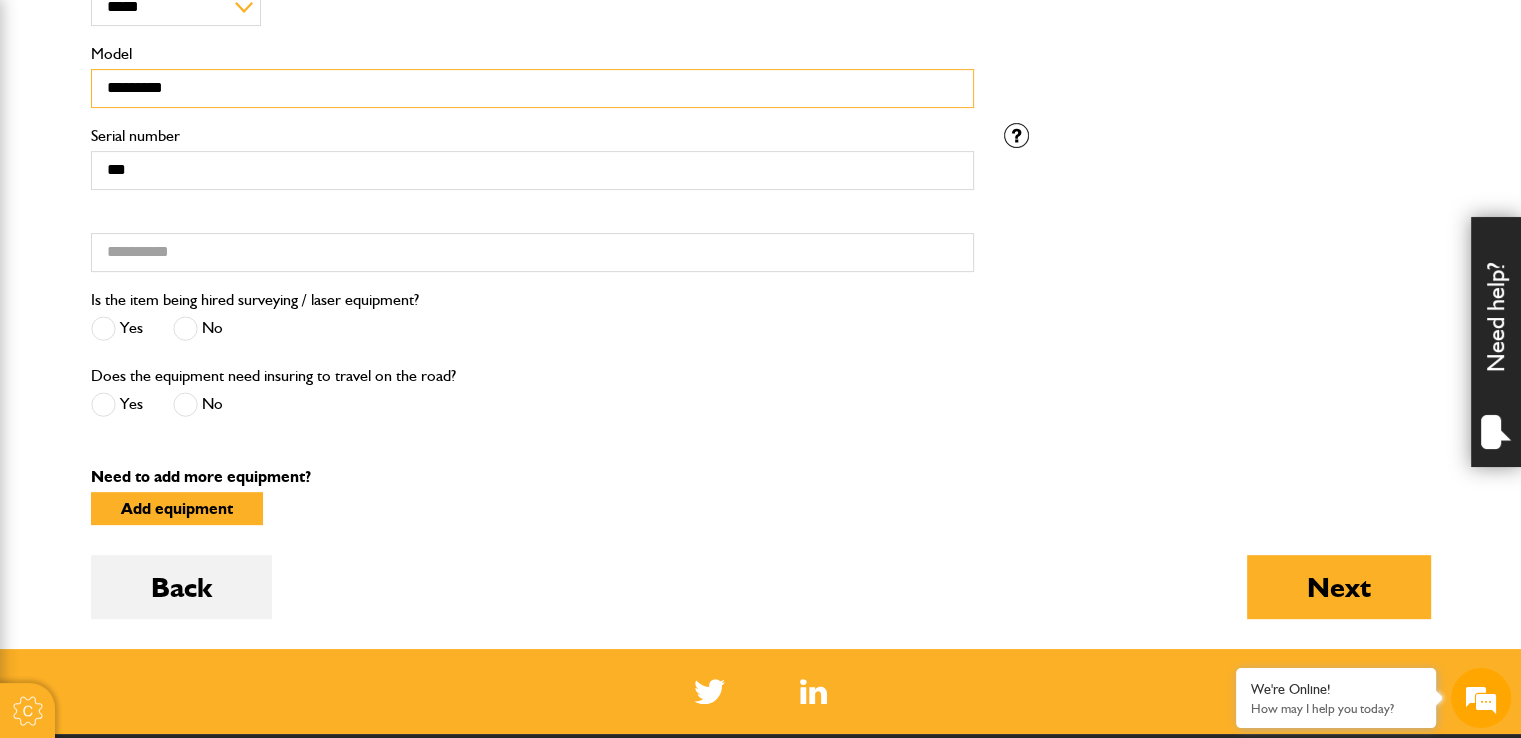 scroll, scrollTop: 699, scrollLeft: 0, axis: vertical 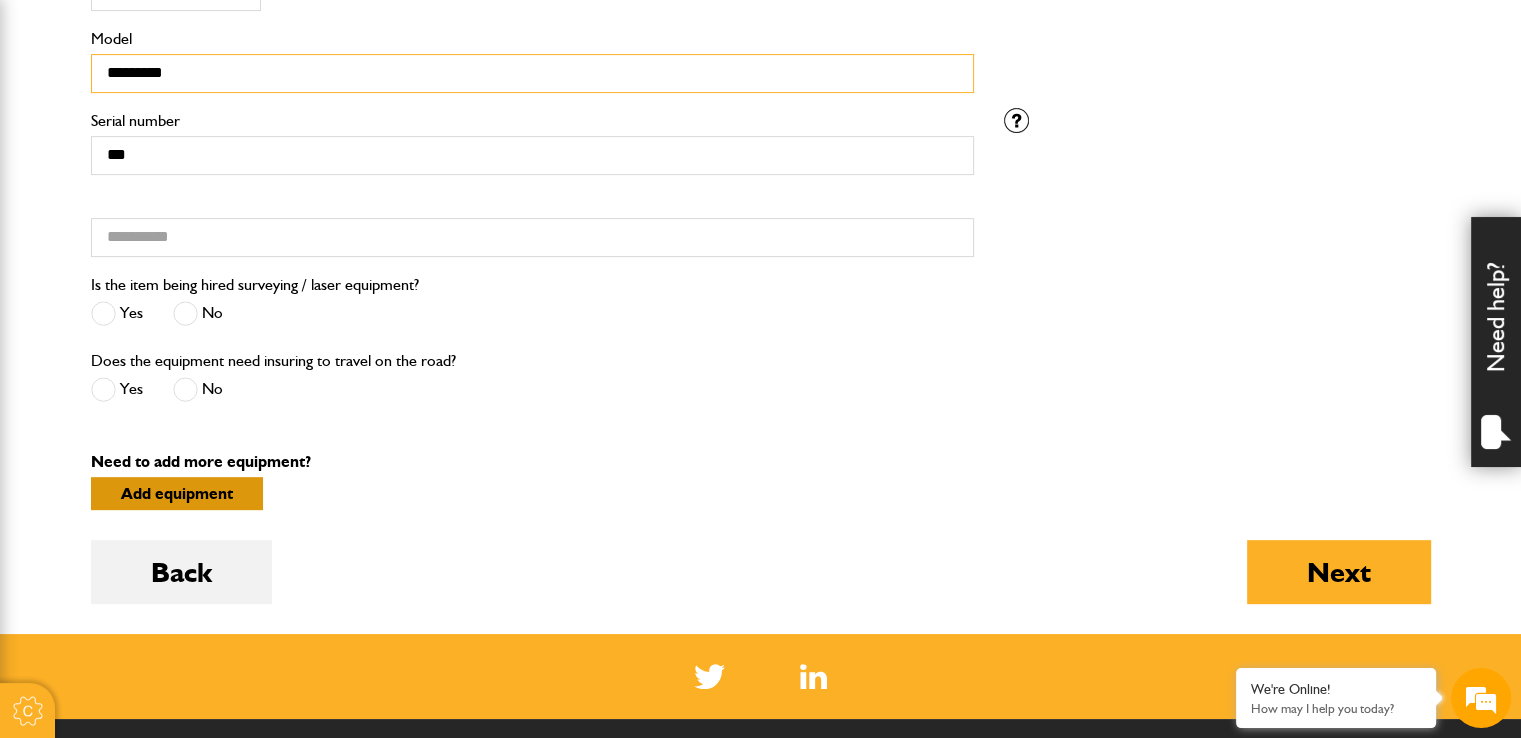 type on "*********" 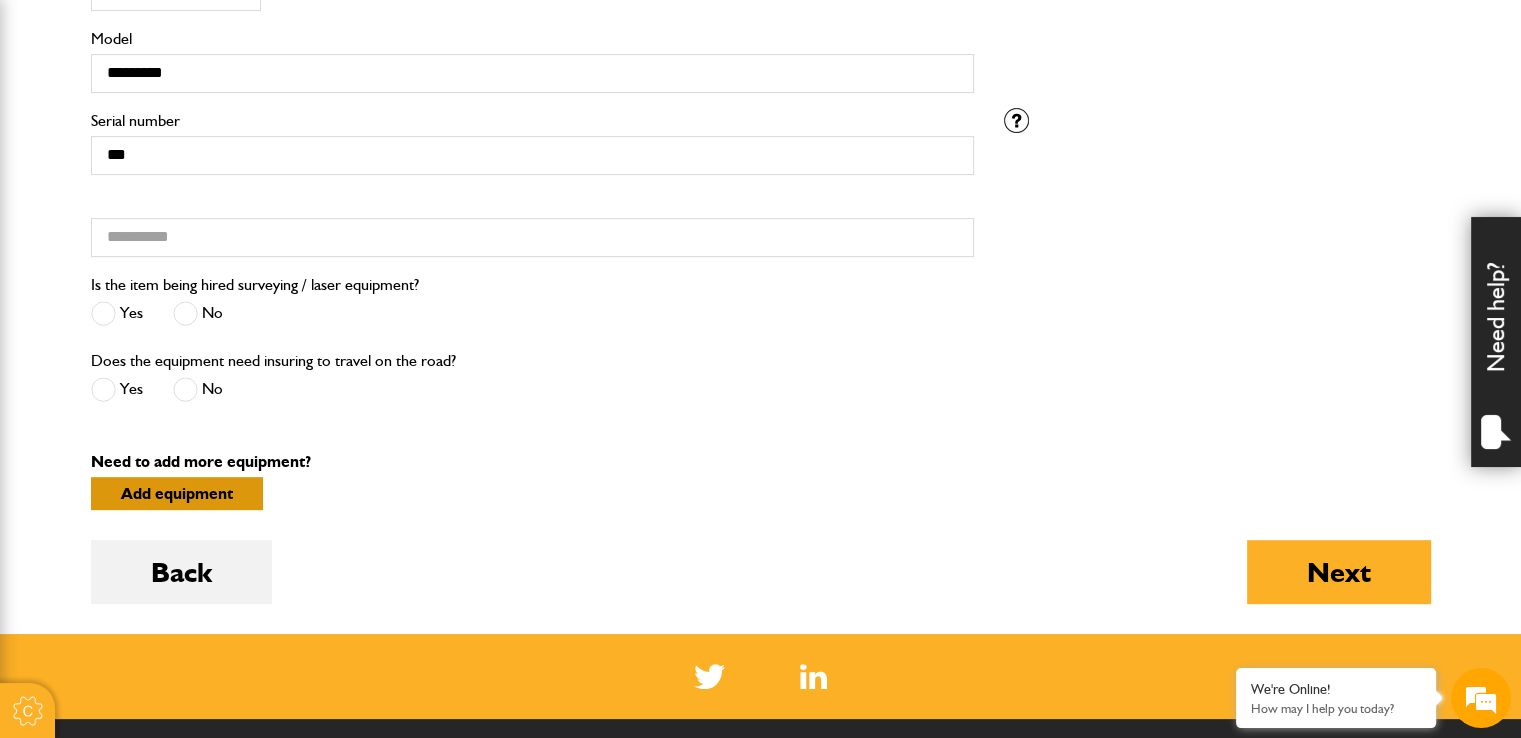 click on "Add equipment" at bounding box center (177, 493) 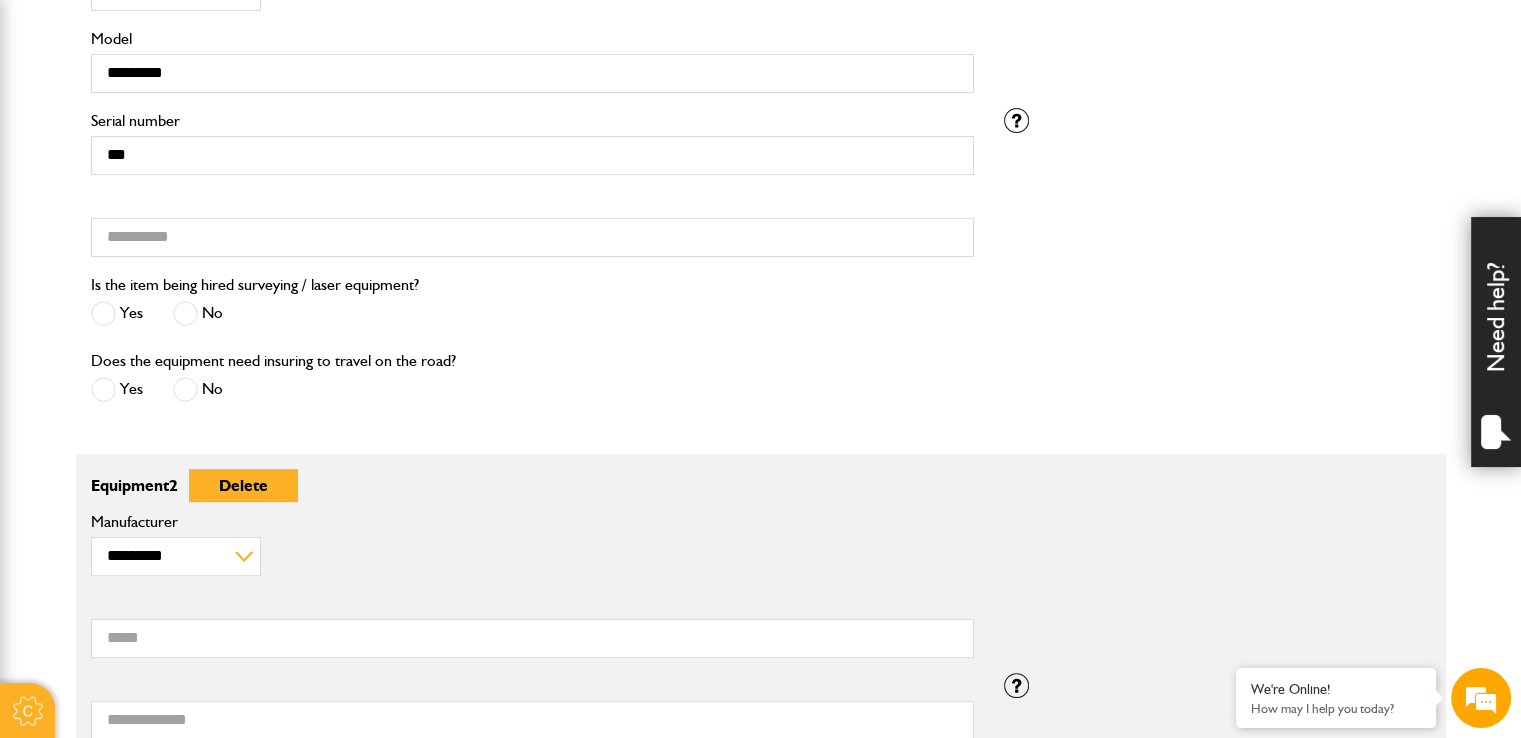 scroll, scrollTop: 787, scrollLeft: 0, axis: vertical 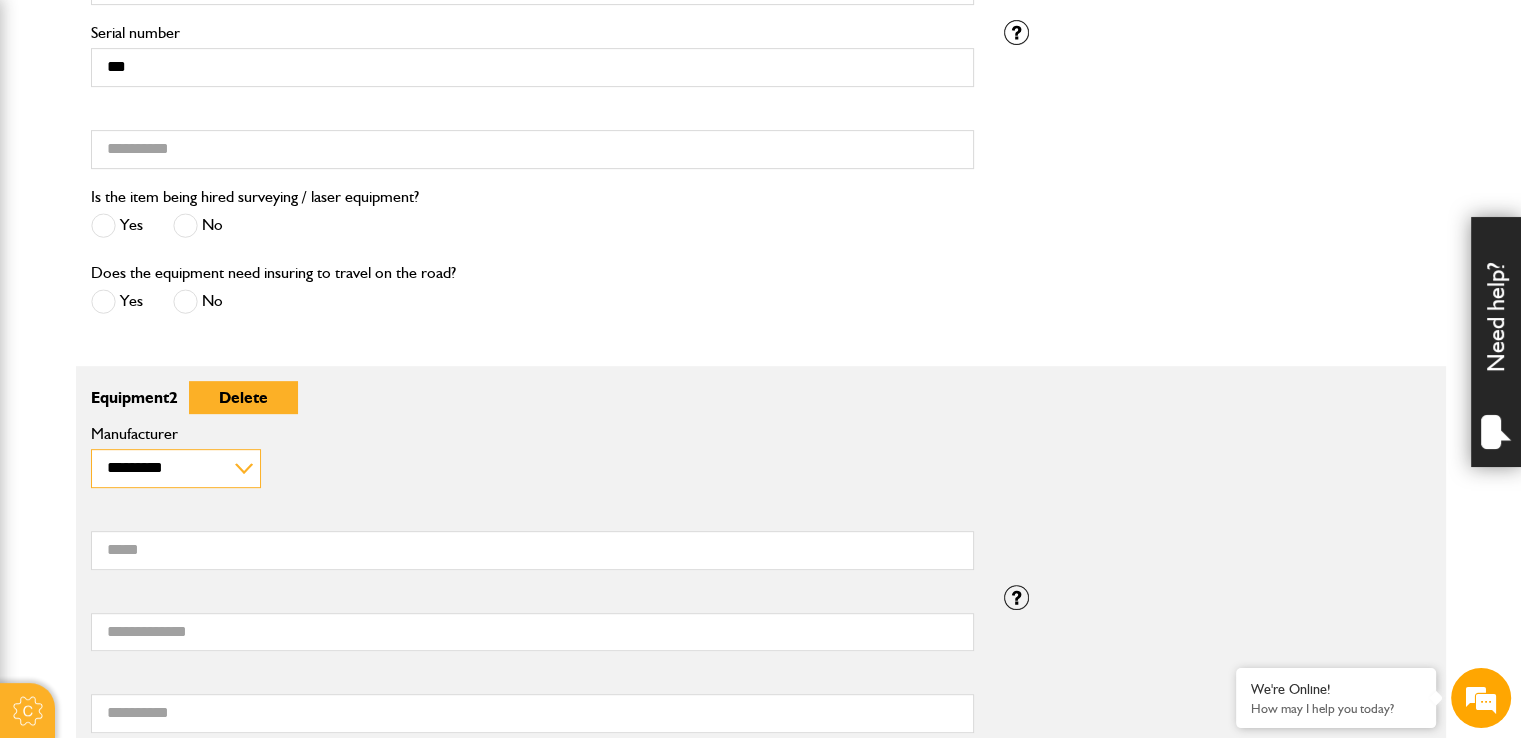 click on "**********" at bounding box center [176, 468] 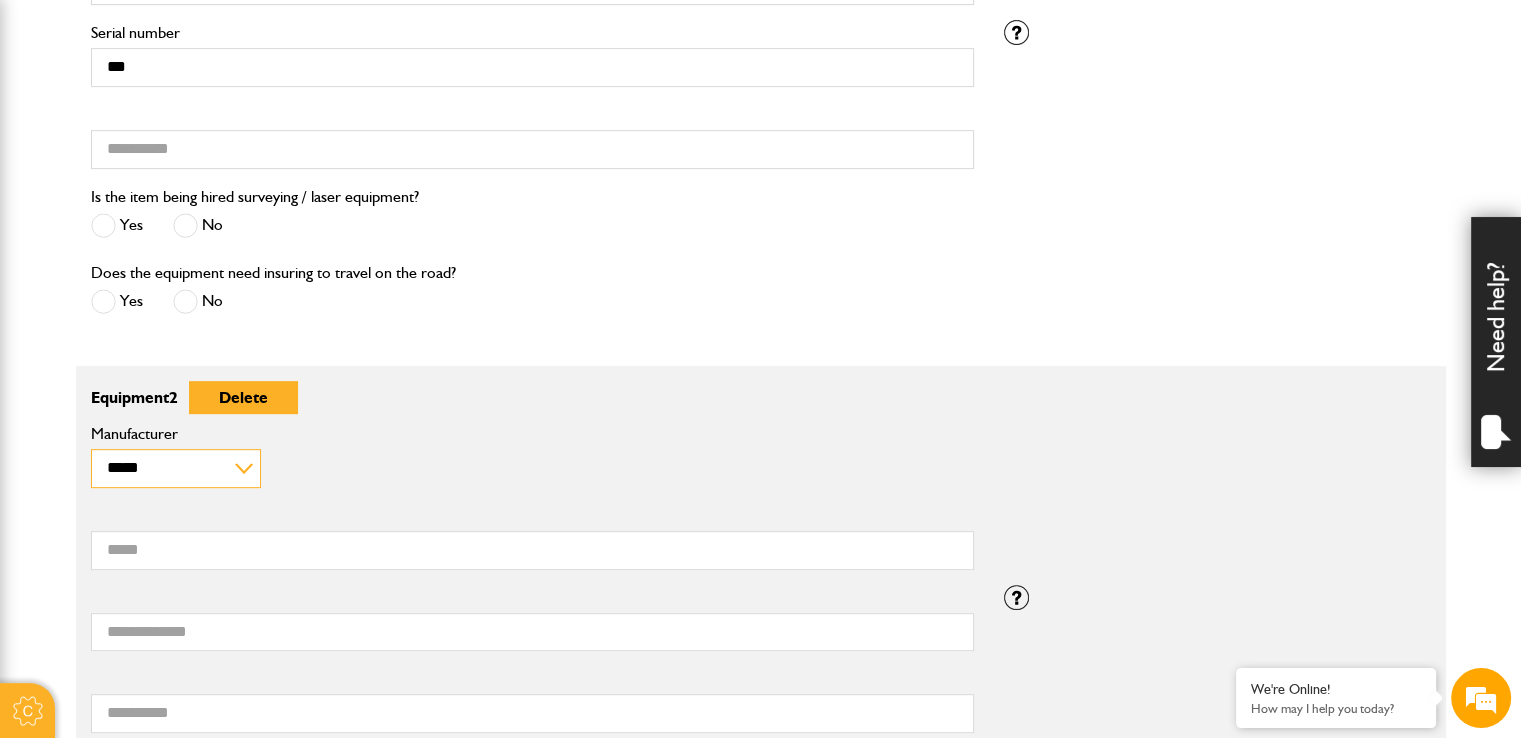 scroll, scrollTop: 884, scrollLeft: 0, axis: vertical 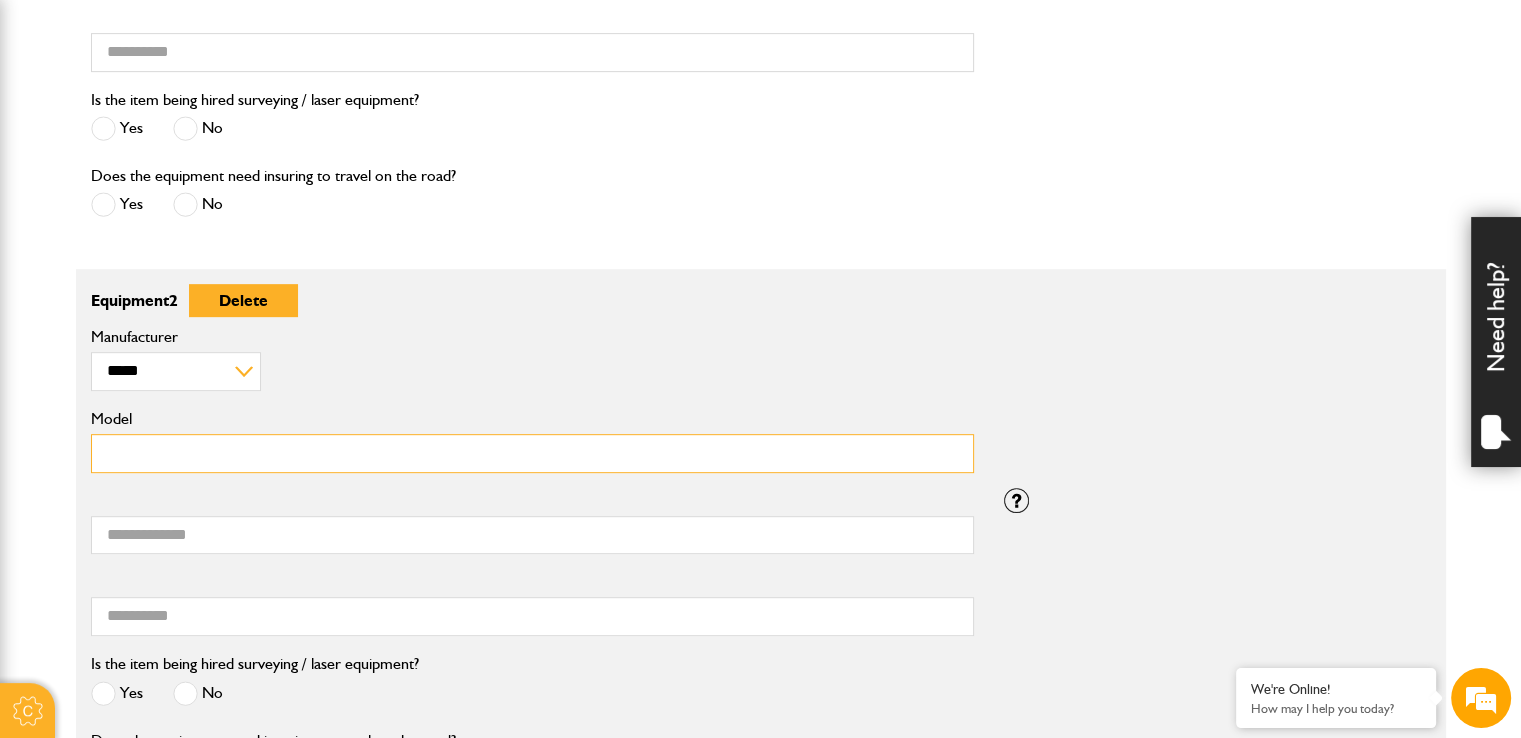 click on "Model" at bounding box center (532, 453) 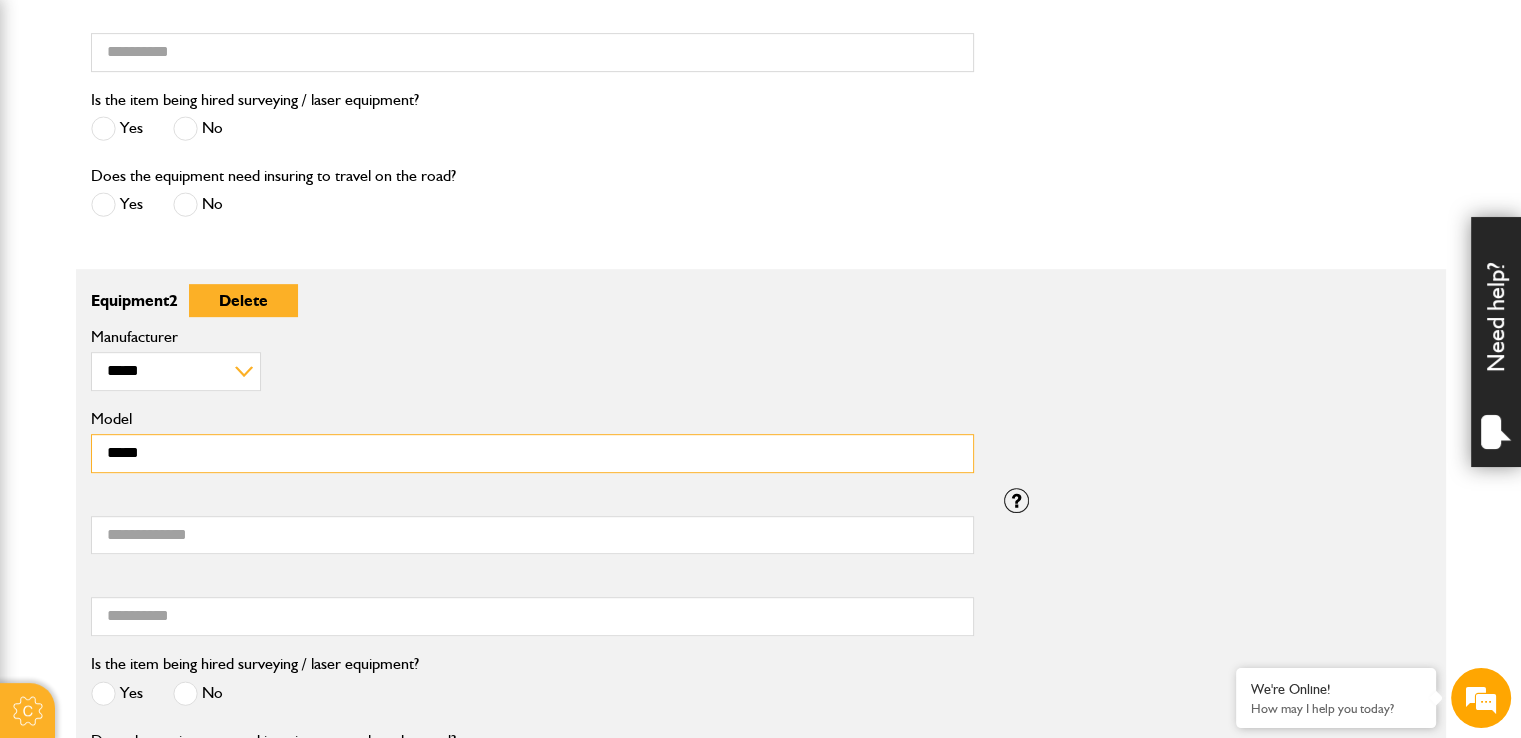 type on "*****" 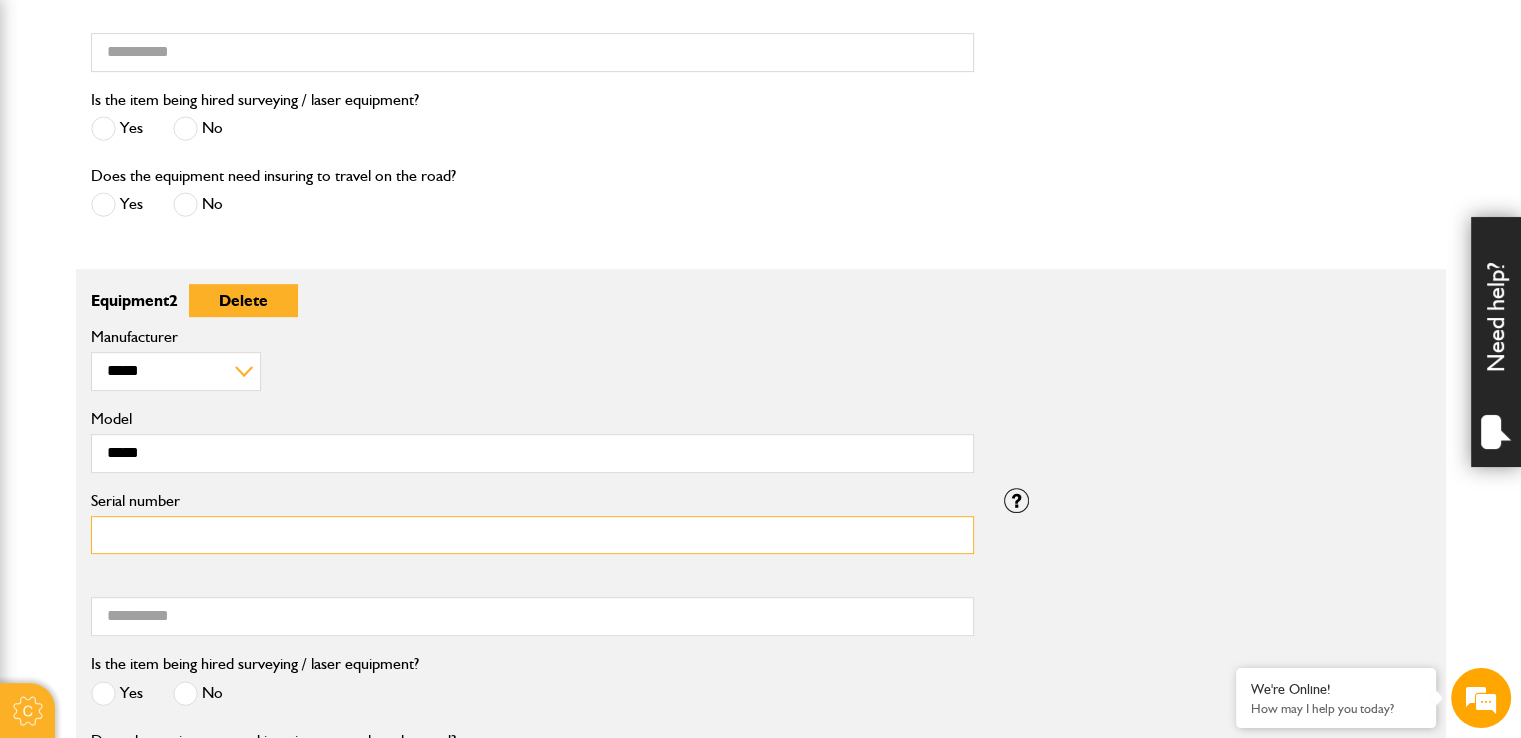 click on "Serial number" at bounding box center [532, 535] 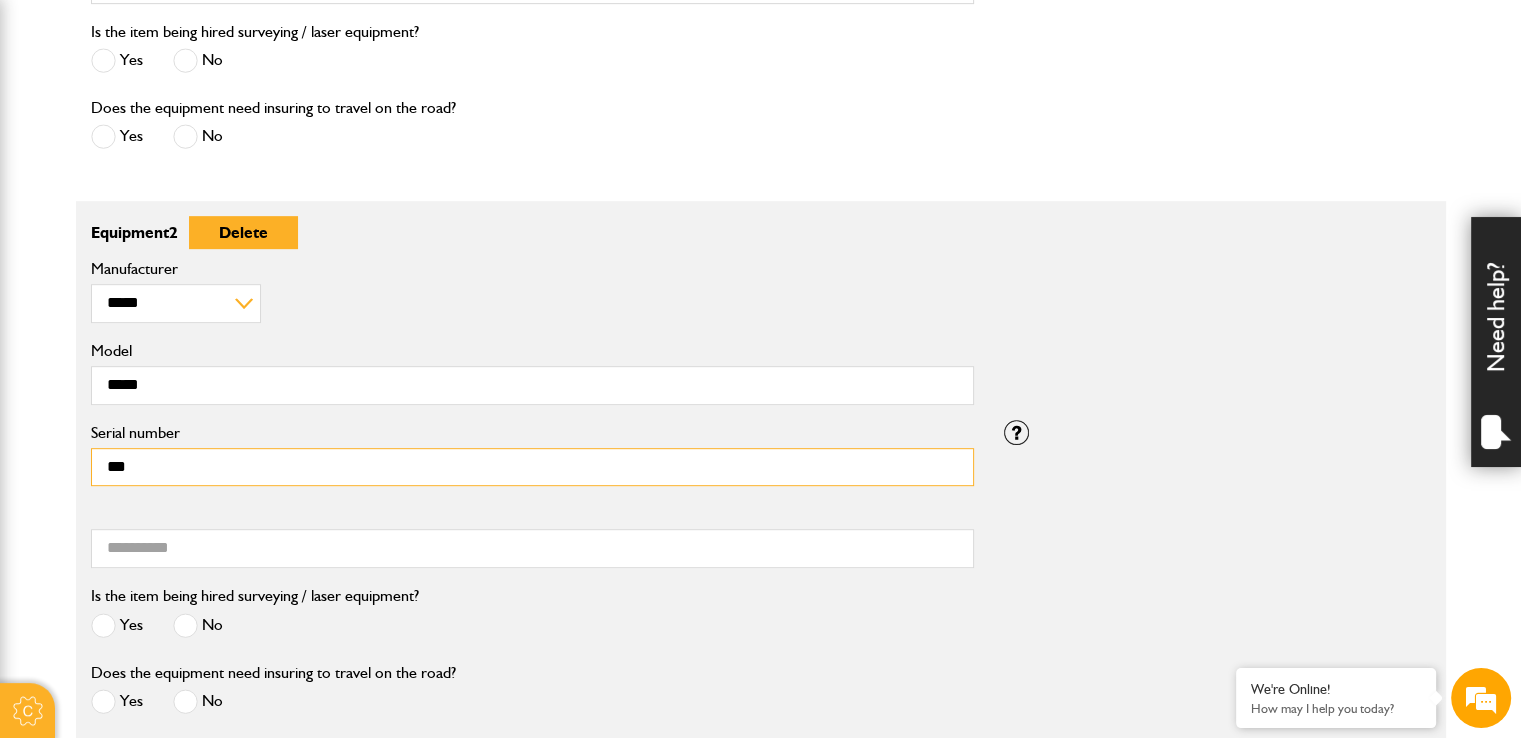 scroll, scrollTop: 952, scrollLeft: 0, axis: vertical 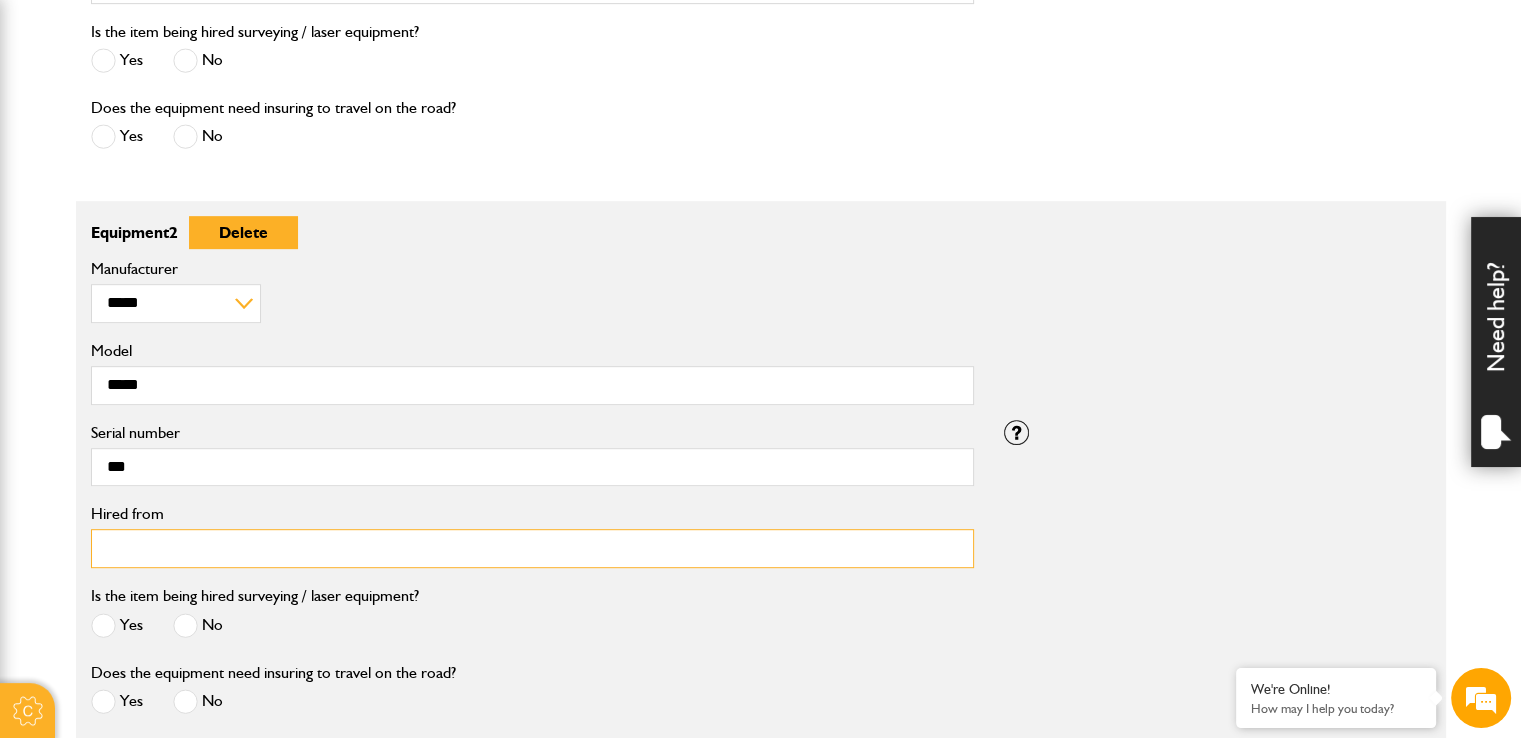 click on "Hired from" at bounding box center (532, 548) 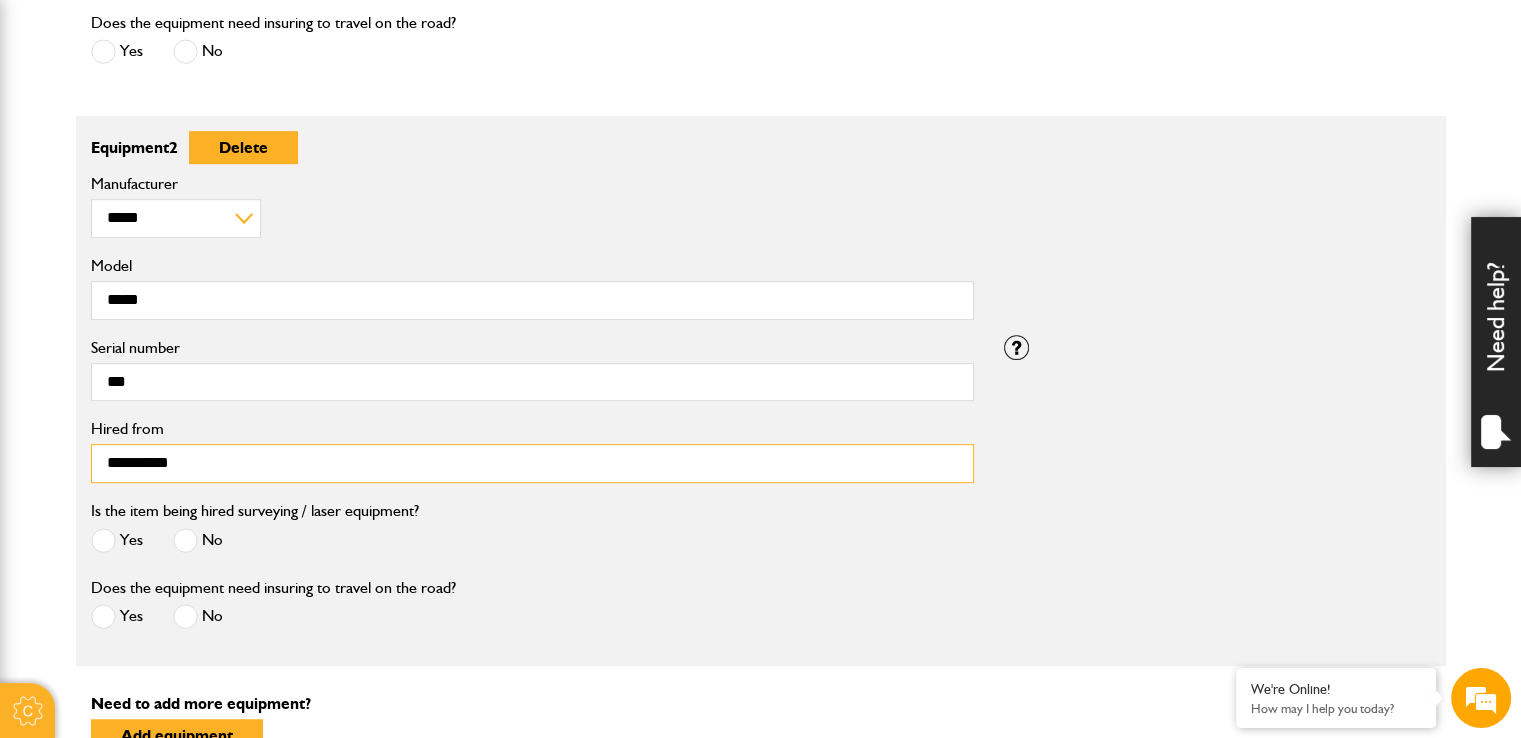 scroll, scrollTop: 1063, scrollLeft: 0, axis: vertical 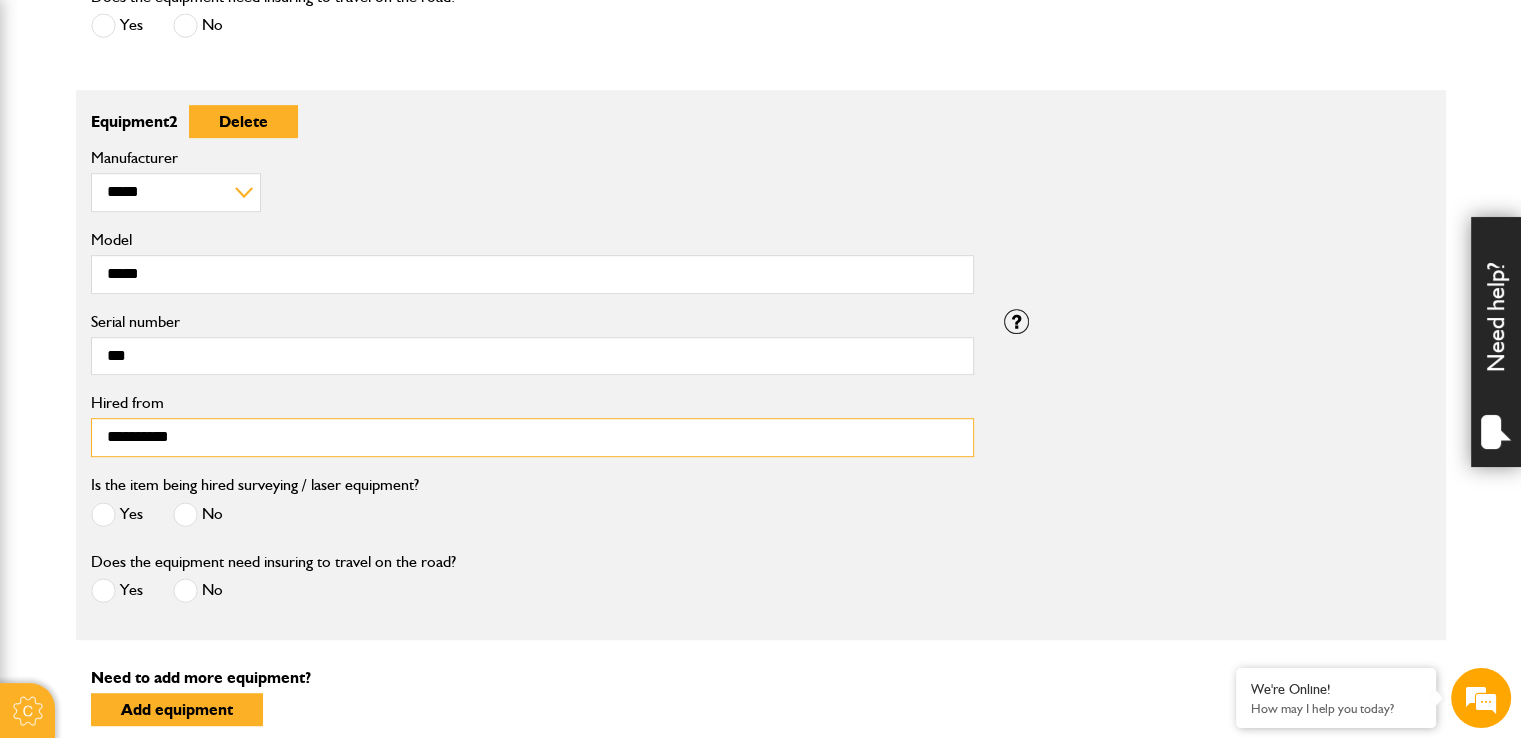 type on "**********" 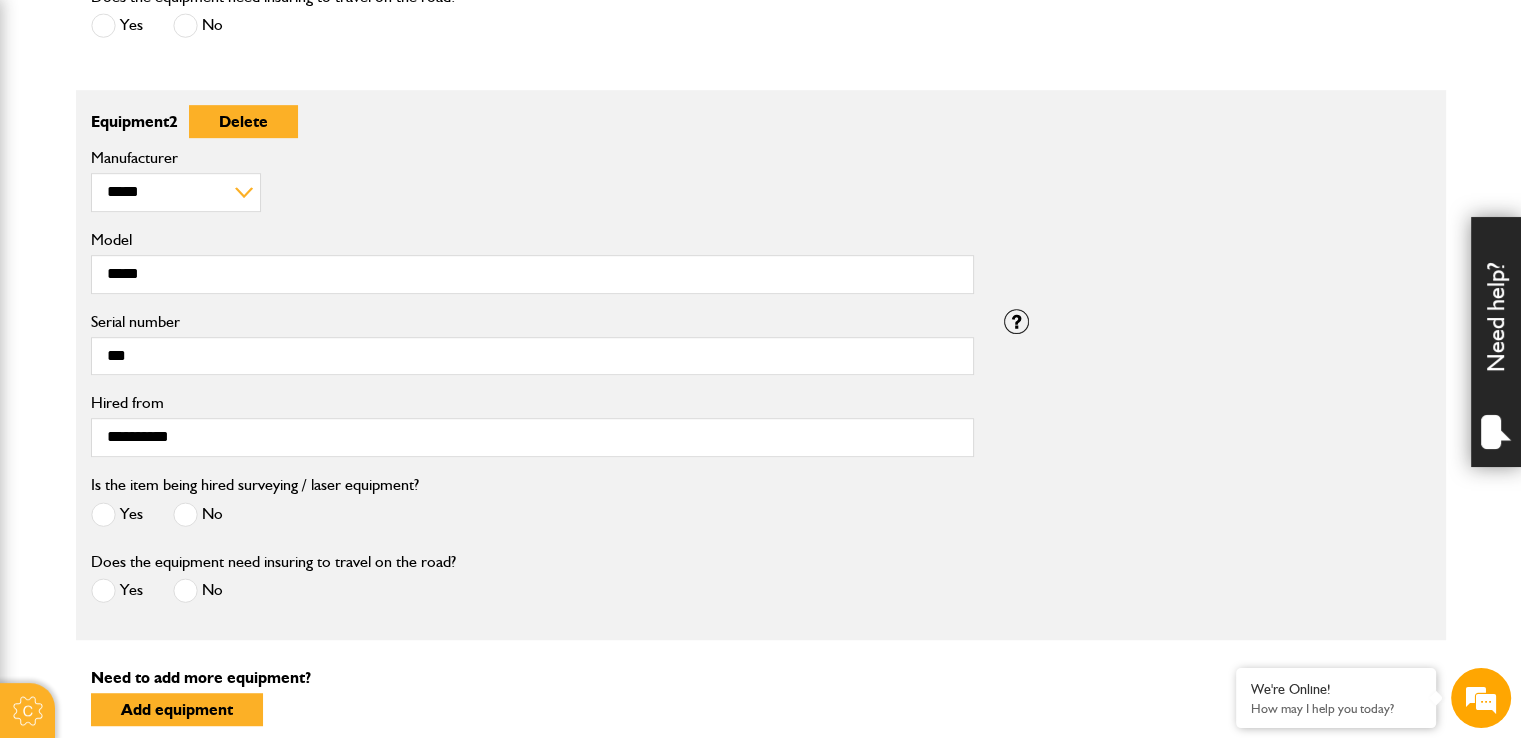 click at bounding box center [185, 514] 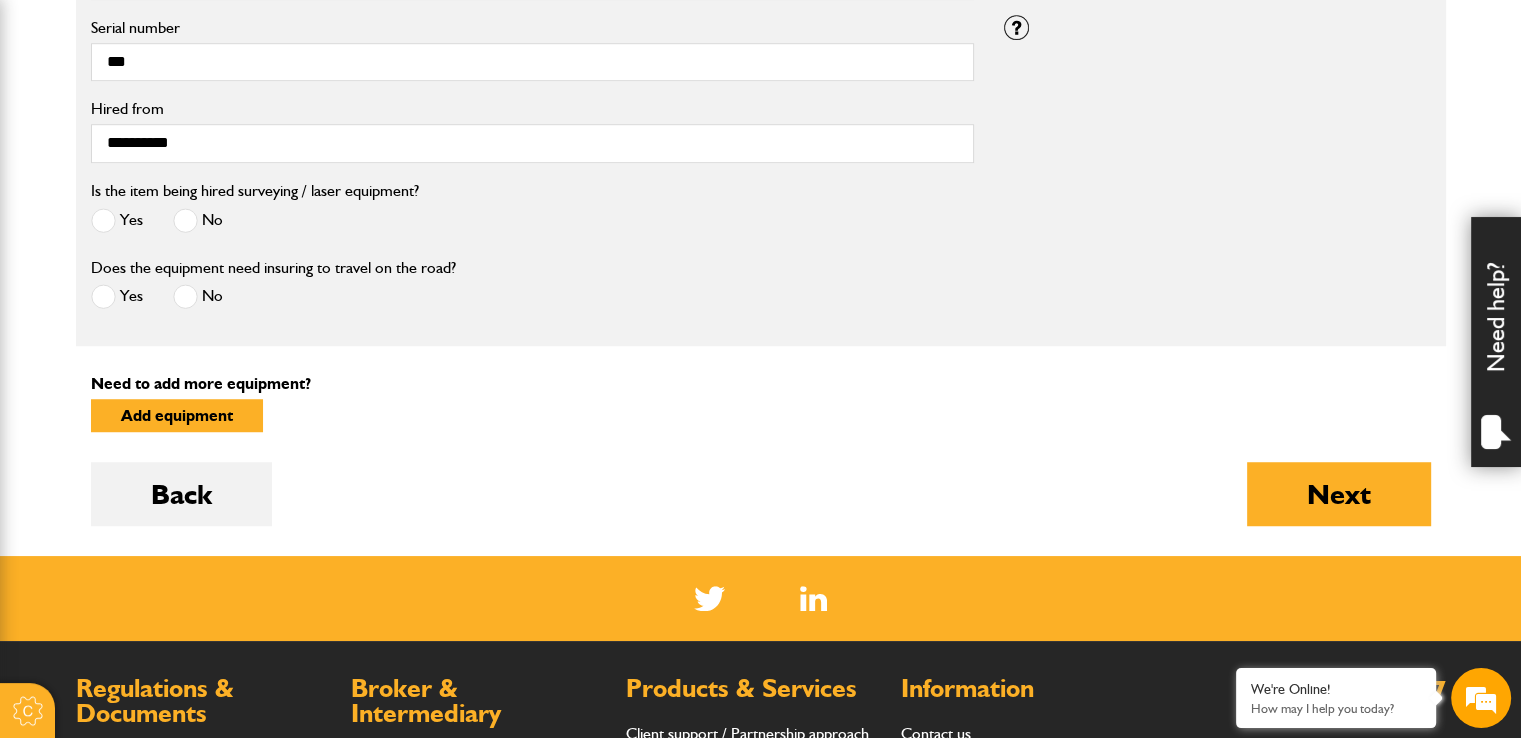 scroll, scrollTop: 1359, scrollLeft: 0, axis: vertical 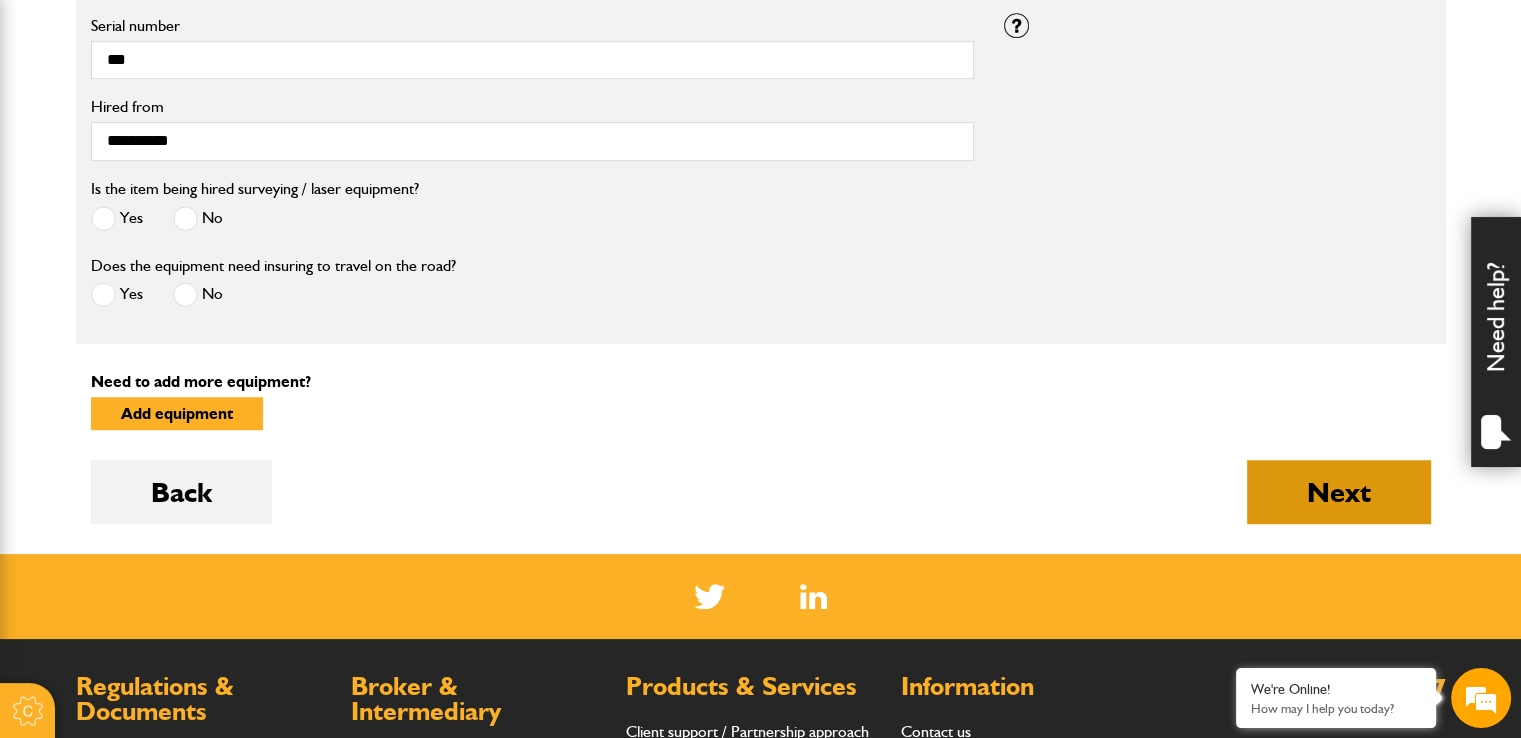 click on "Next" at bounding box center [1339, 492] 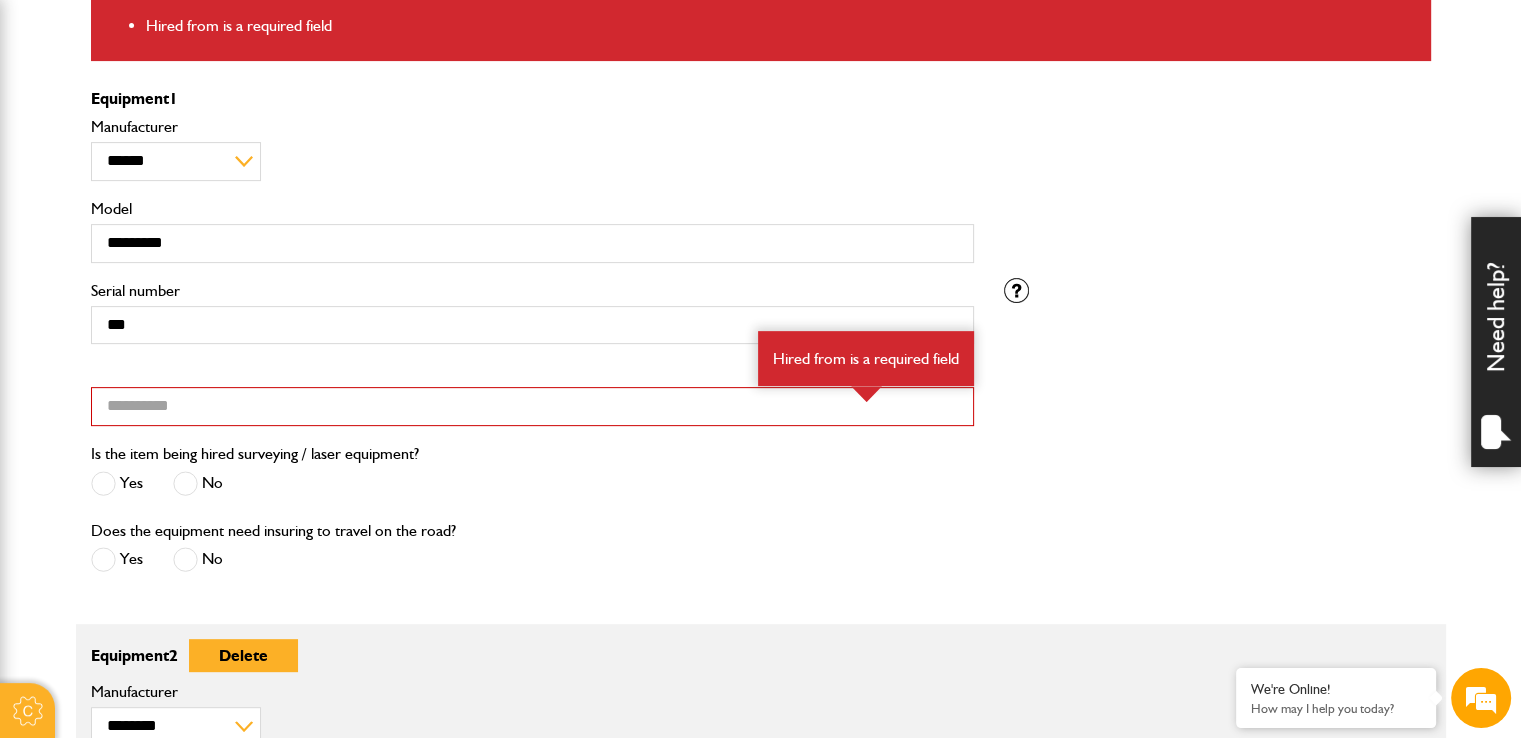scroll, scrollTop: 630, scrollLeft: 0, axis: vertical 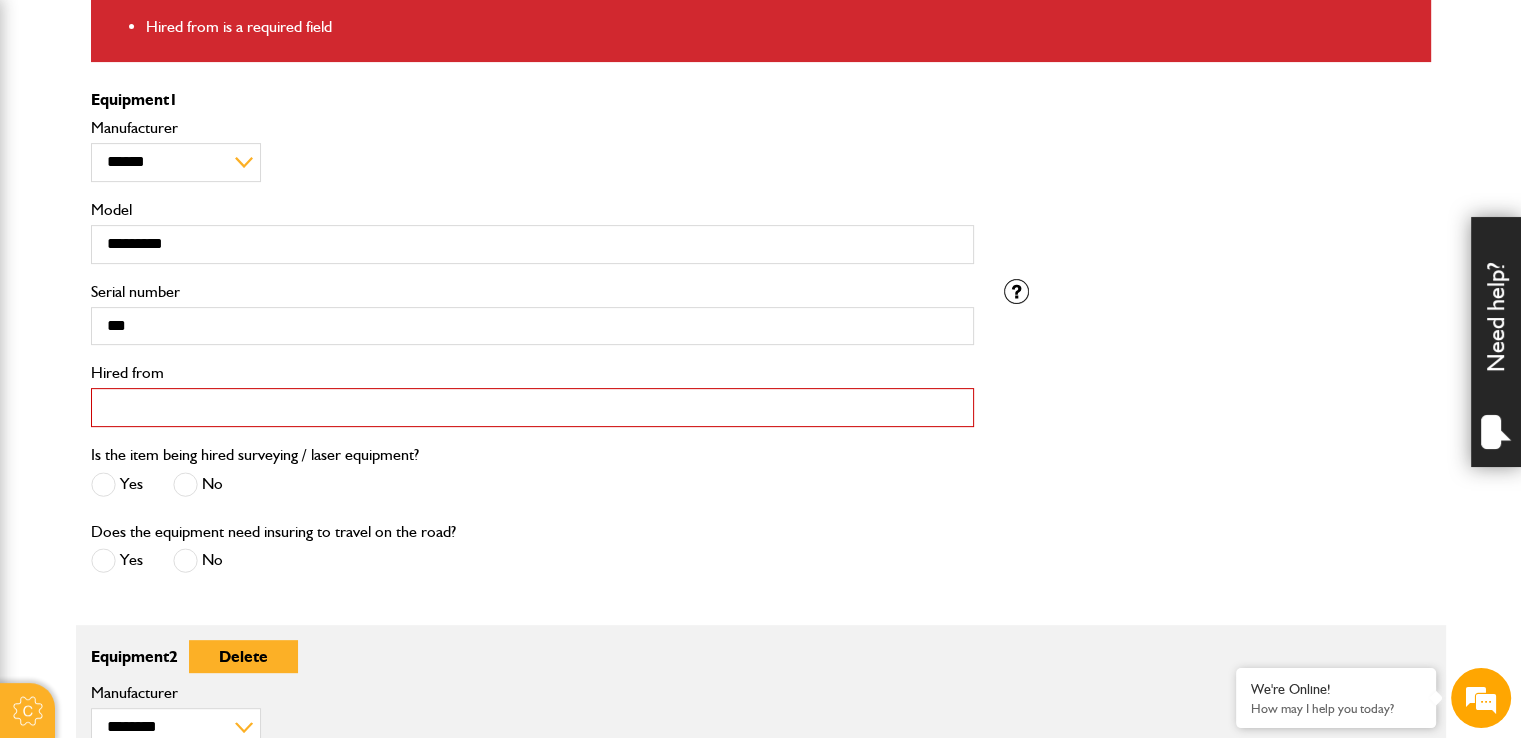 click on "Hired from" at bounding box center (532, 407) 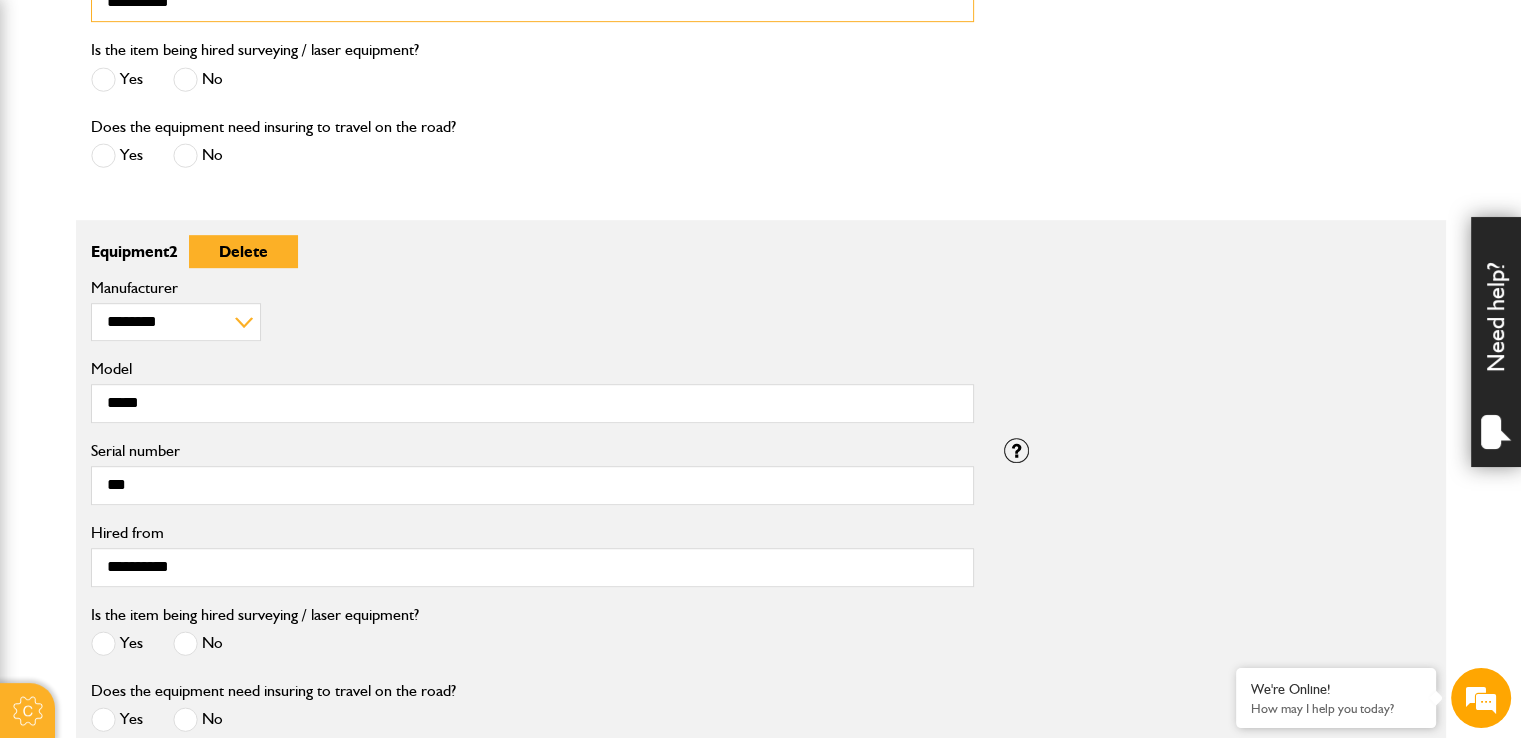 scroll, scrollTop: 1200, scrollLeft: 0, axis: vertical 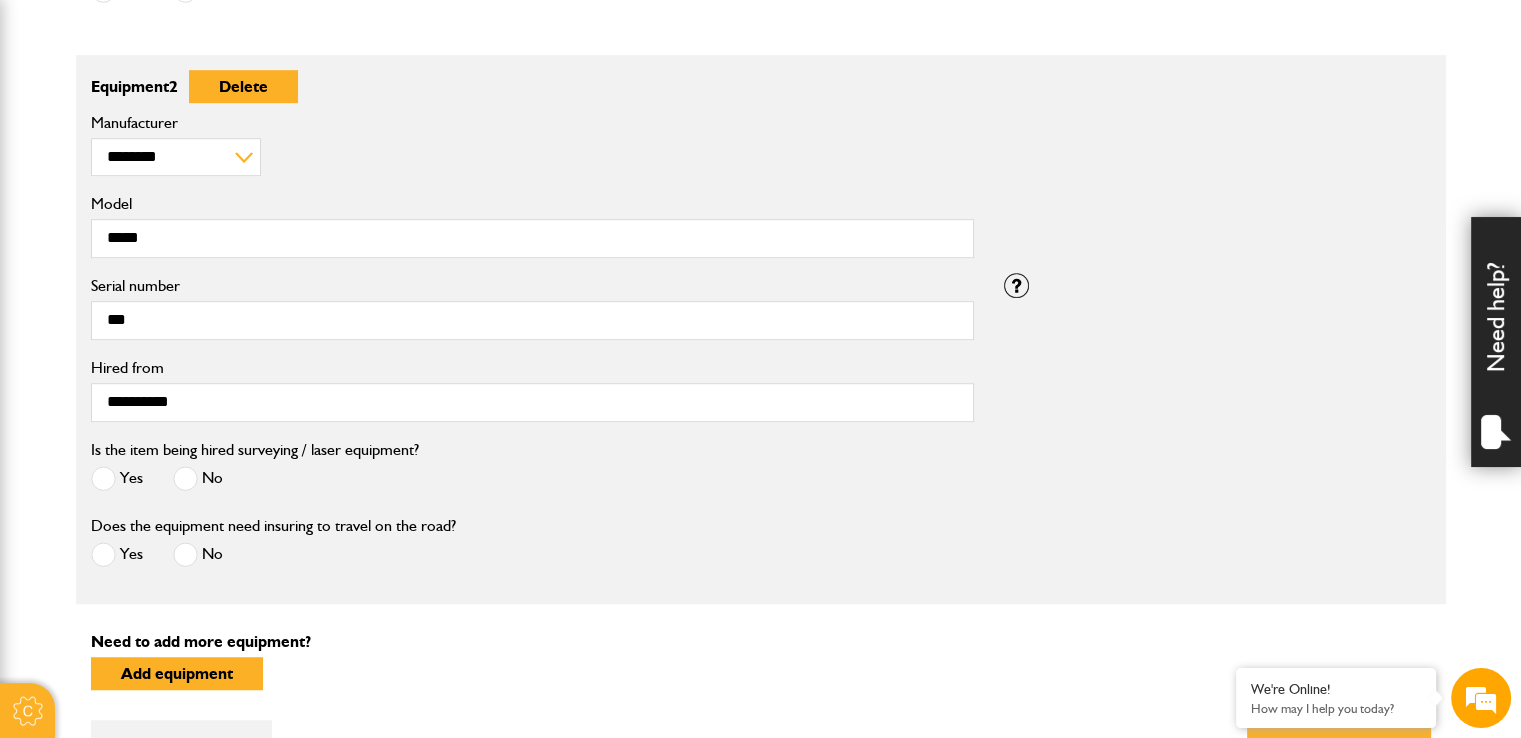 type on "**********" 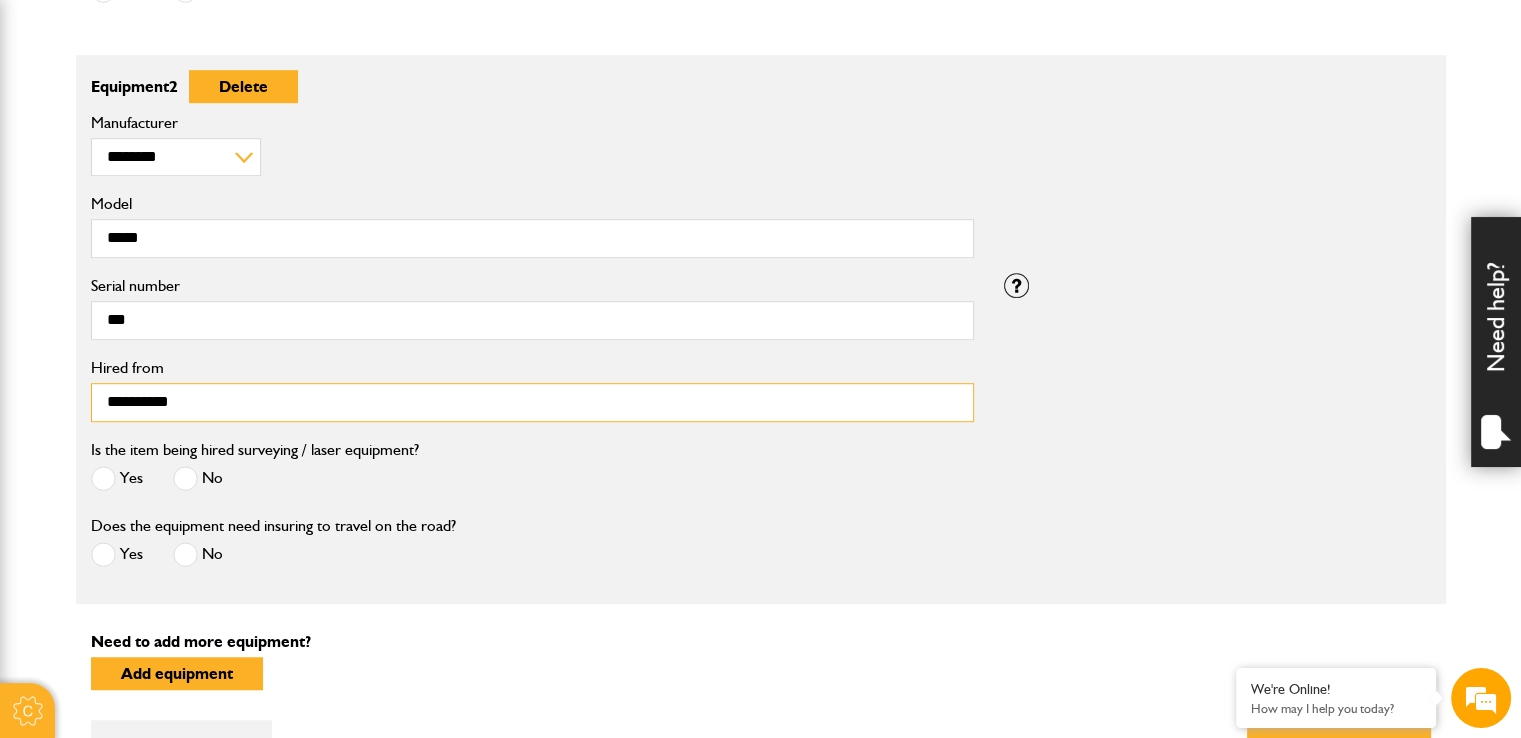 click on "**********" at bounding box center [532, 402] 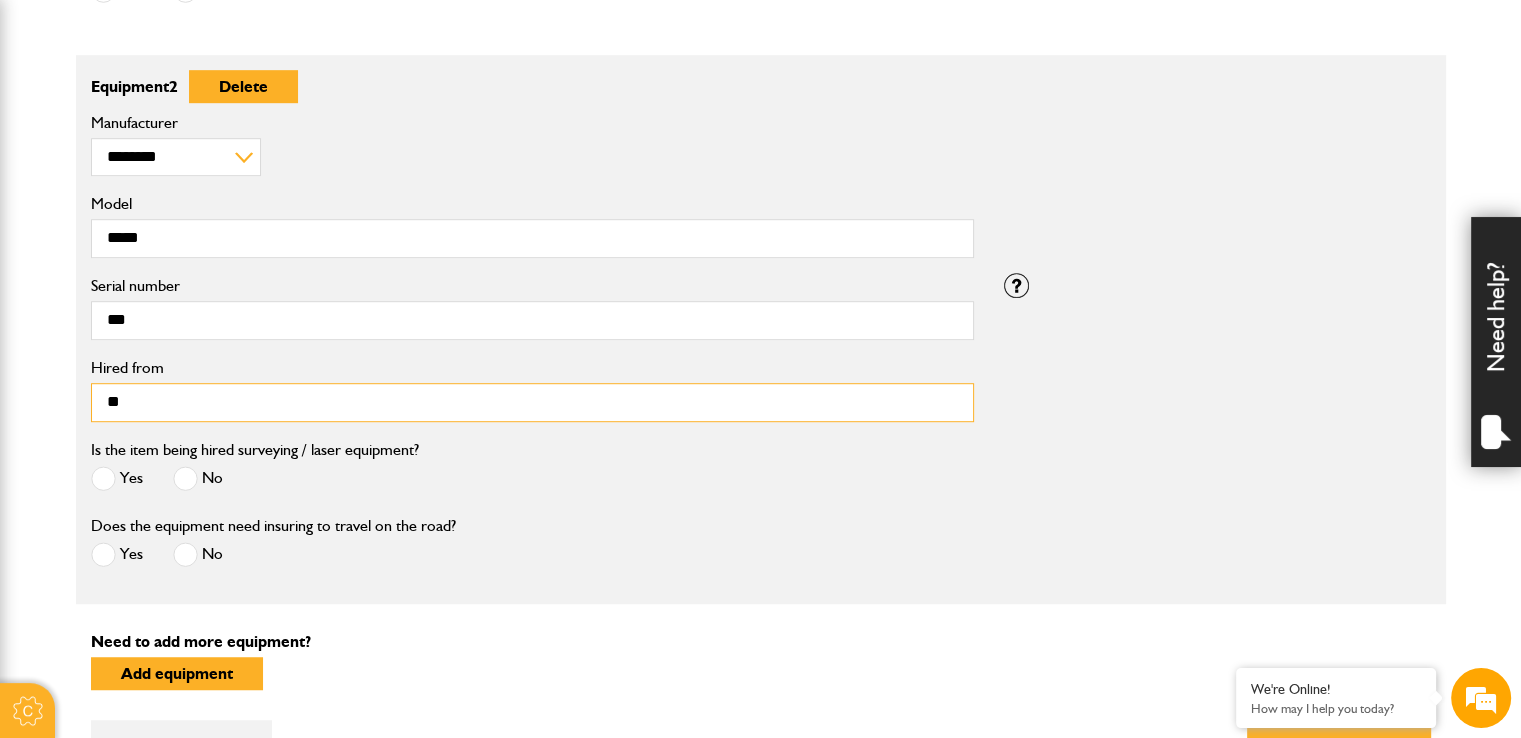 type on "*" 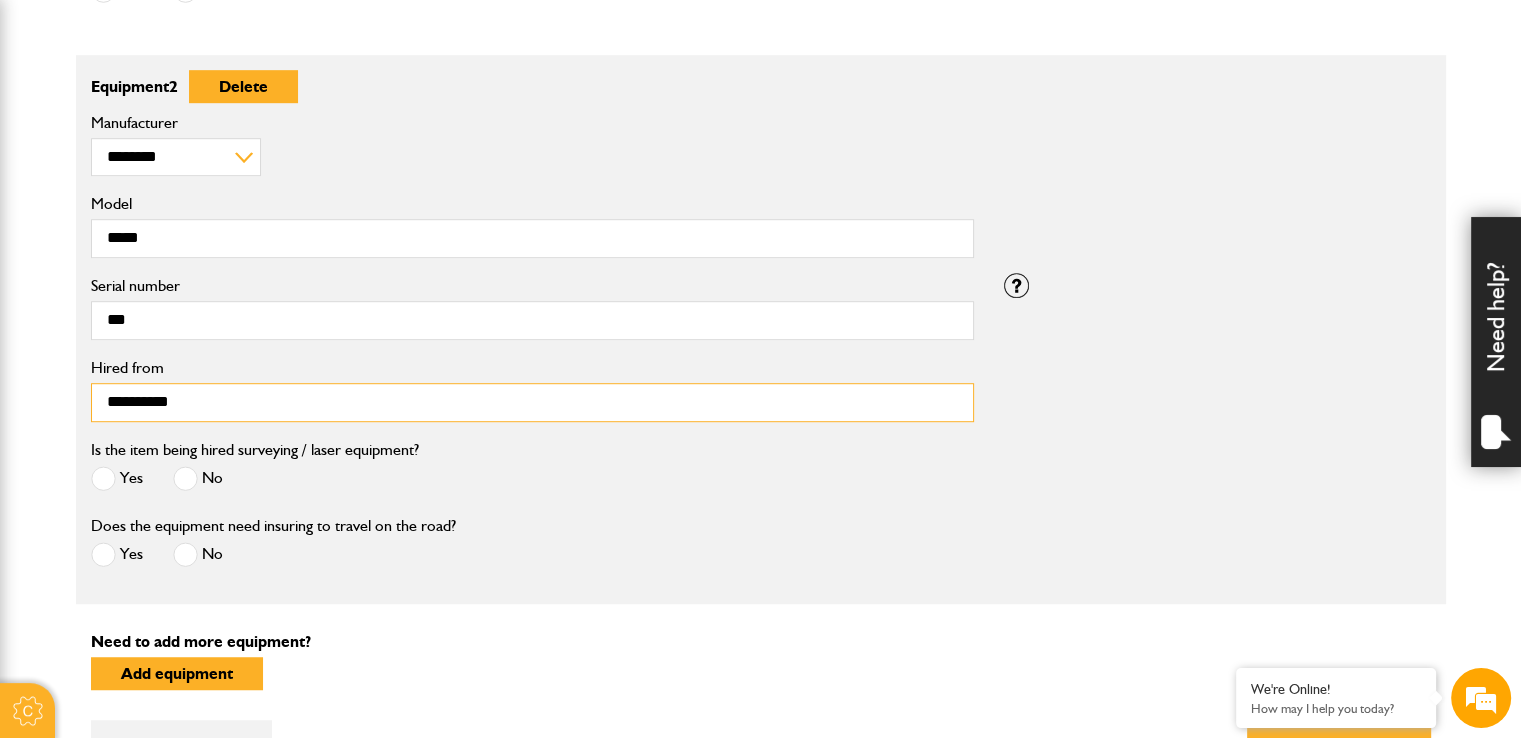 scroll, scrollTop: 1292, scrollLeft: 0, axis: vertical 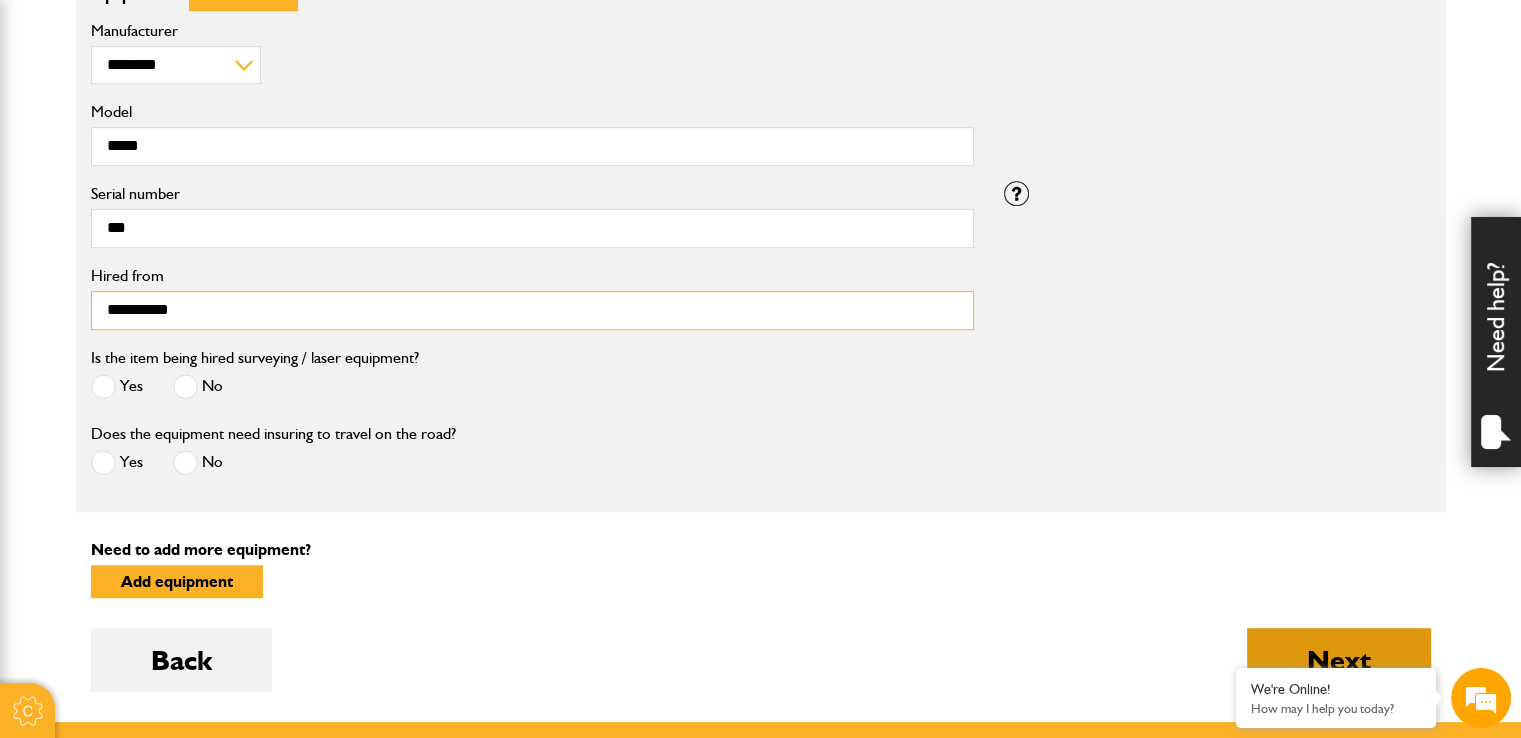 type on "**********" 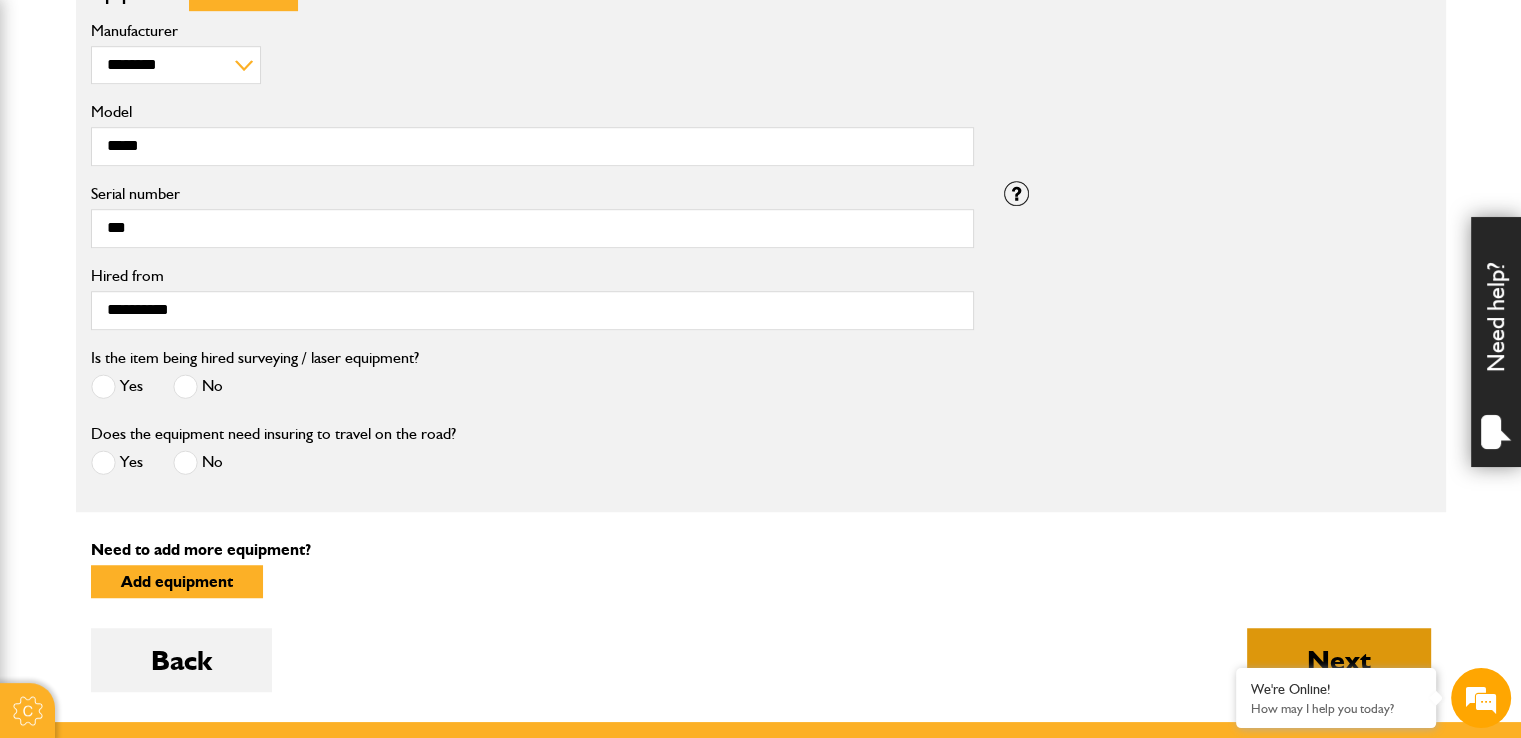 click on "Next" at bounding box center (1339, 660) 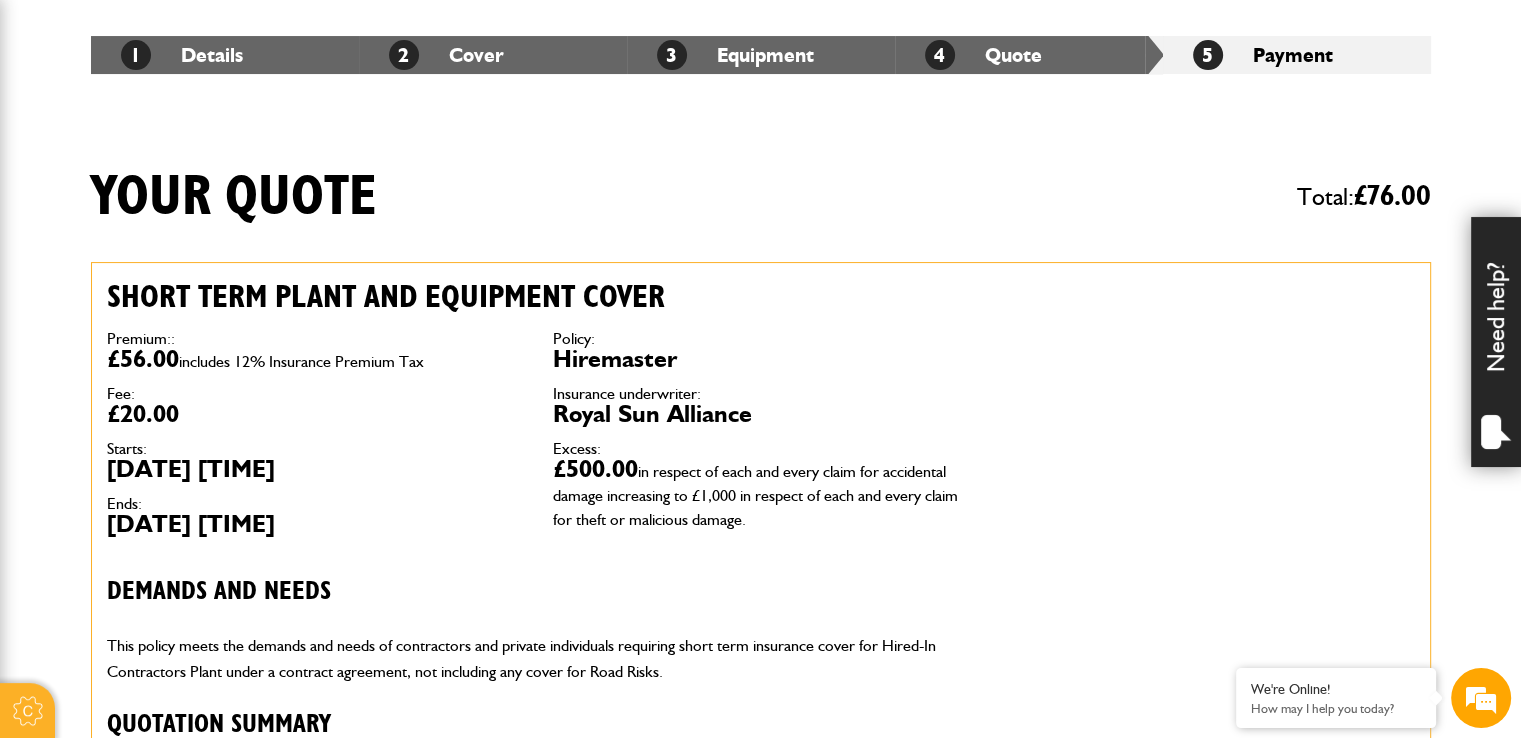 scroll, scrollTop: 418, scrollLeft: 0, axis: vertical 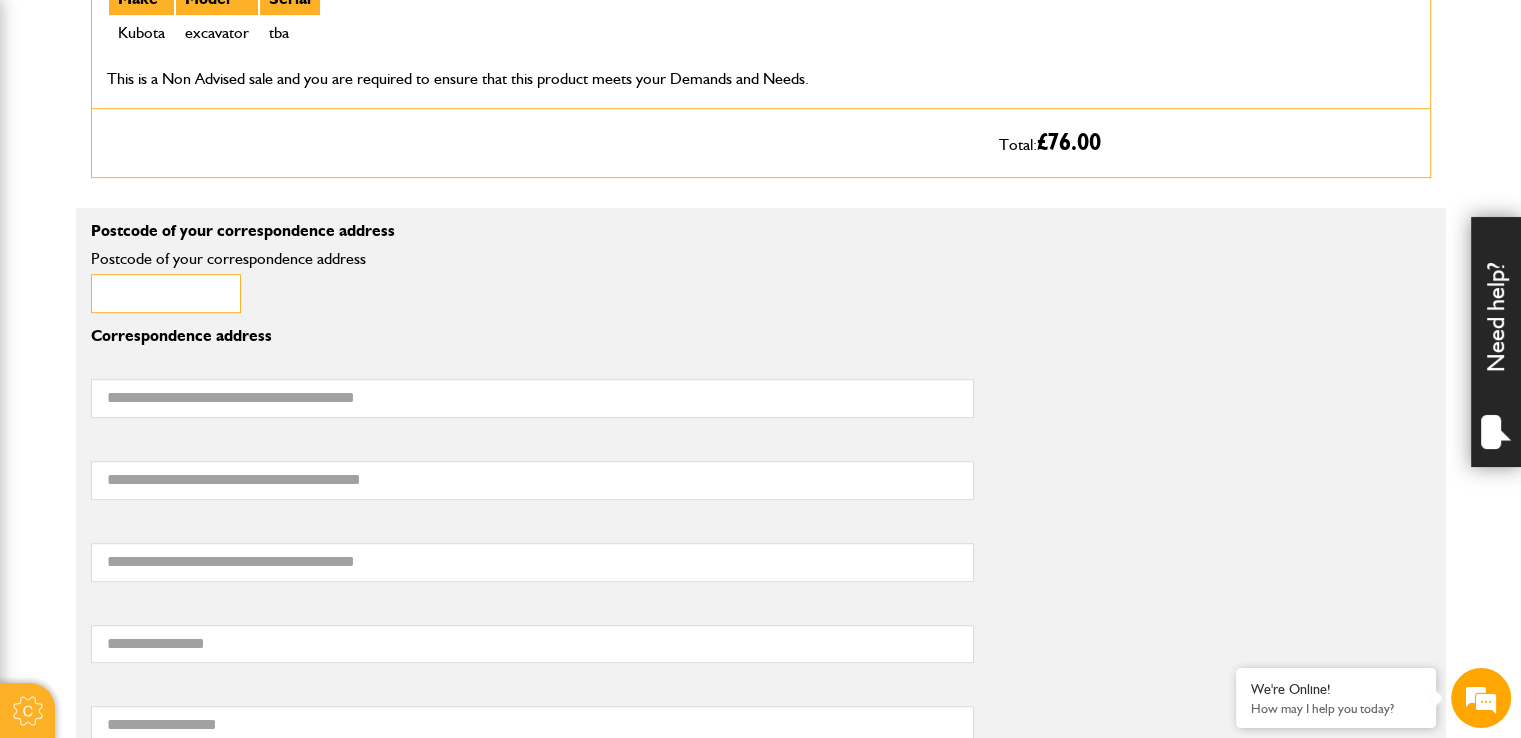 click on "Postcode of your correspondence address" at bounding box center (166, 293) 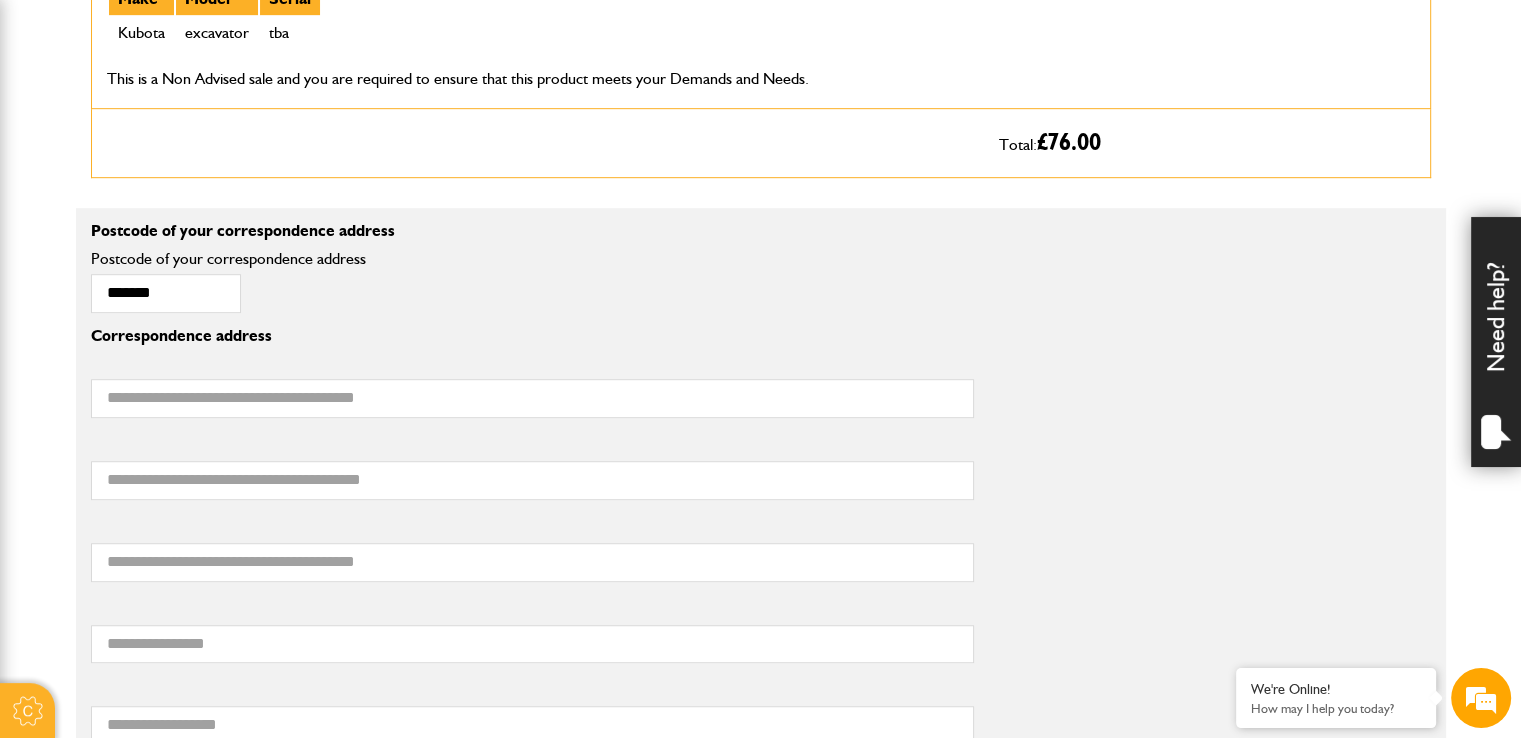 click on "*******
Postcode of your correspondence address" at bounding box center (532, 287) 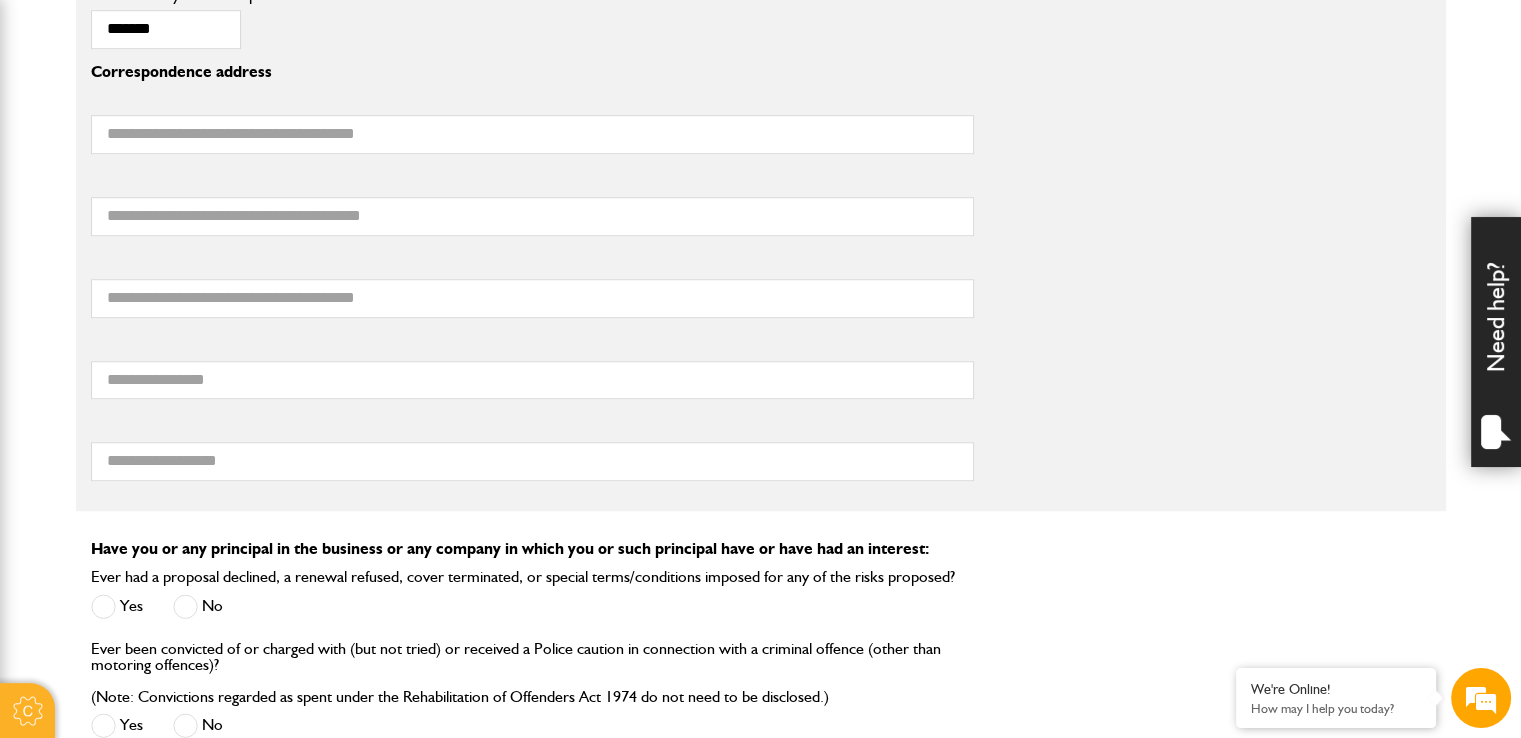 scroll, scrollTop: 1408, scrollLeft: 0, axis: vertical 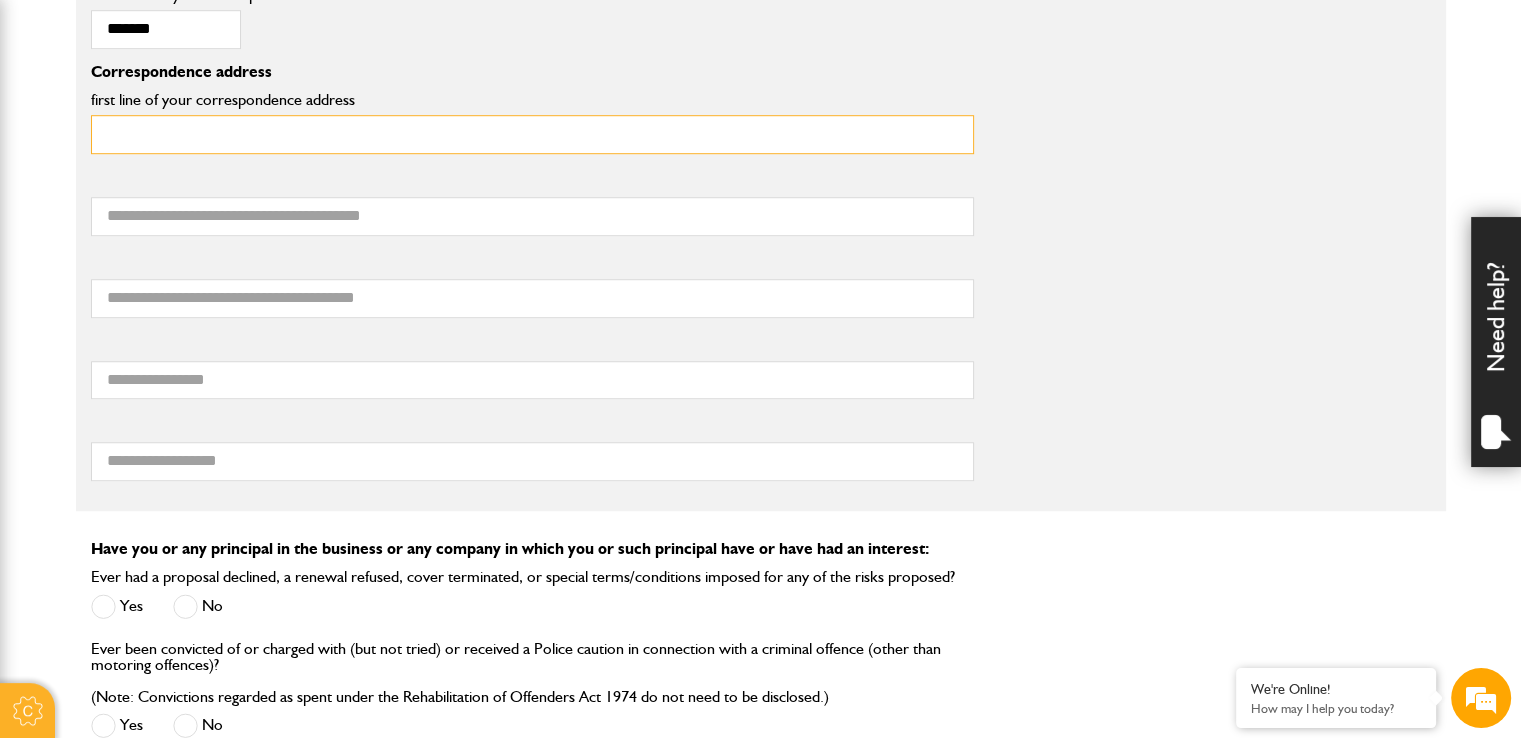 click on "first line of your correspondence address" at bounding box center [532, 134] 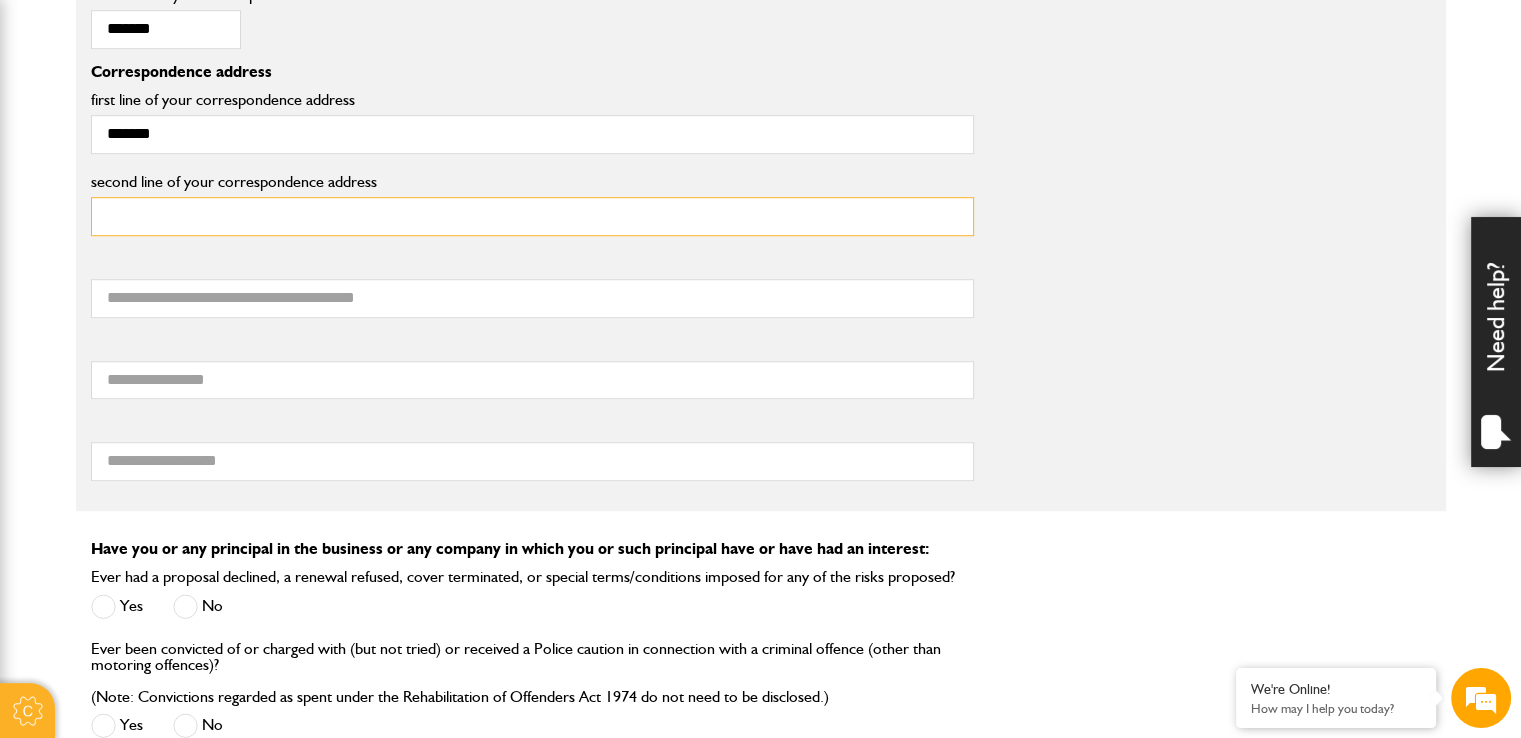 click on "second line of your correspondence address" at bounding box center (532, 216) 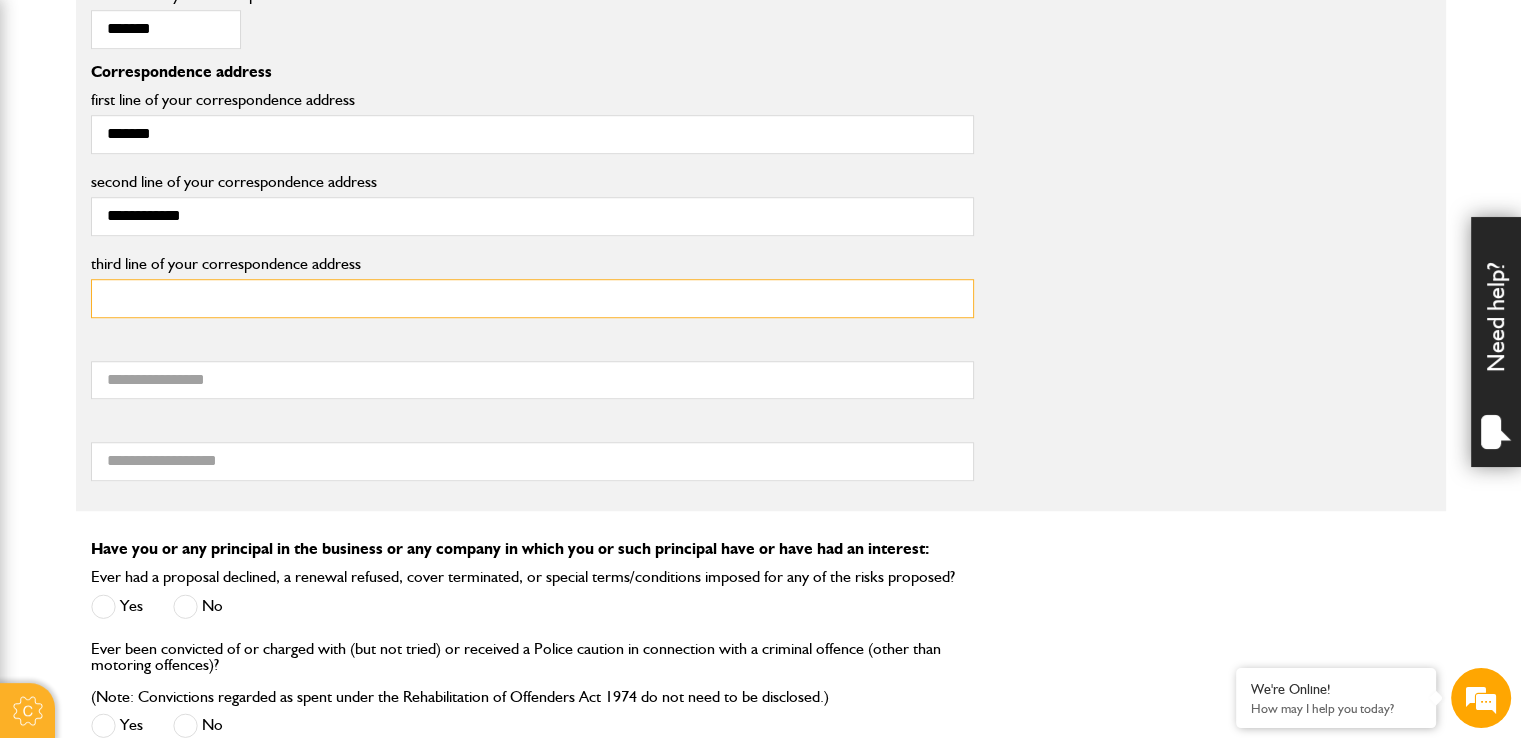 click on "third line of your correspondence address" at bounding box center [532, 298] 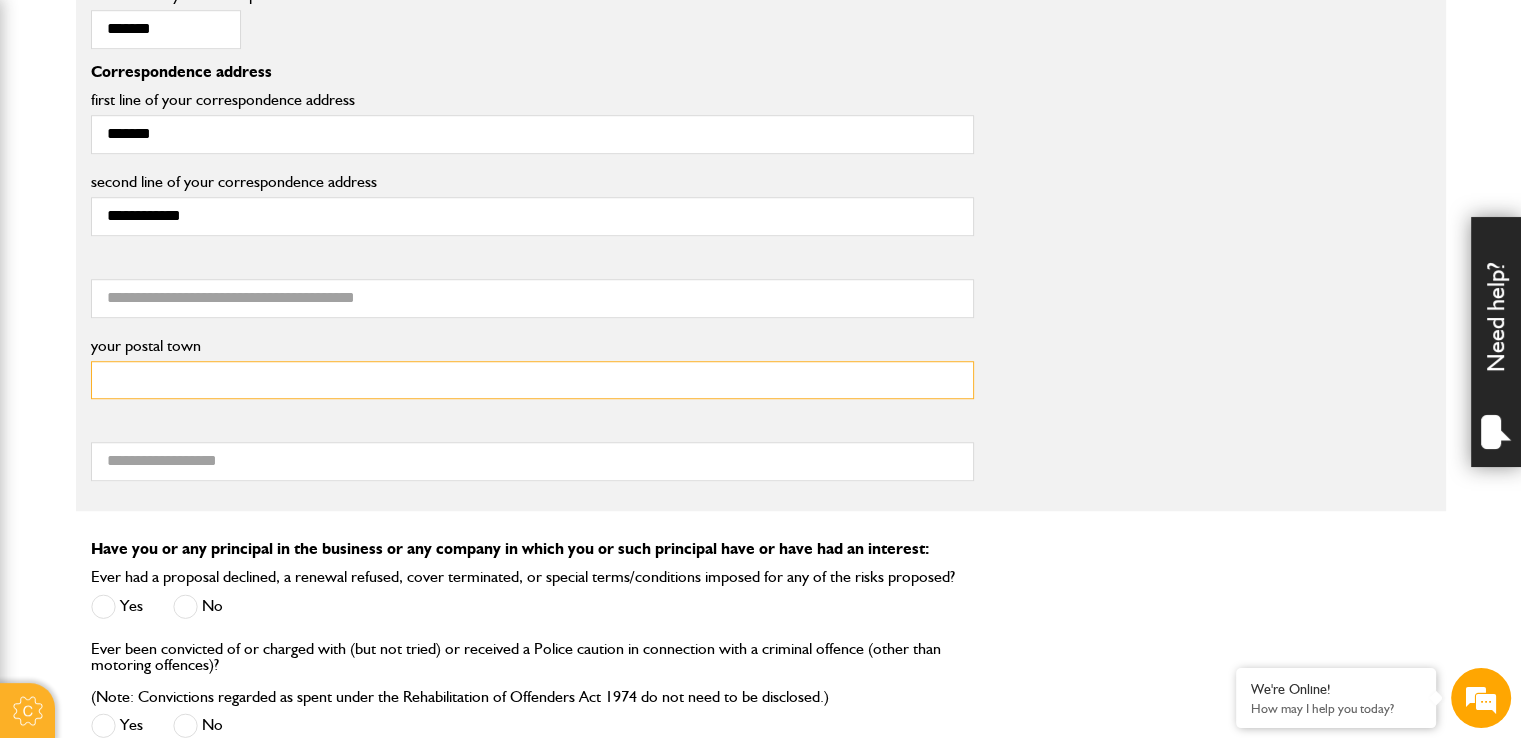 click on "your postal town" at bounding box center (532, 380) 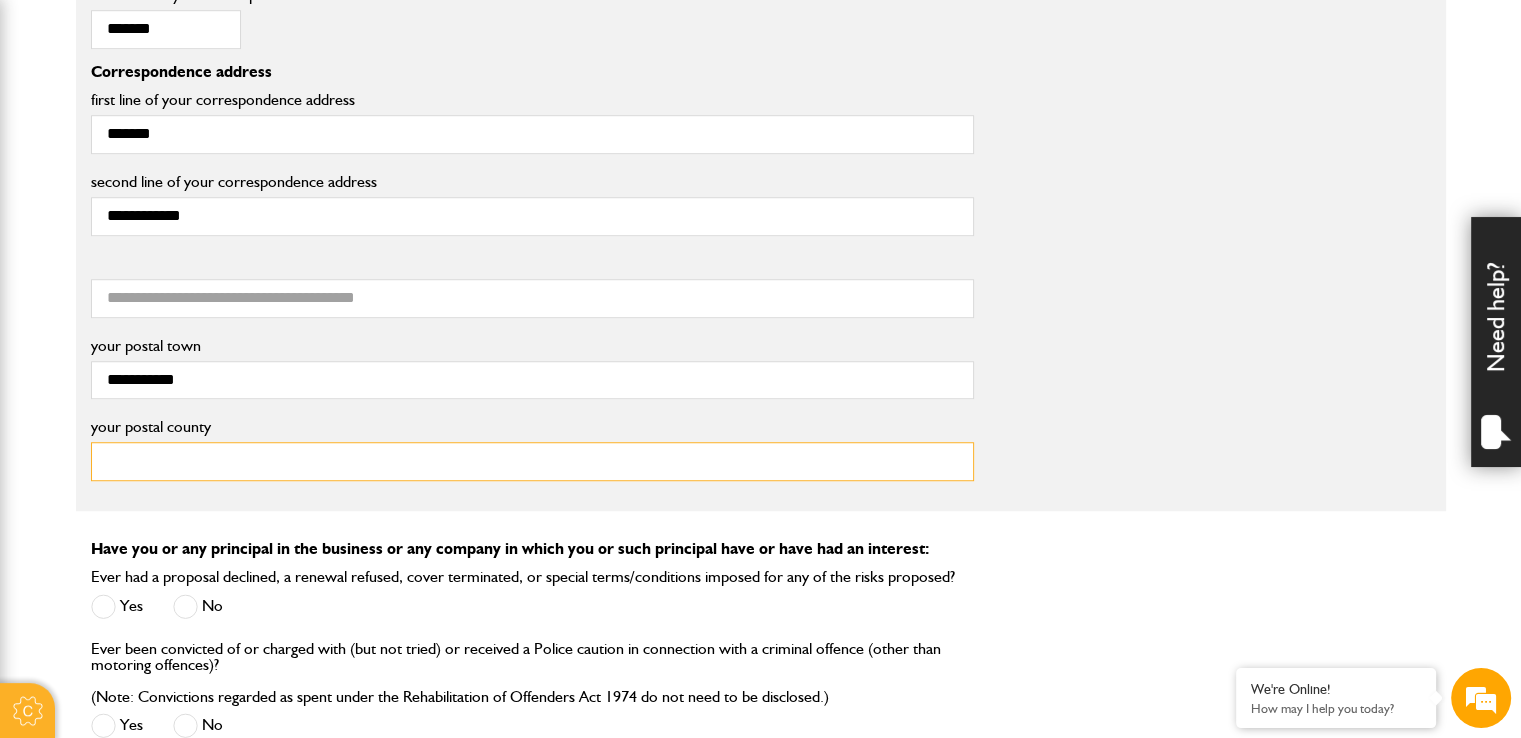click on "your postal county" at bounding box center (532, 461) 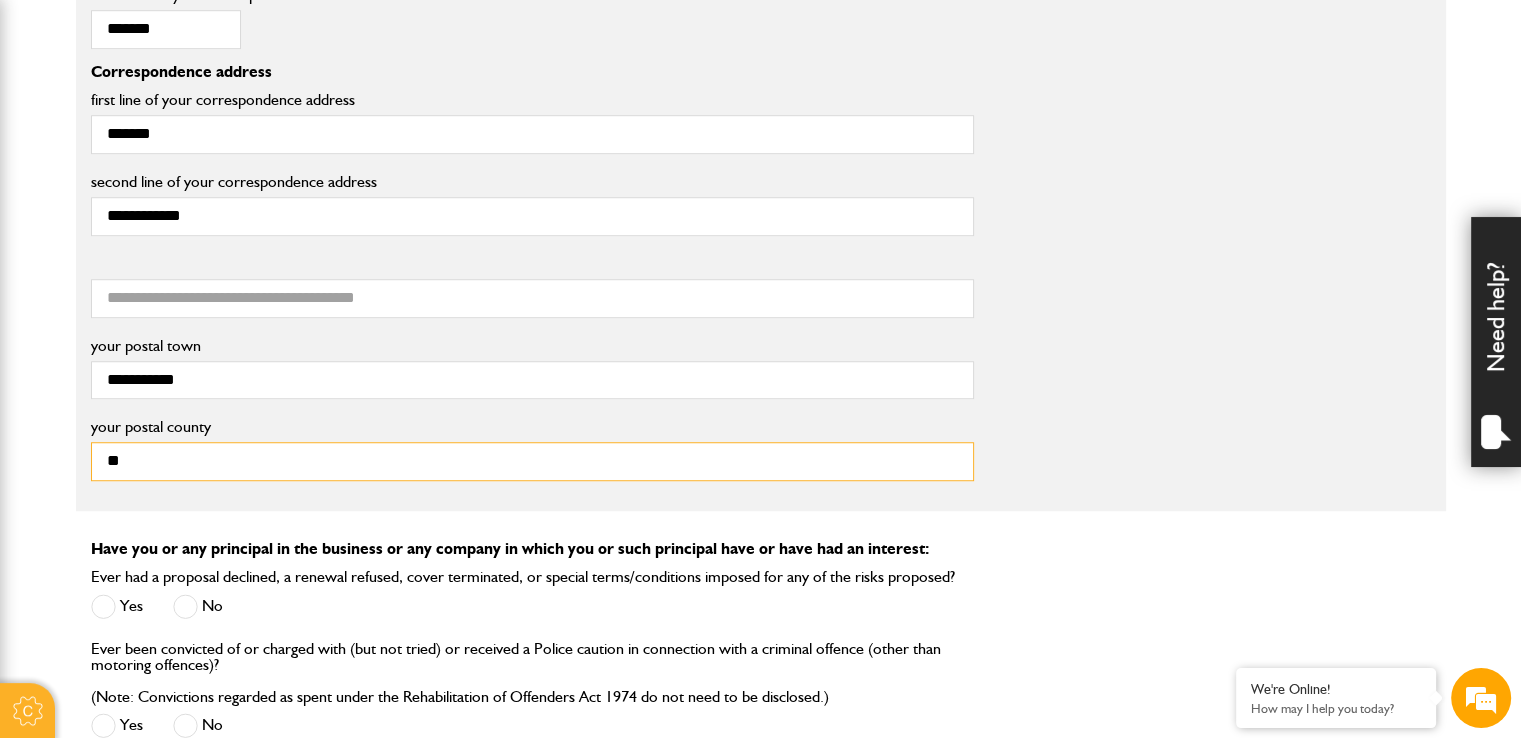 type on "**" 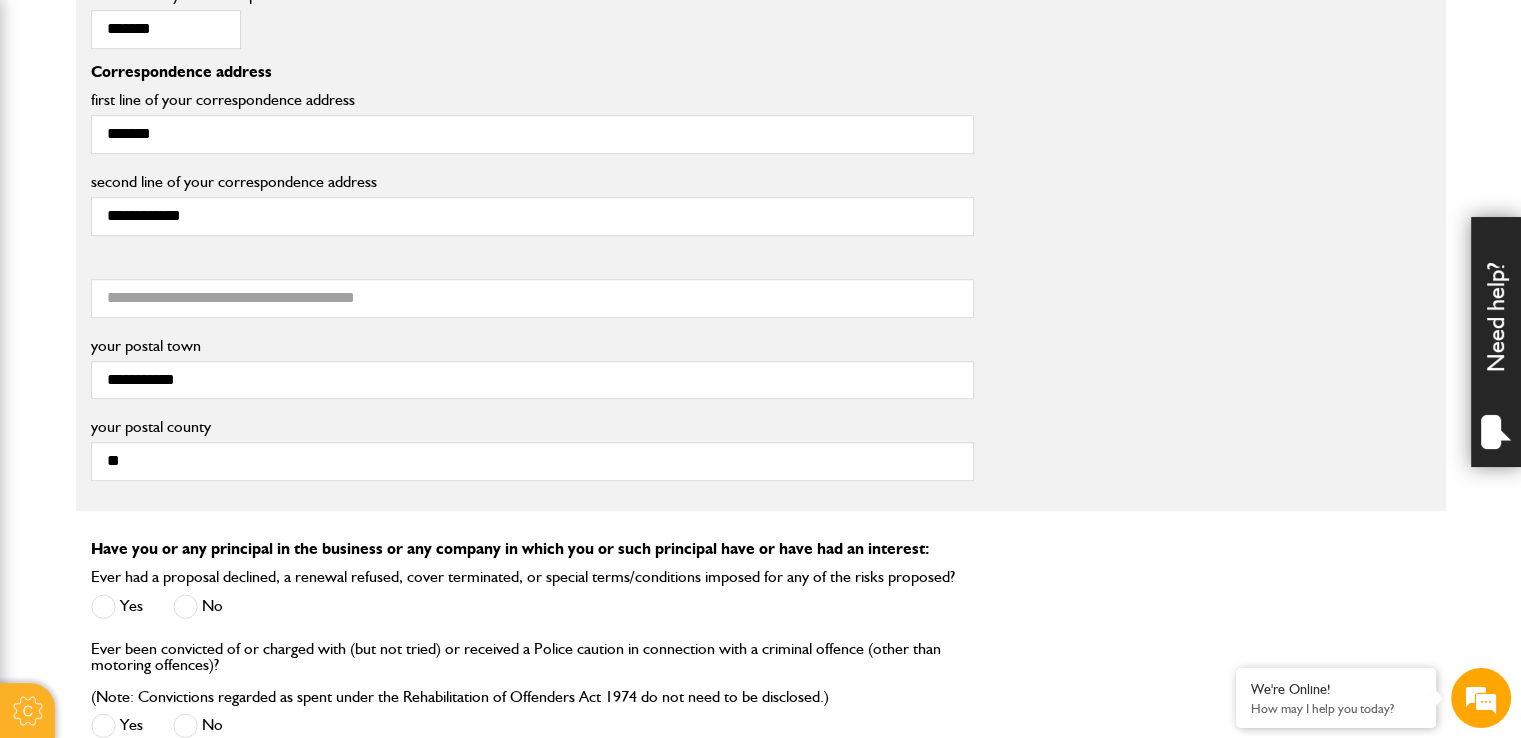 click on "**********" at bounding box center [761, 227] 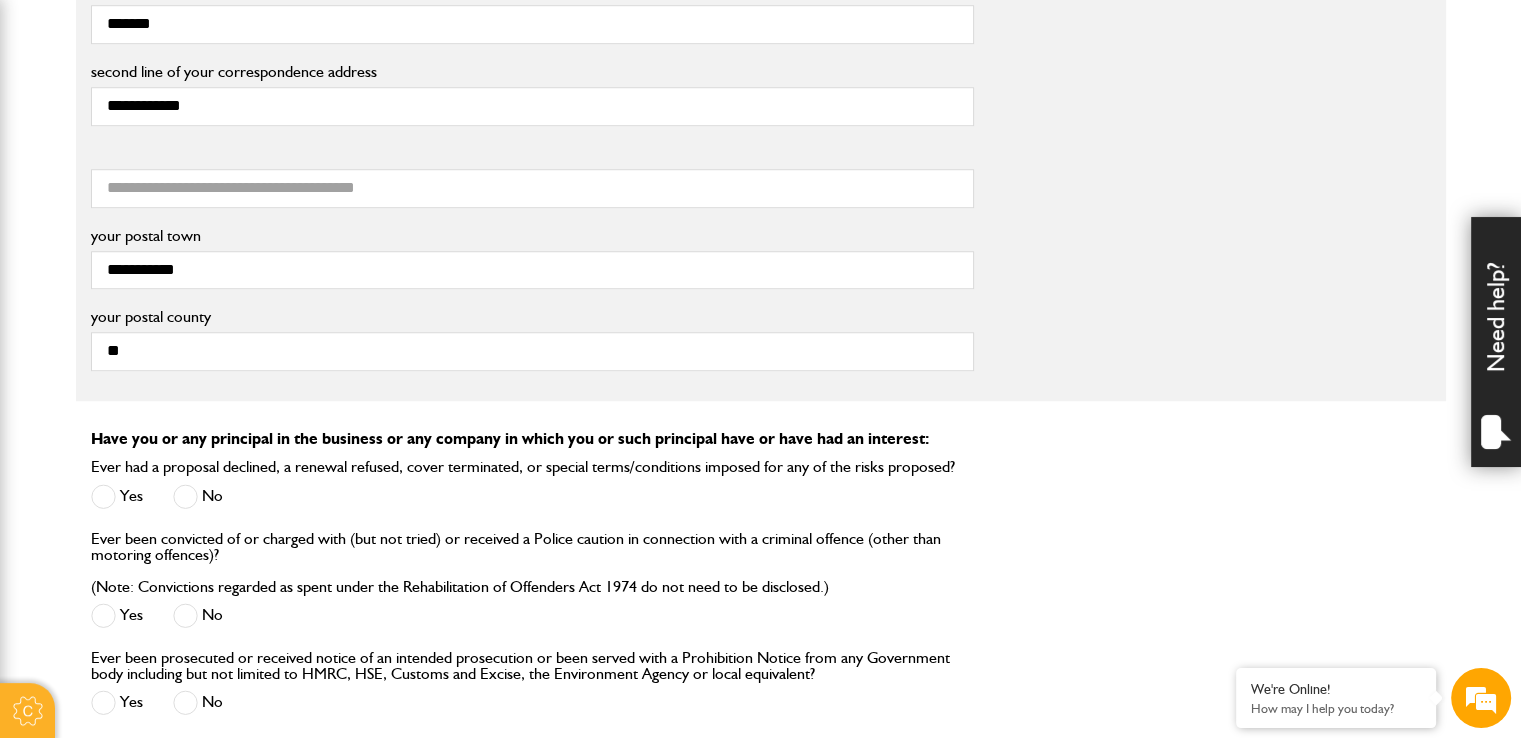 click at bounding box center [185, 496] 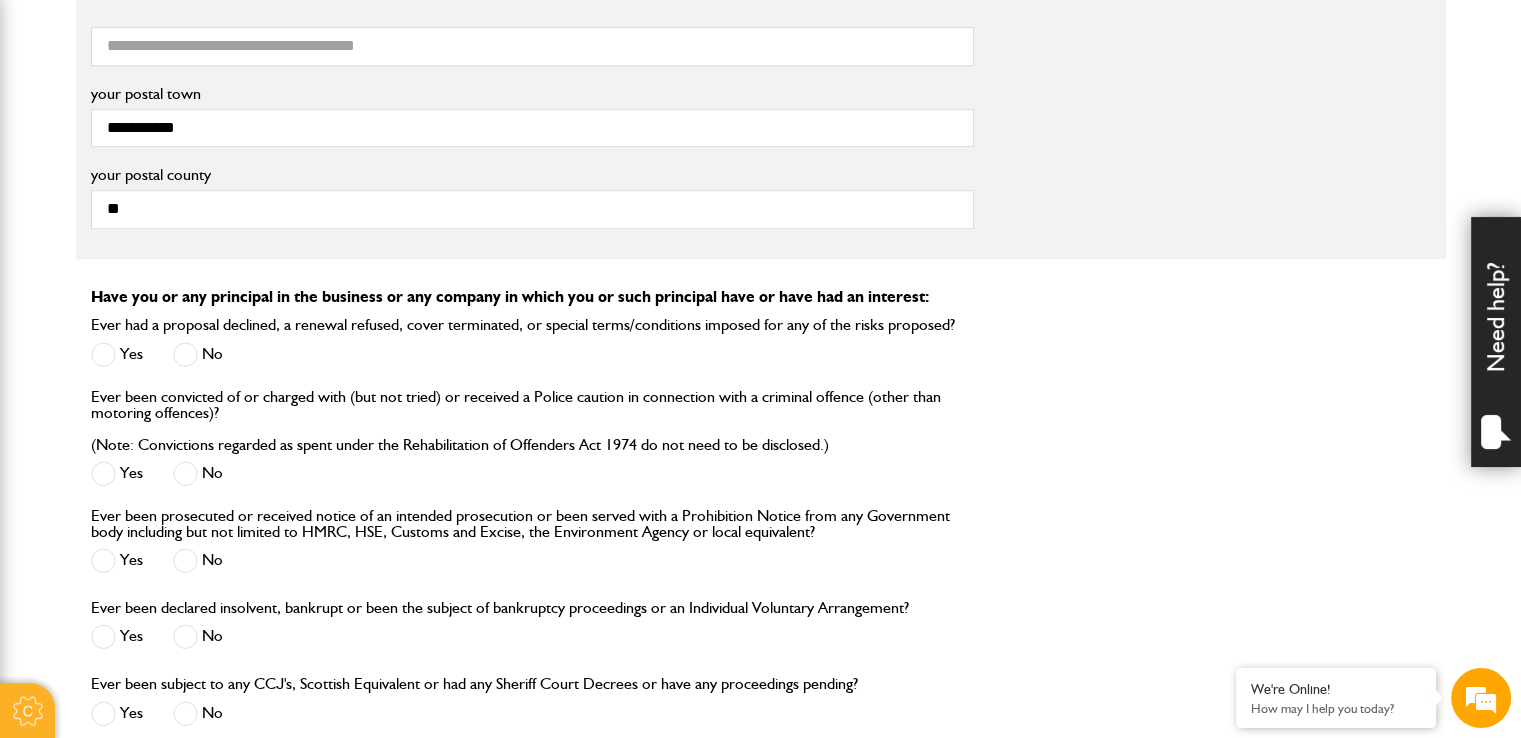 scroll, scrollTop: 1662, scrollLeft: 0, axis: vertical 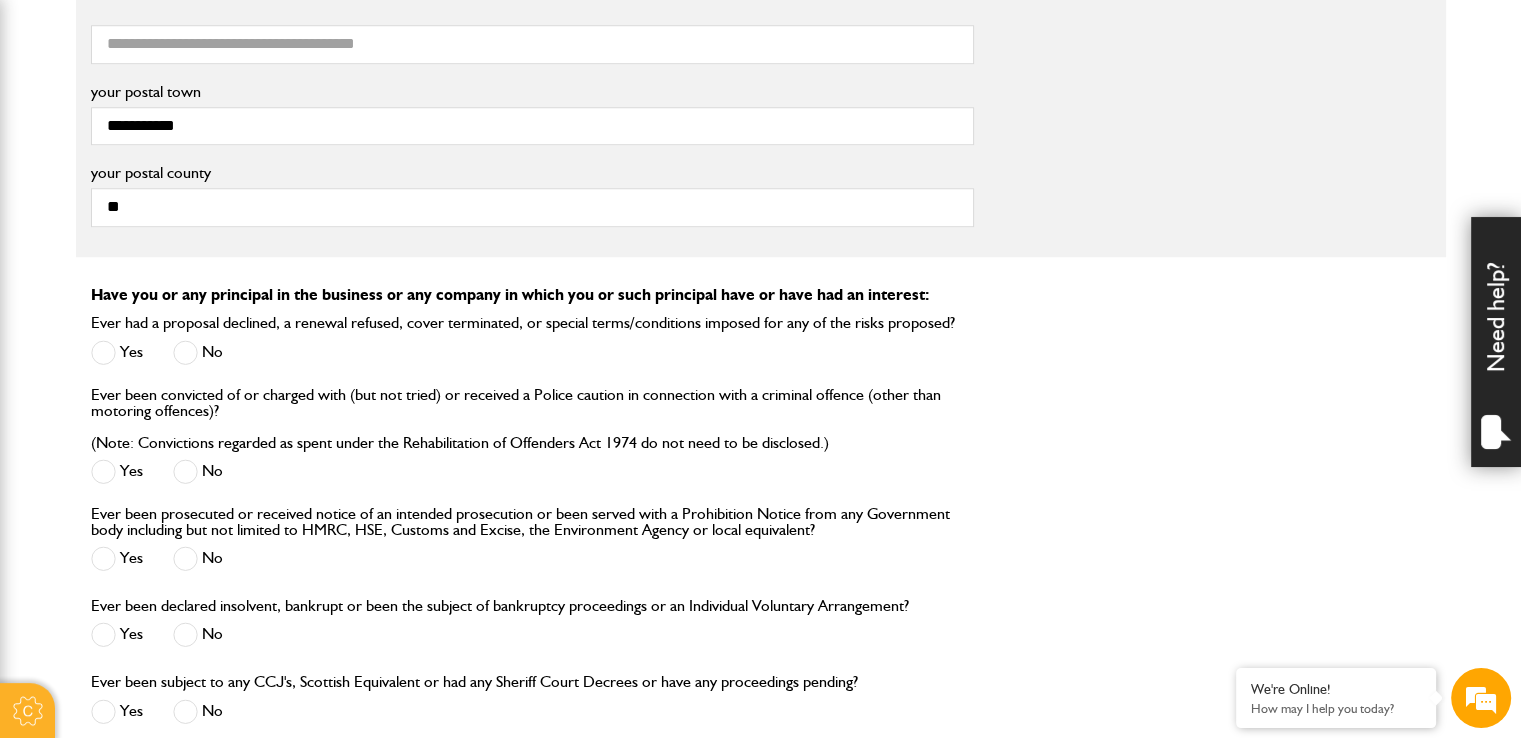 click at bounding box center (185, 558) 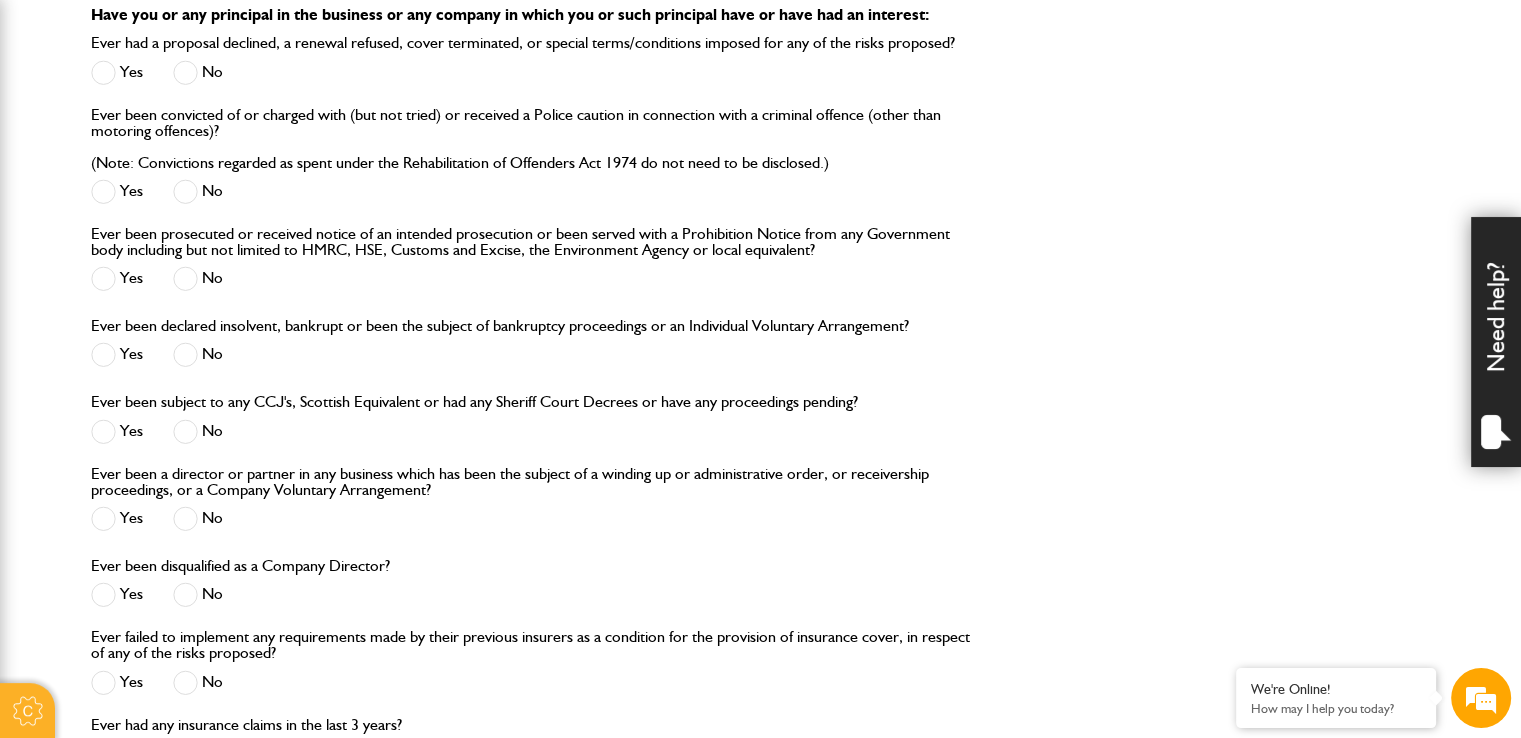click at bounding box center [185, 518] 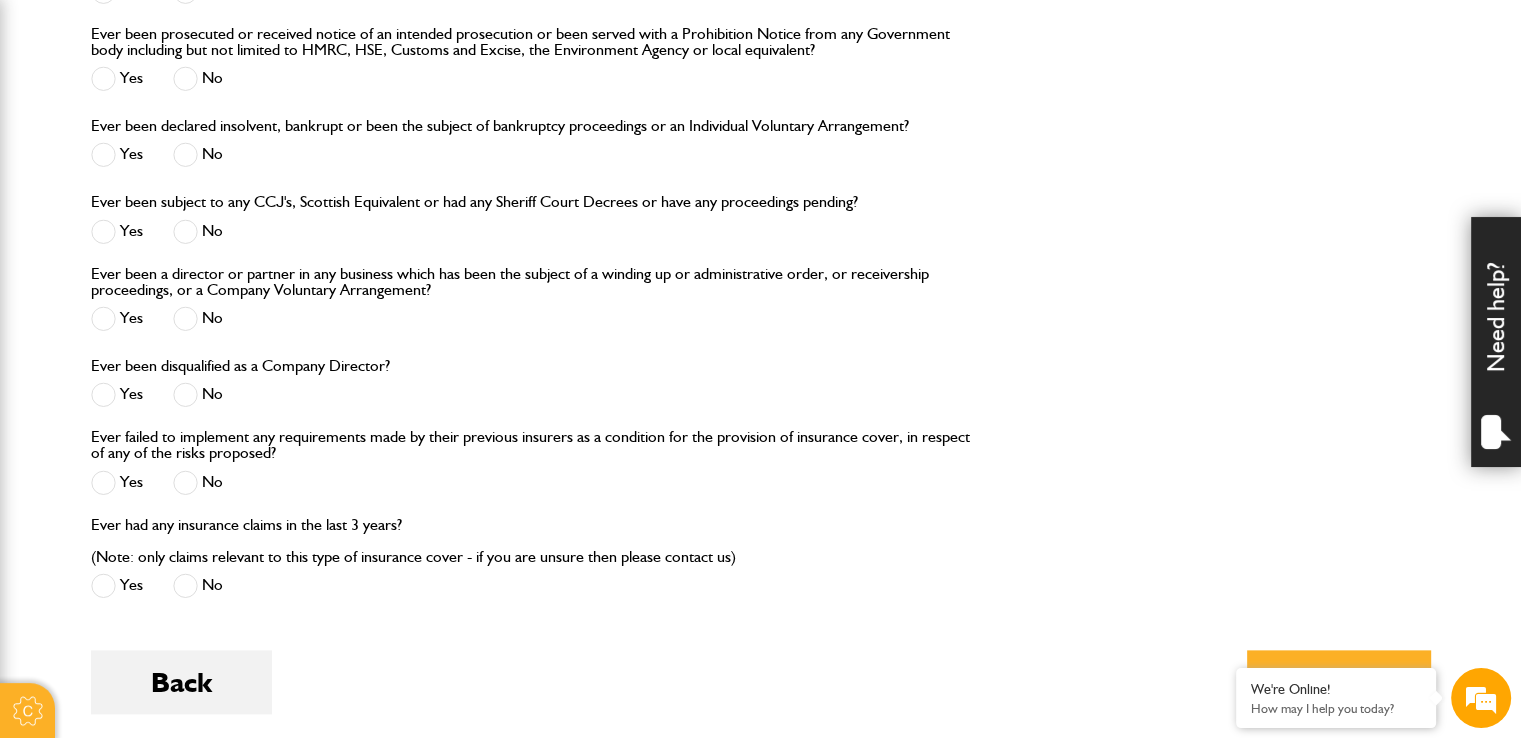 scroll, scrollTop: 2146, scrollLeft: 0, axis: vertical 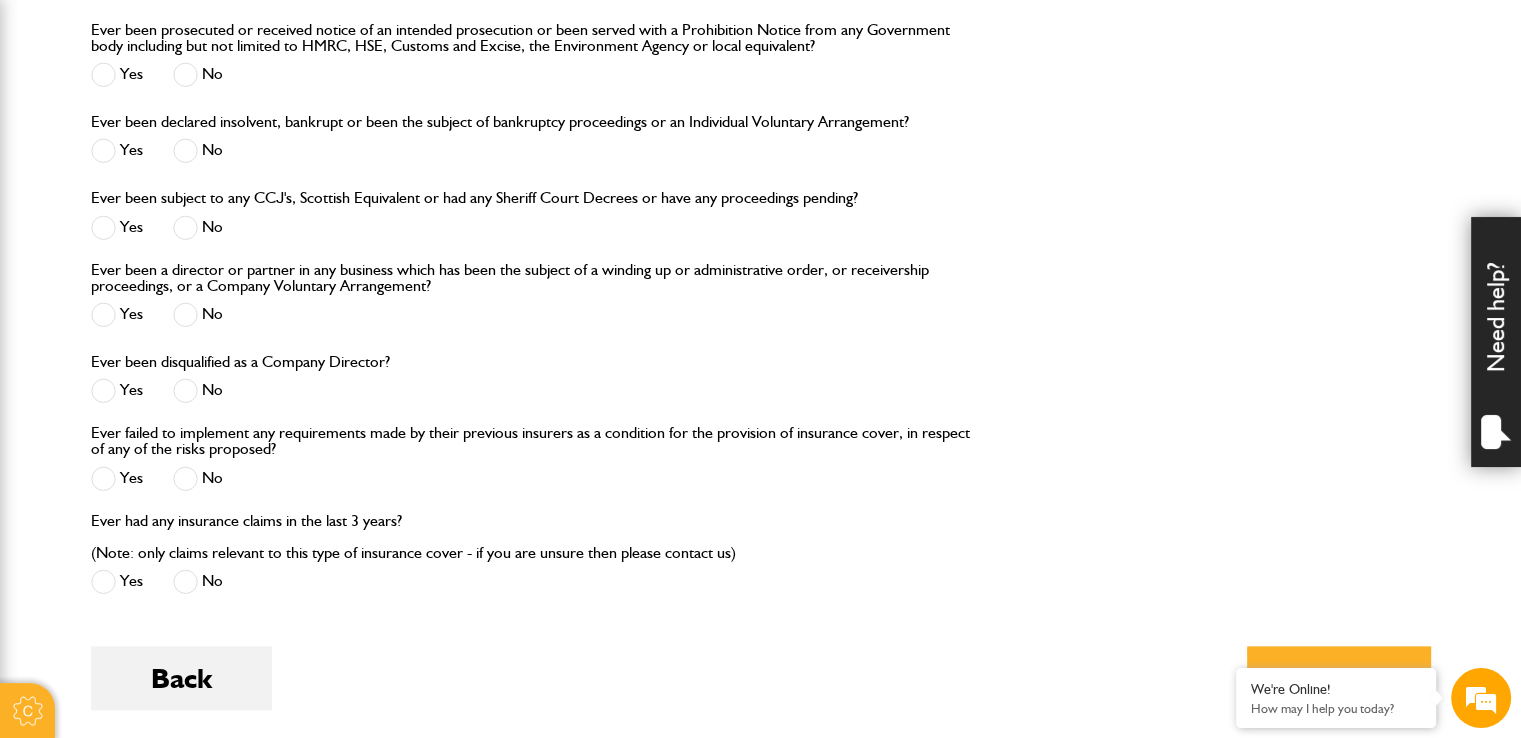 click at bounding box center [185, 581] 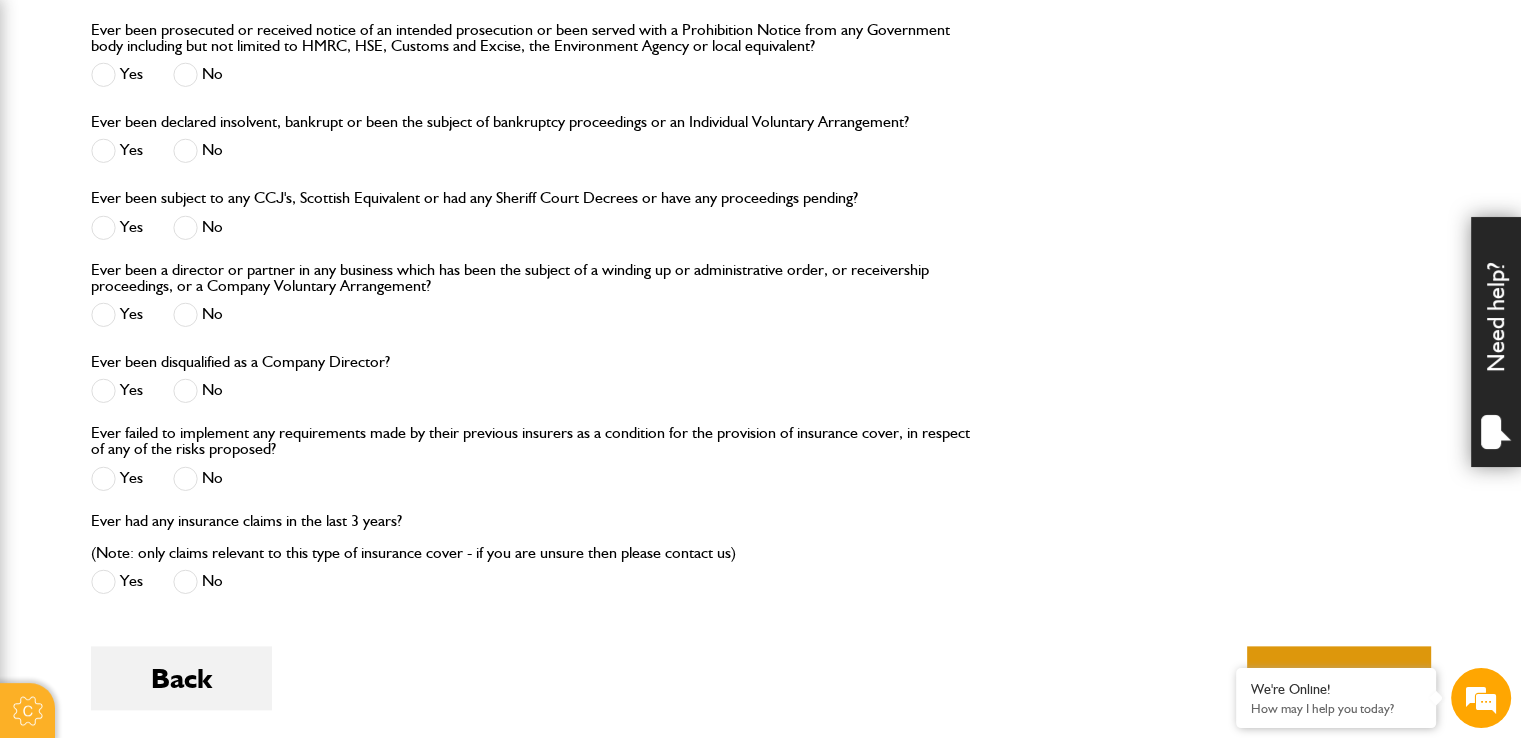 click on "Next" at bounding box center (1339, 678) 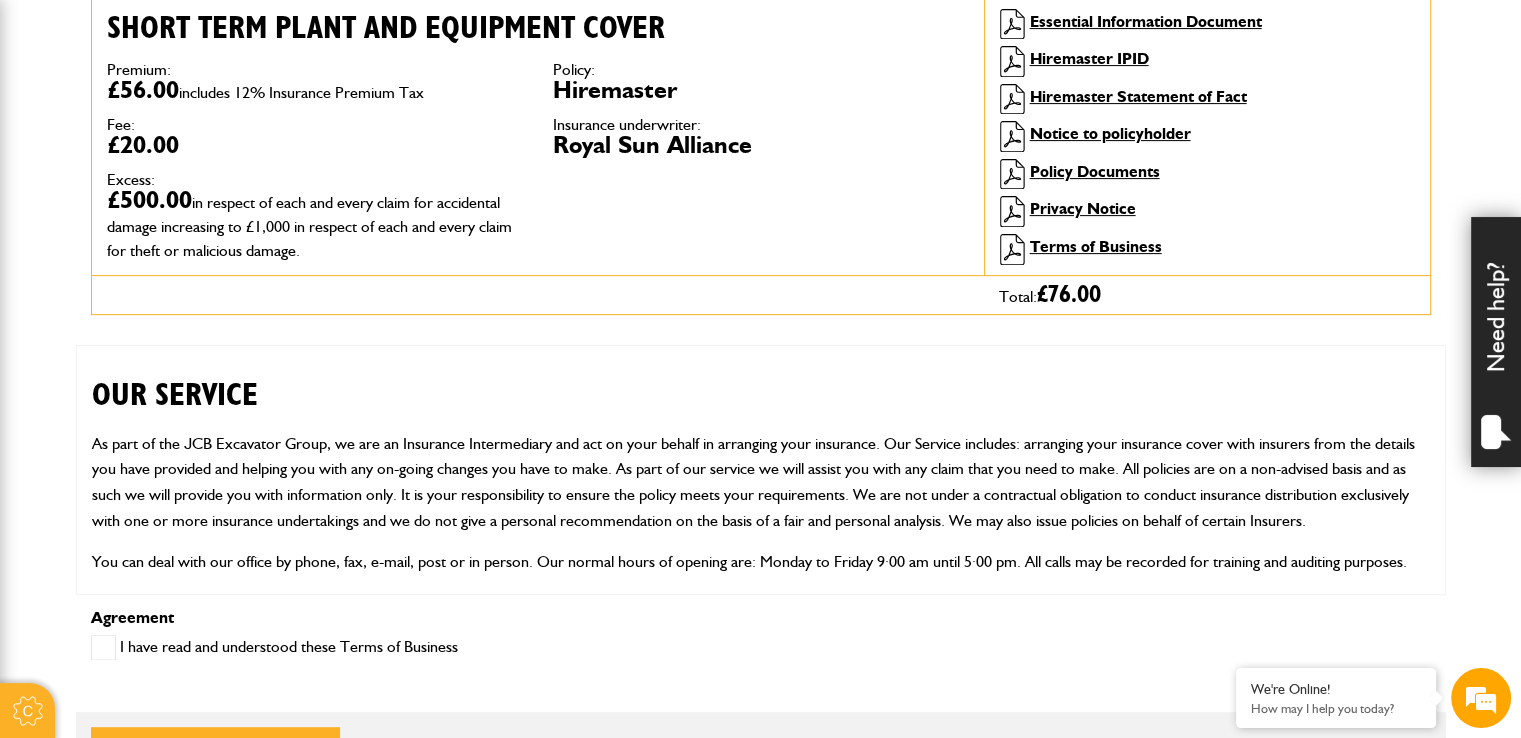 scroll, scrollTop: 630, scrollLeft: 0, axis: vertical 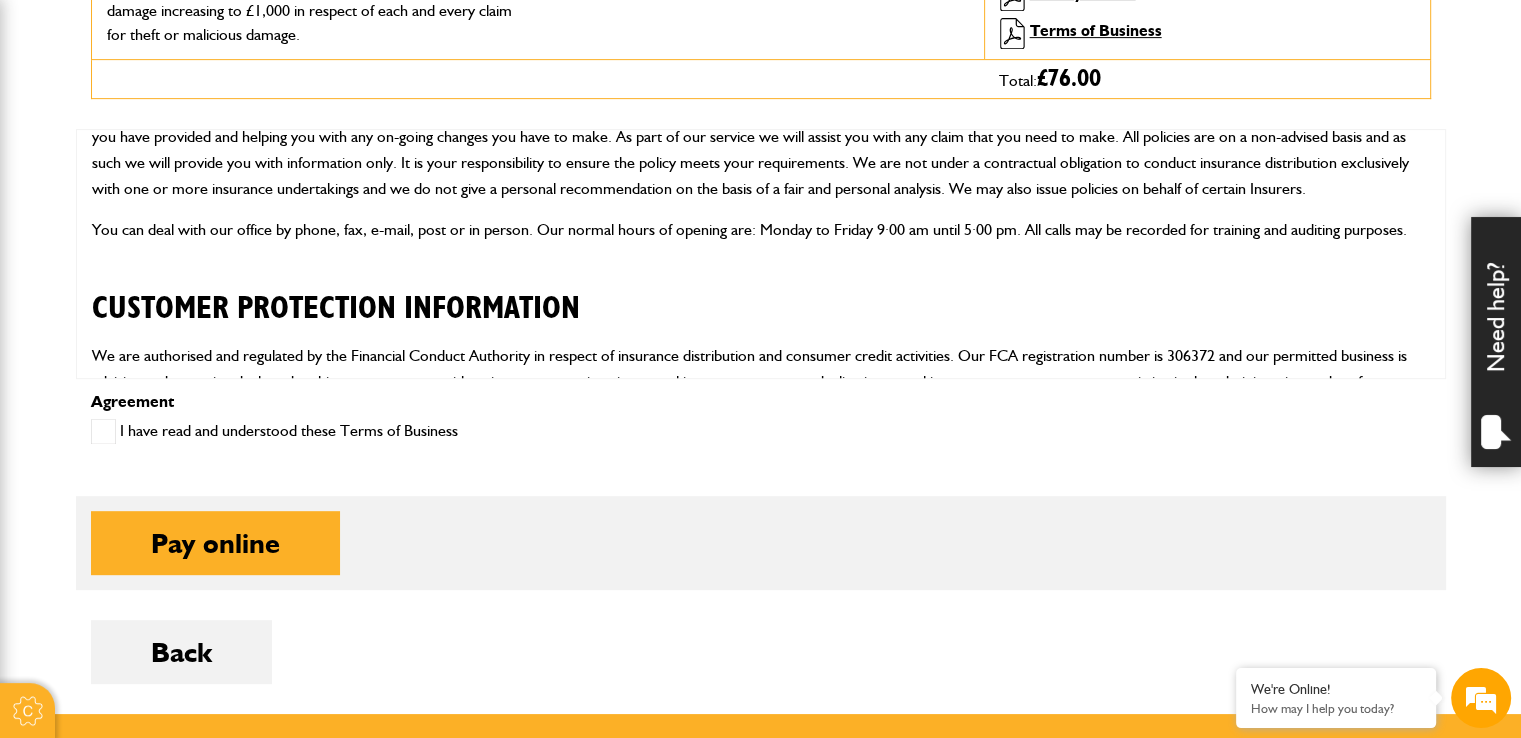 click at bounding box center [103, 431] 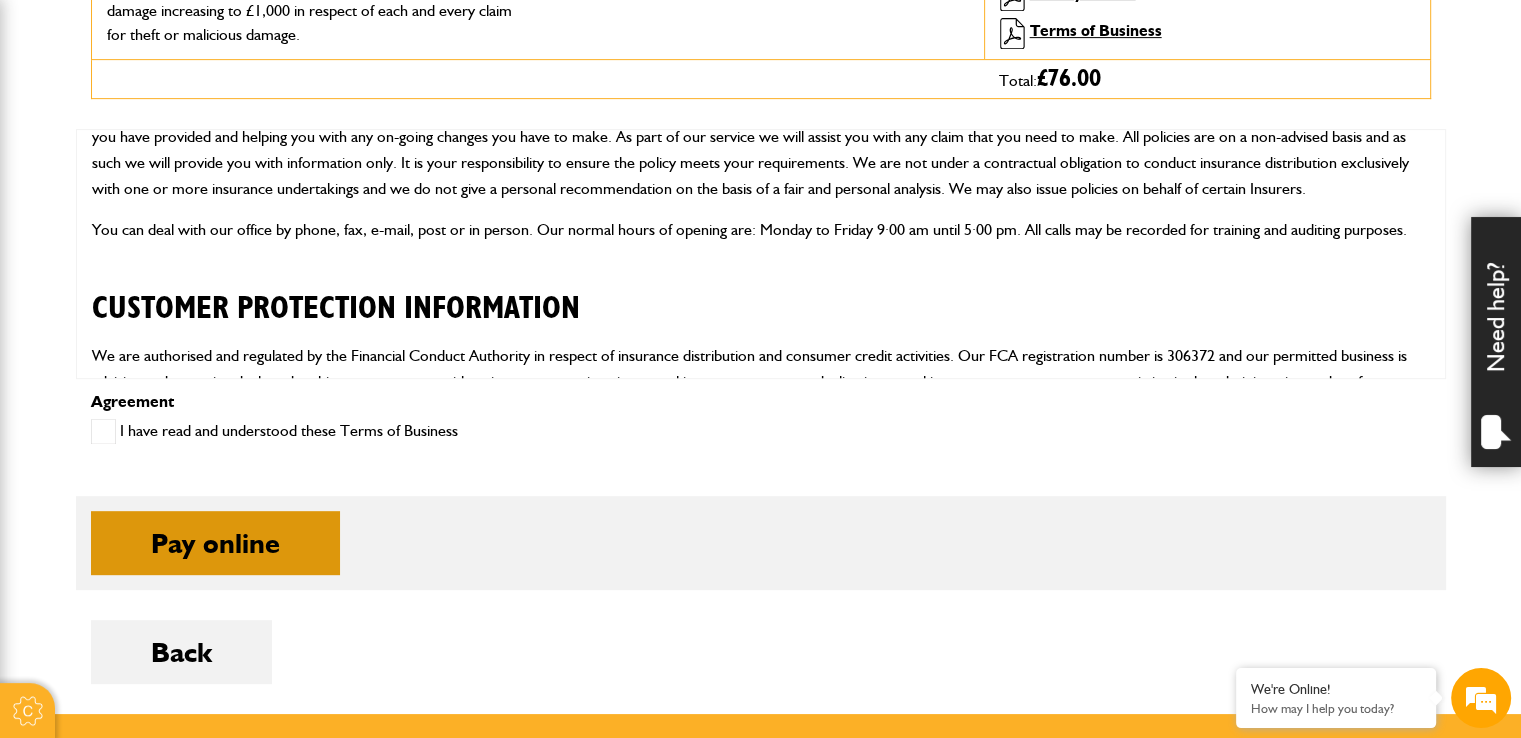 click on "Pay online" at bounding box center [215, 543] 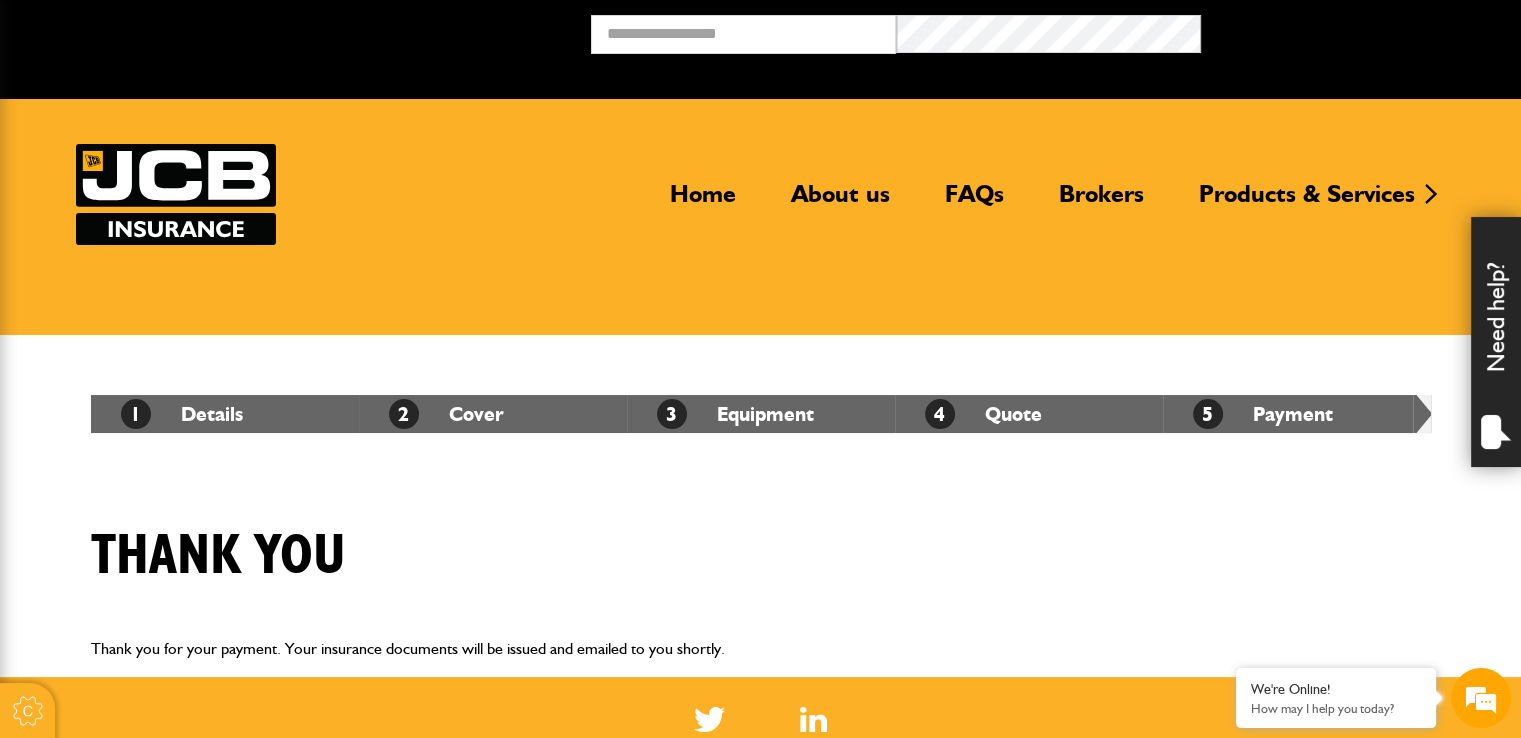 scroll, scrollTop: 0, scrollLeft: 0, axis: both 